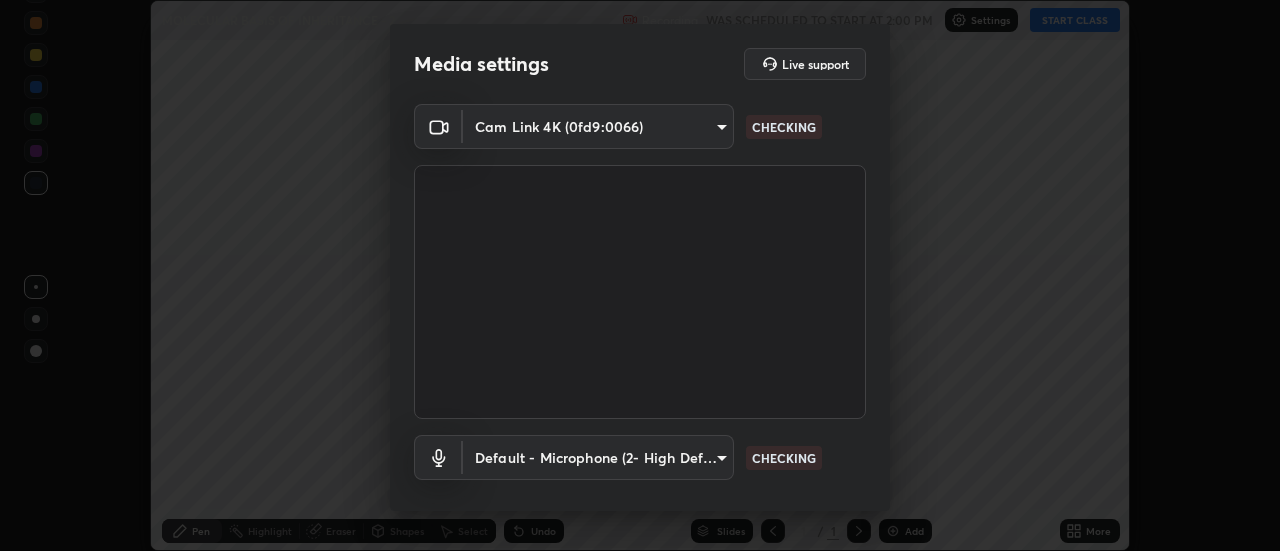 scroll, scrollTop: 0, scrollLeft: 0, axis: both 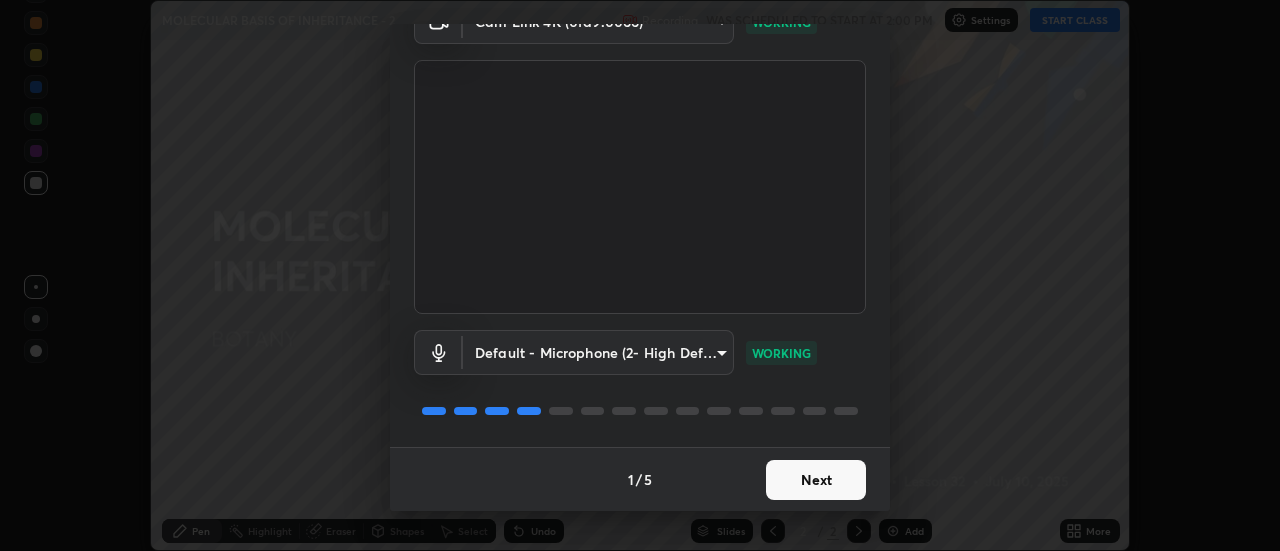 click on "Next" at bounding box center [816, 480] 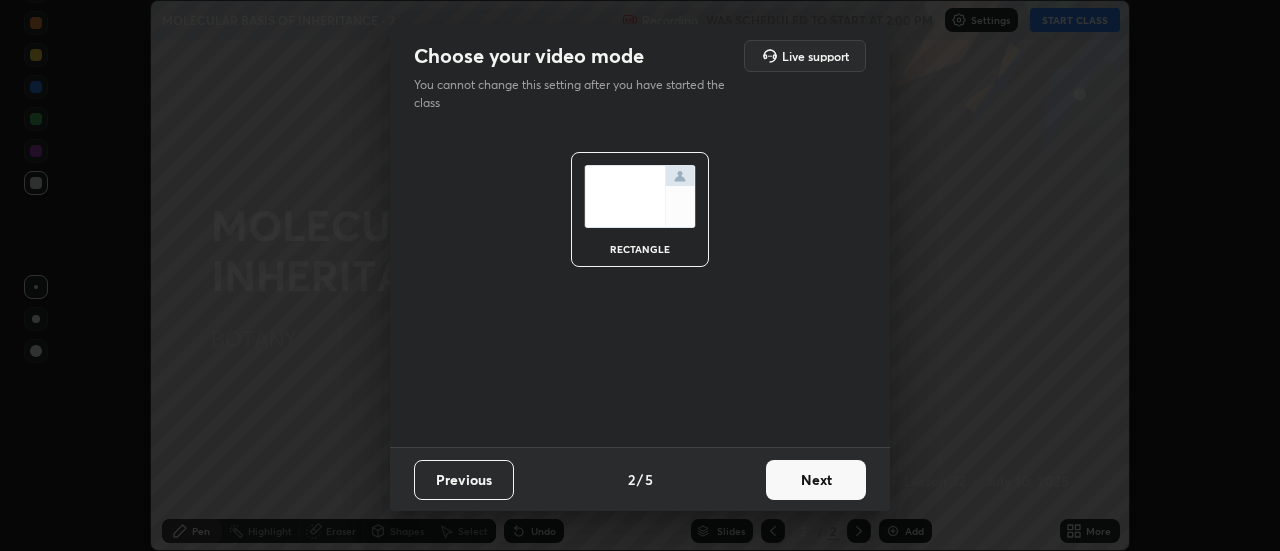 scroll, scrollTop: 0, scrollLeft: 0, axis: both 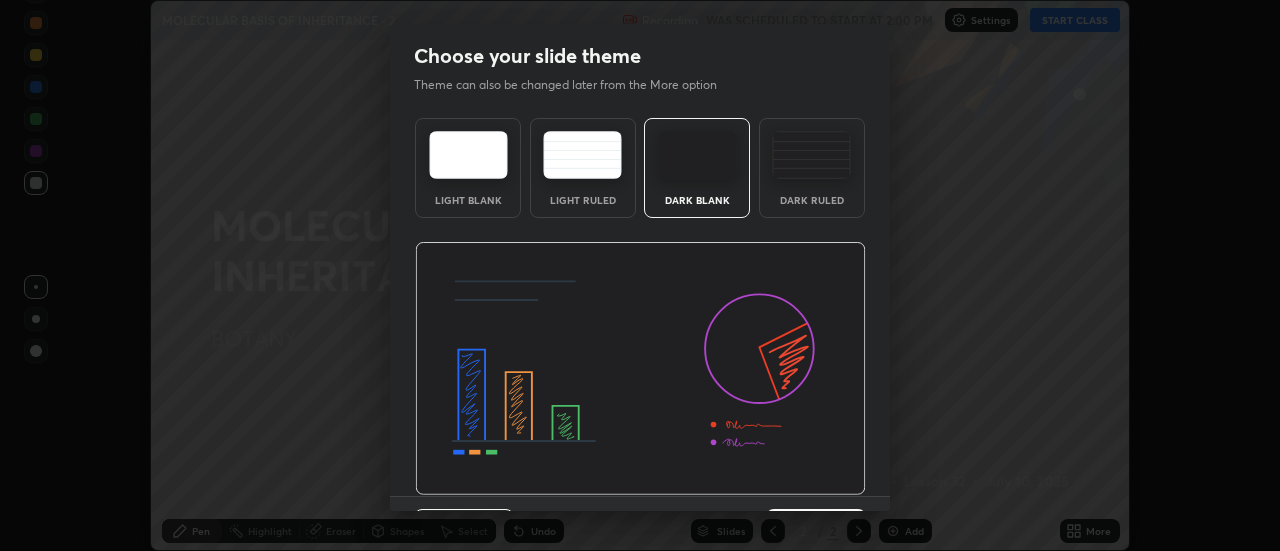 click on "Dark Ruled" at bounding box center (812, 168) 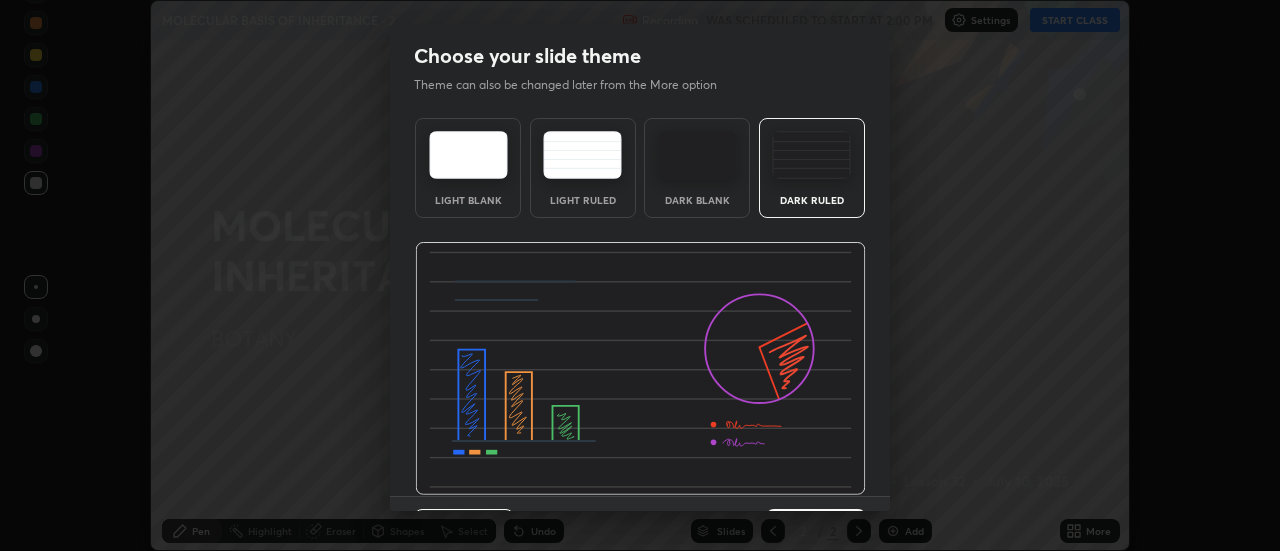click on "Dark Ruled" at bounding box center (812, 168) 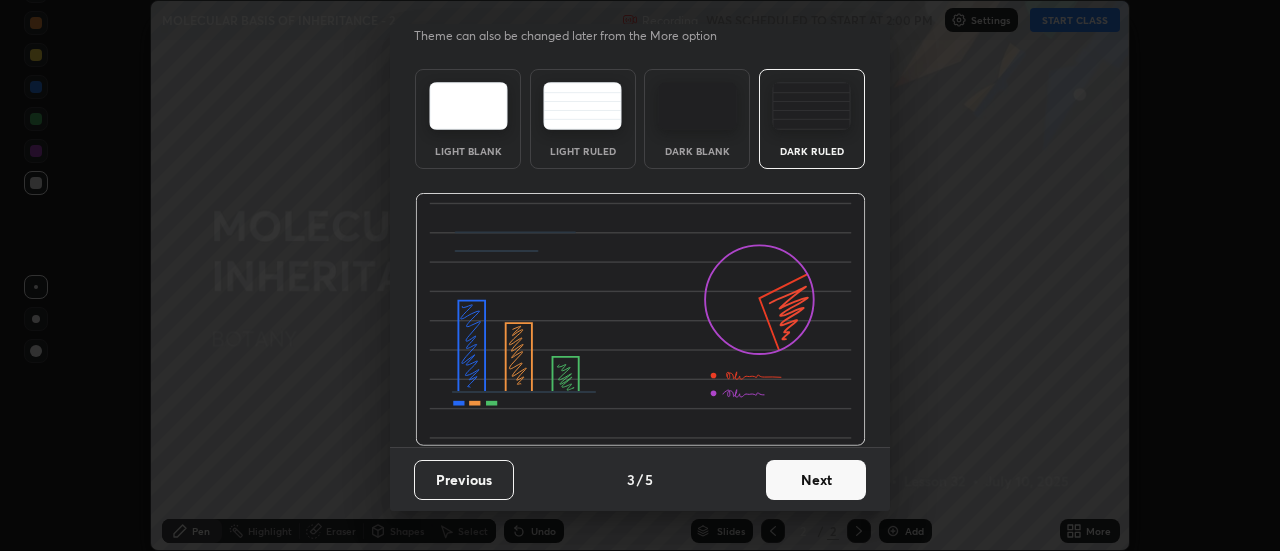 click on "Next" at bounding box center [816, 480] 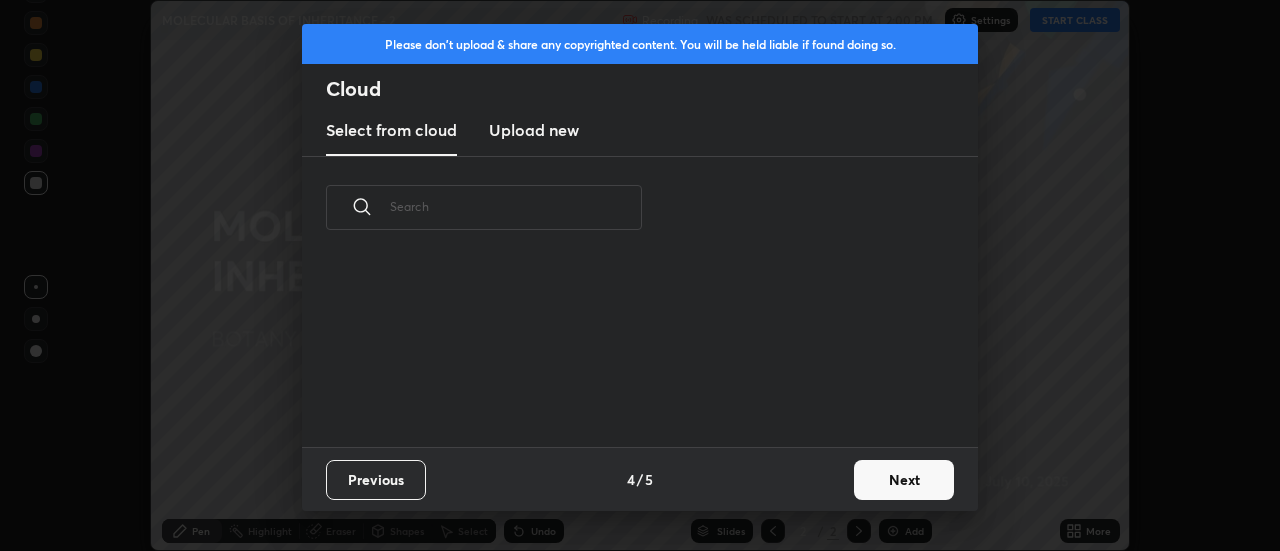 scroll, scrollTop: 0, scrollLeft: 0, axis: both 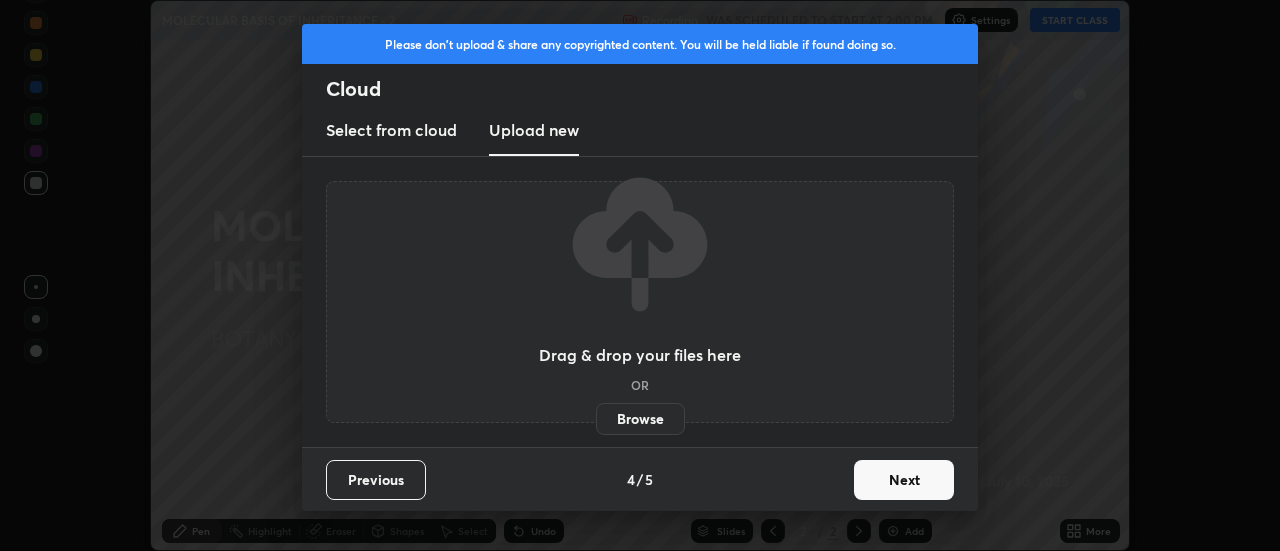 click on "Browse" at bounding box center (640, 419) 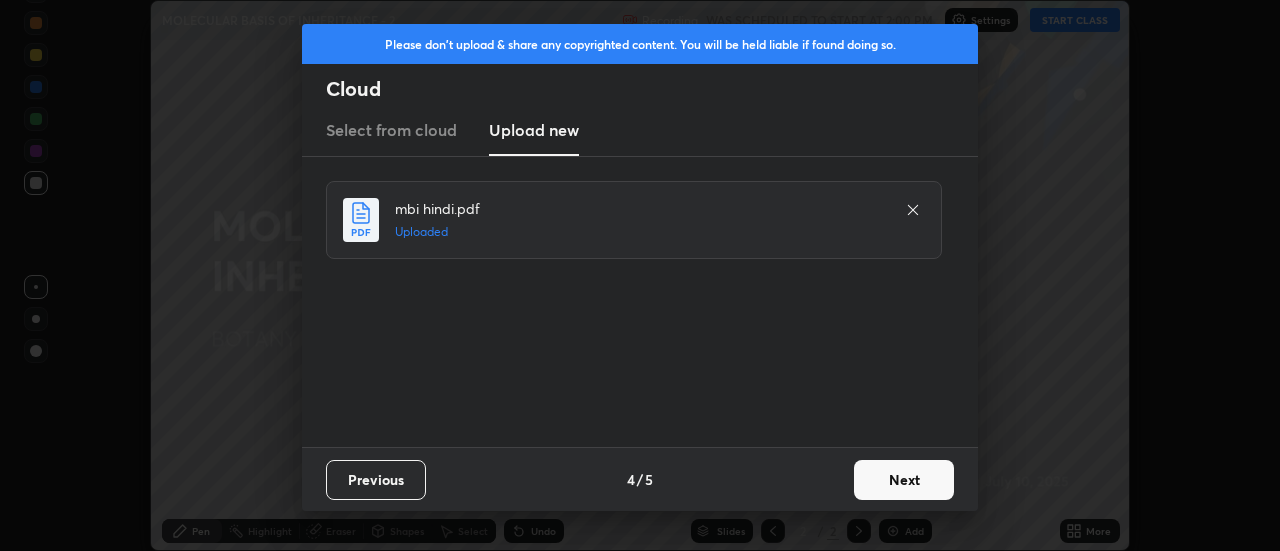 click on "Next" at bounding box center (904, 480) 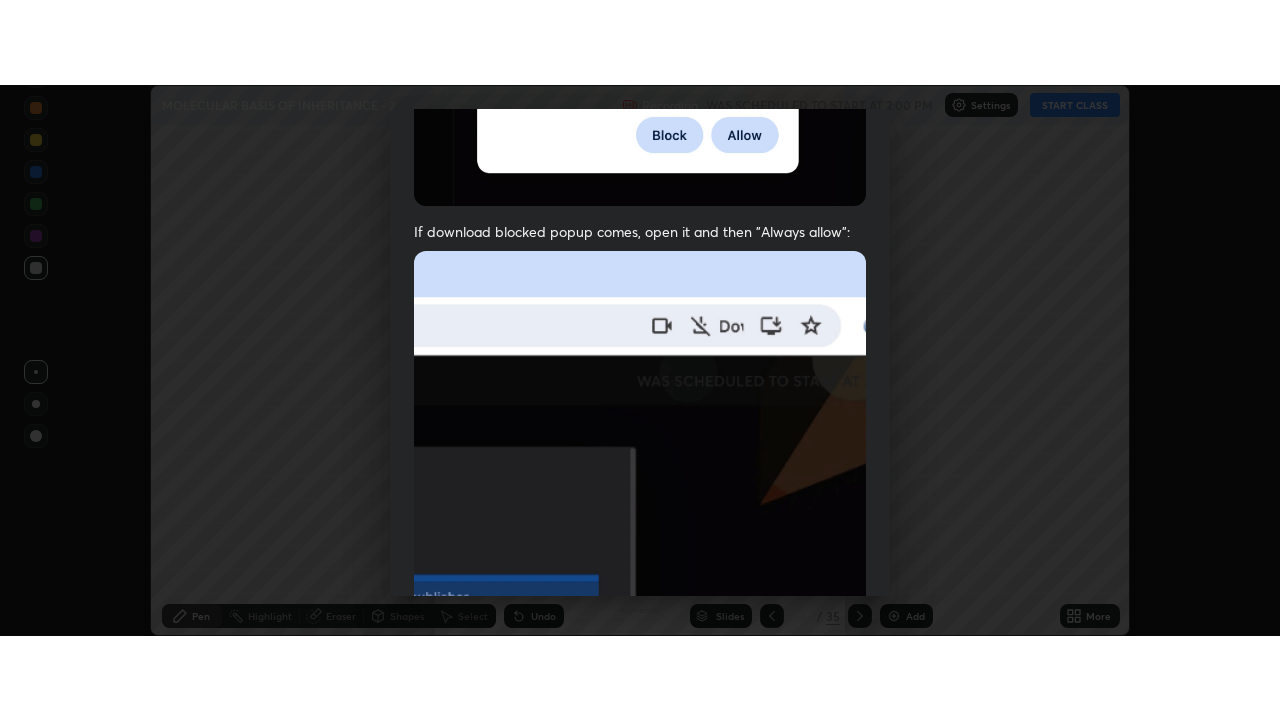 scroll, scrollTop: 513, scrollLeft: 0, axis: vertical 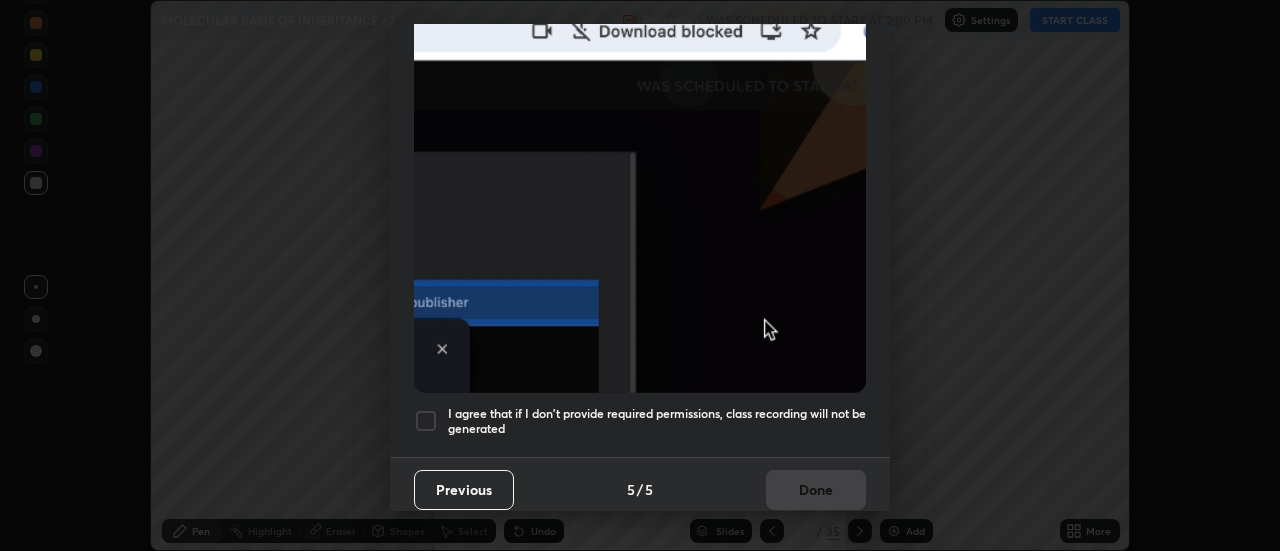 click on "I agree that if I don't provide required permissions, class recording will not be generated" at bounding box center (657, 421) 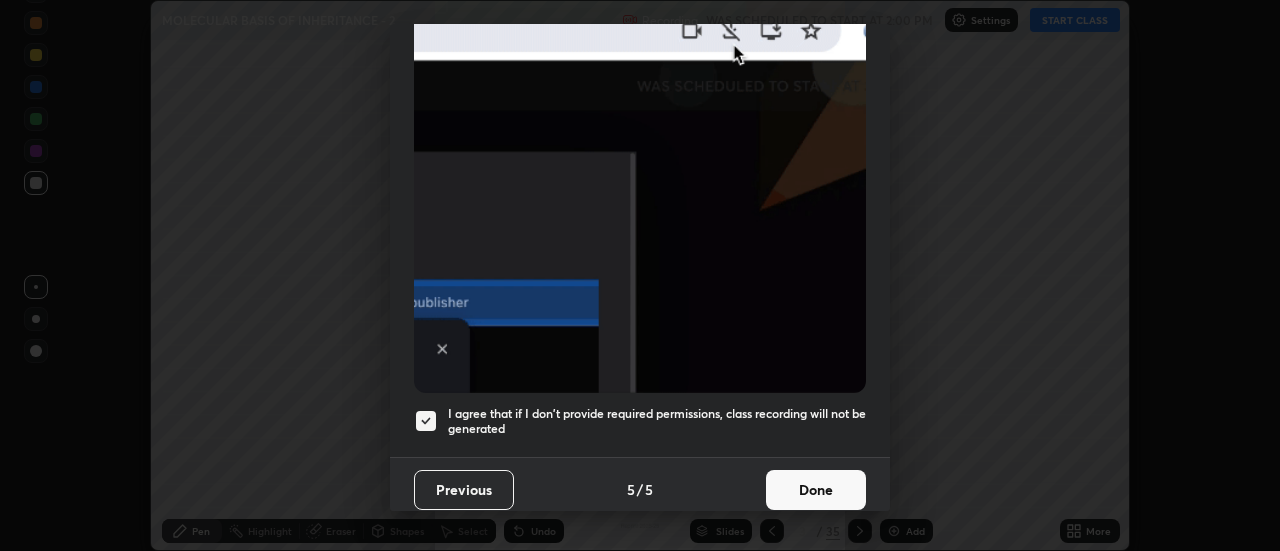 click on "Done" at bounding box center (816, 490) 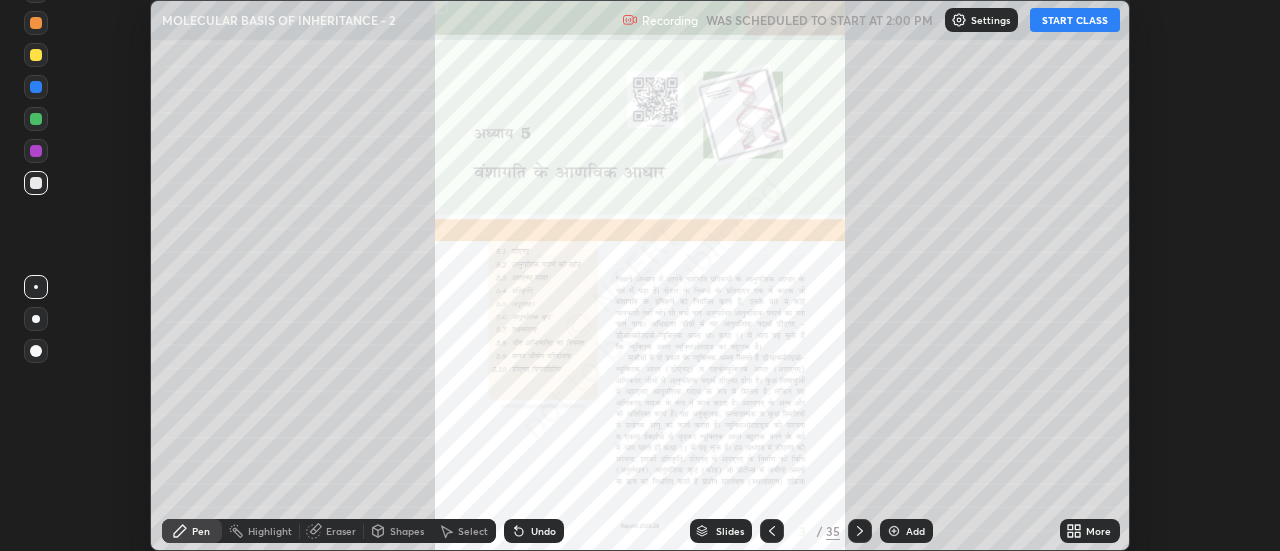 click 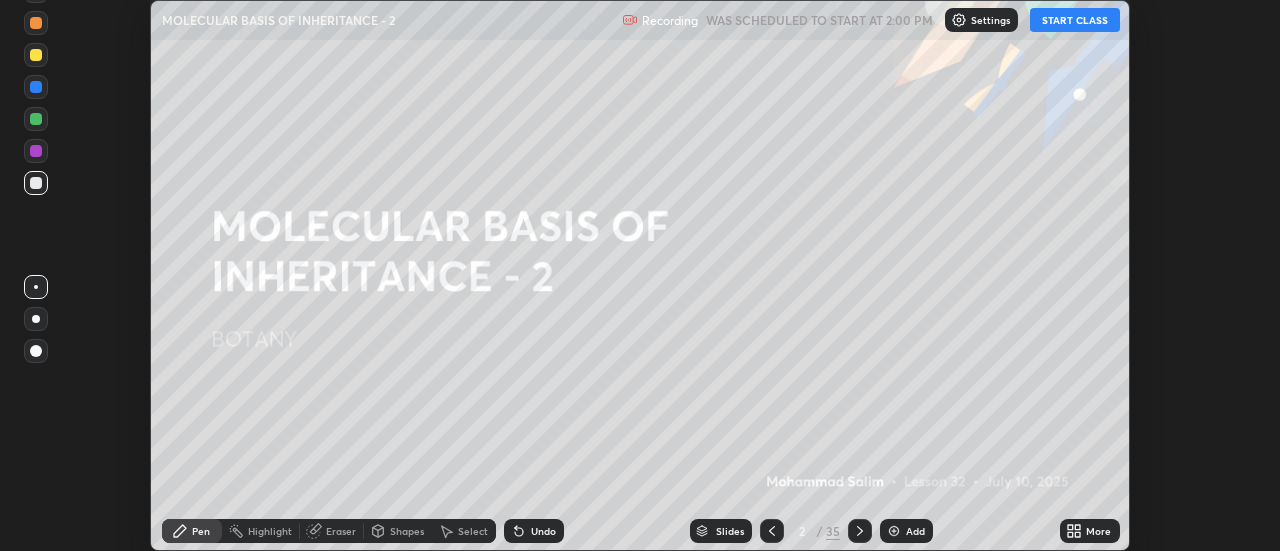 click 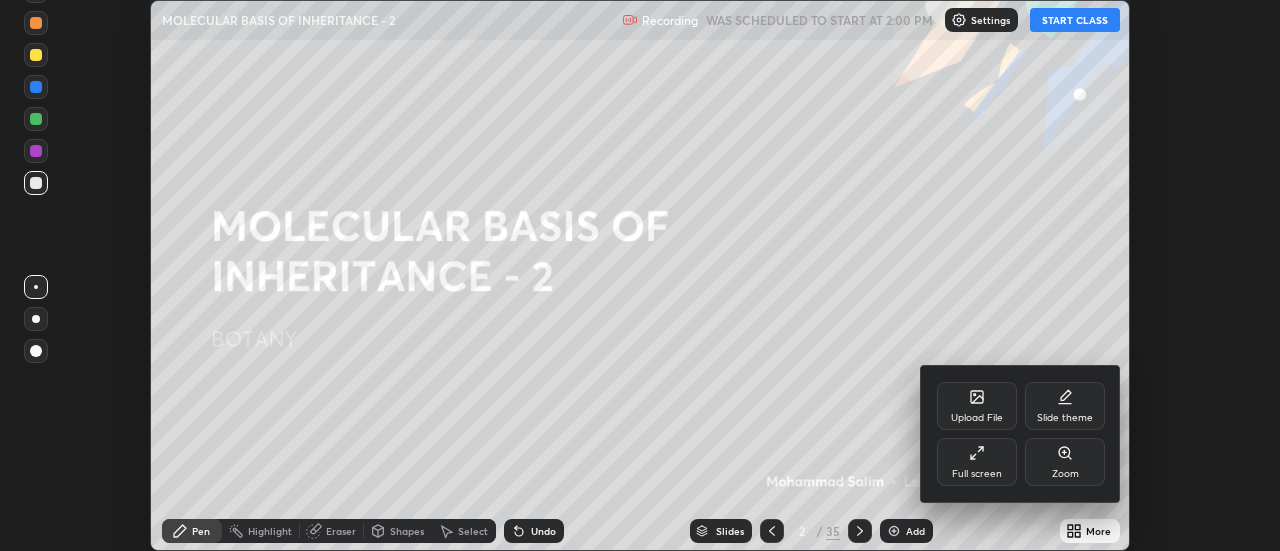 click on "Full screen" at bounding box center (977, 462) 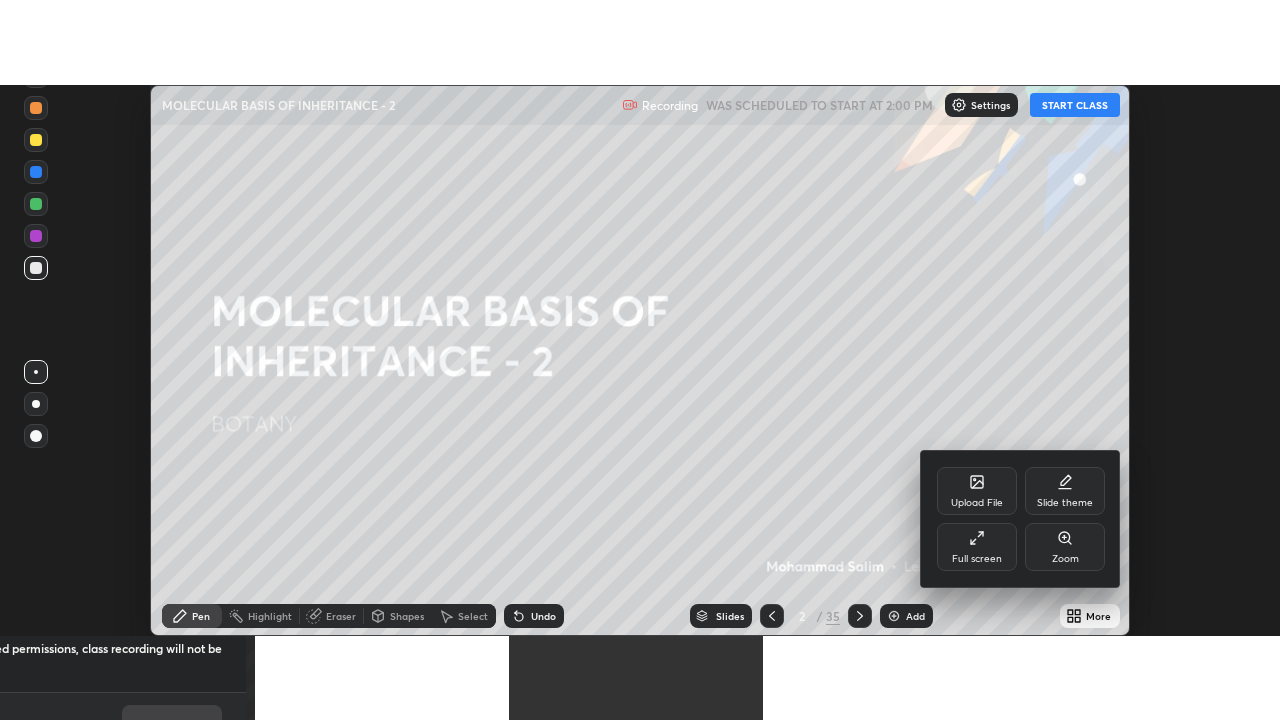 scroll, scrollTop: 99280, scrollLeft: 98720, axis: both 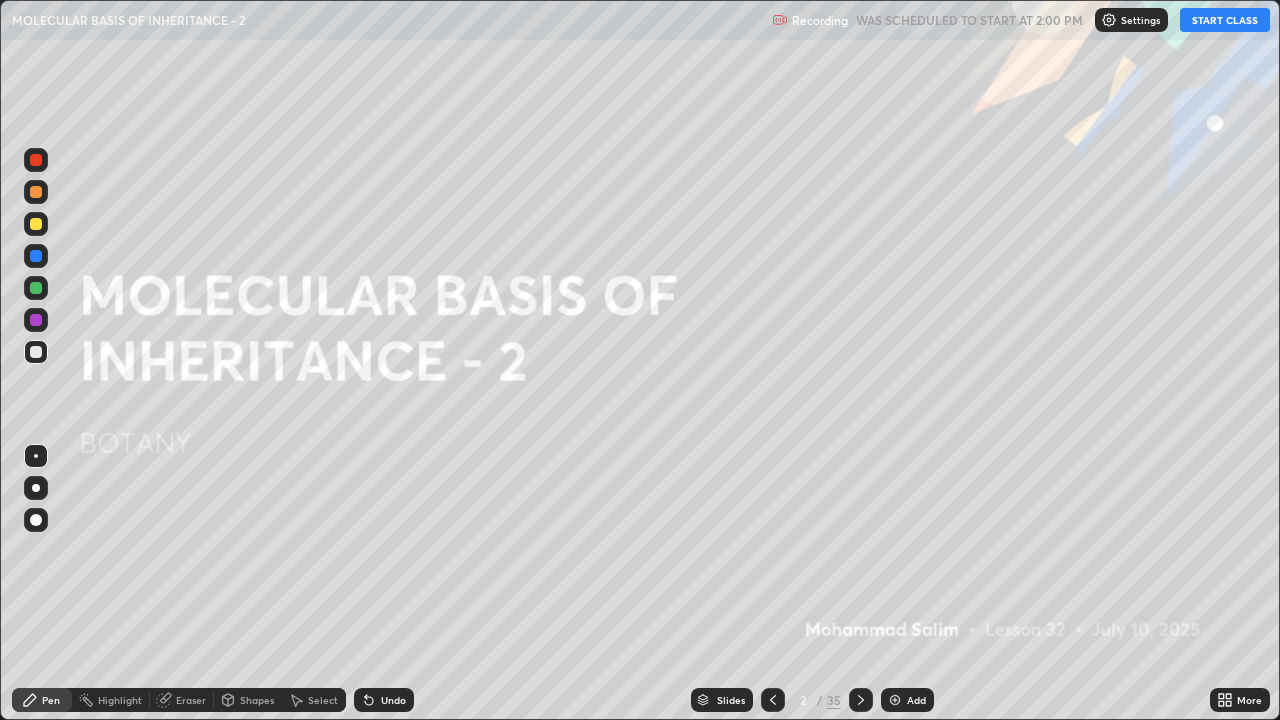 click on "START CLASS" at bounding box center (1225, 20) 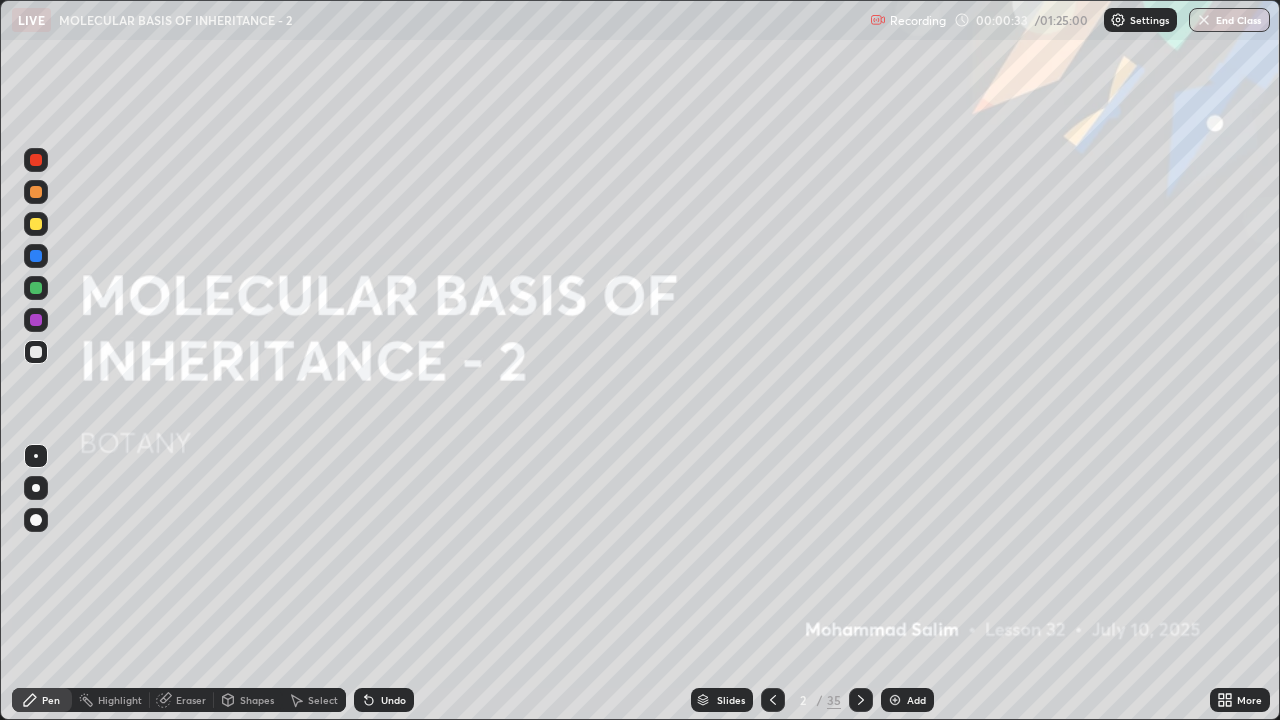 click 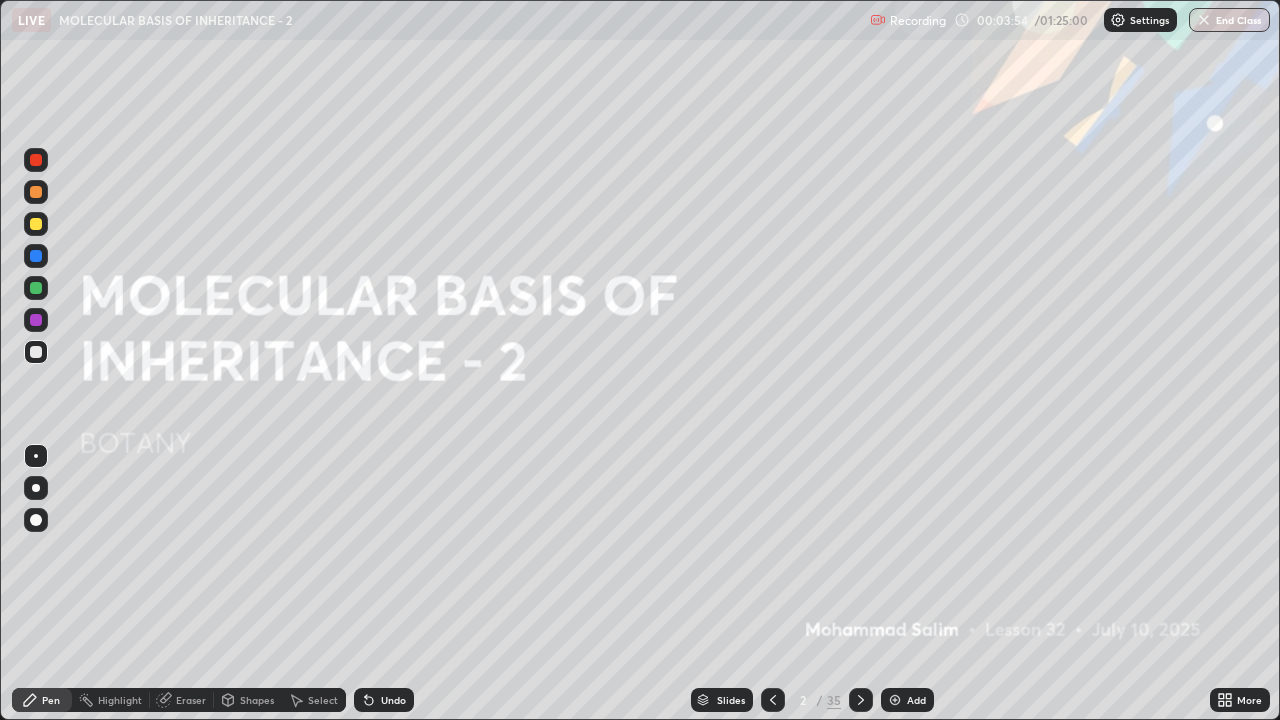 click on "Slides" at bounding box center (731, 700) 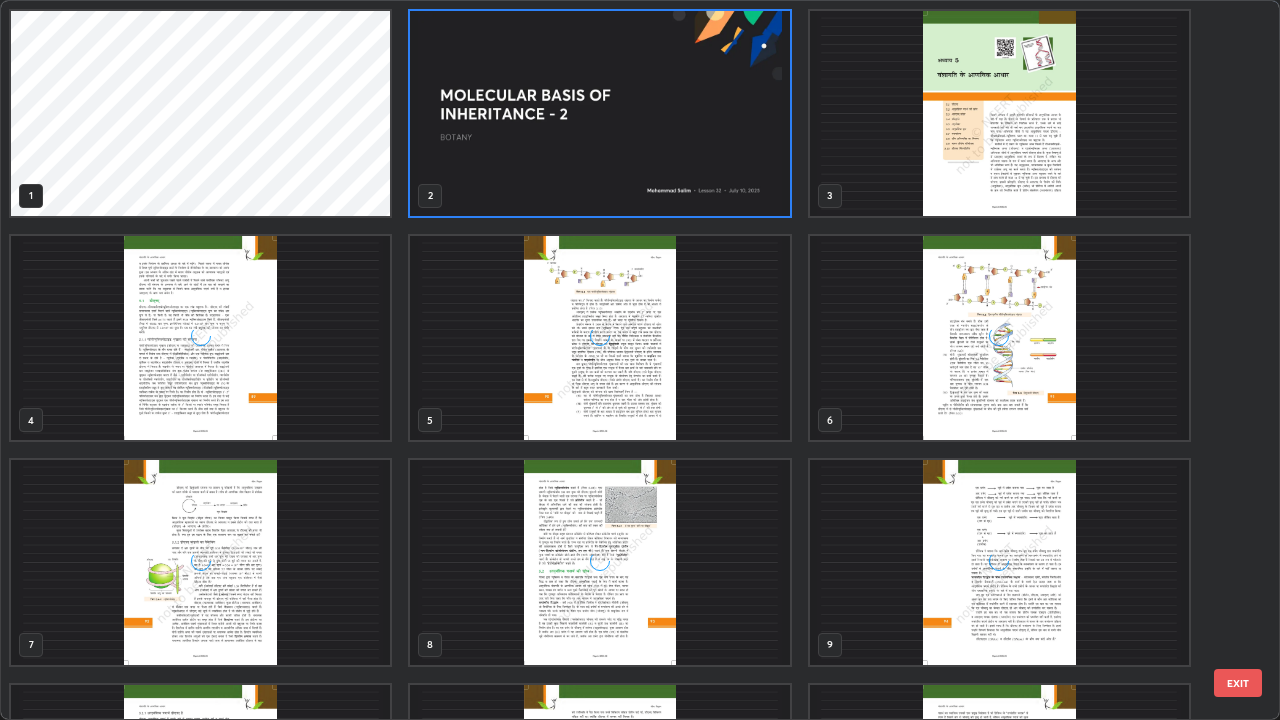 scroll, scrollTop: 7, scrollLeft: 11, axis: both 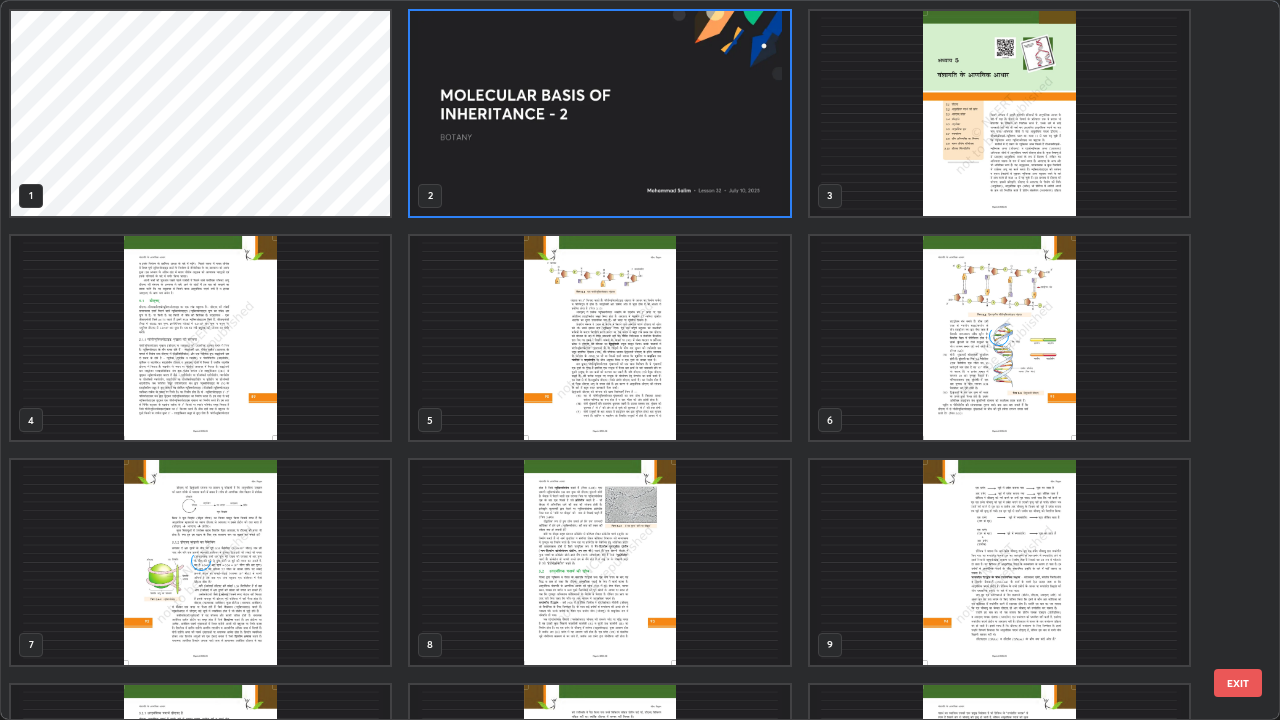 click at bounding box center (599, 113) 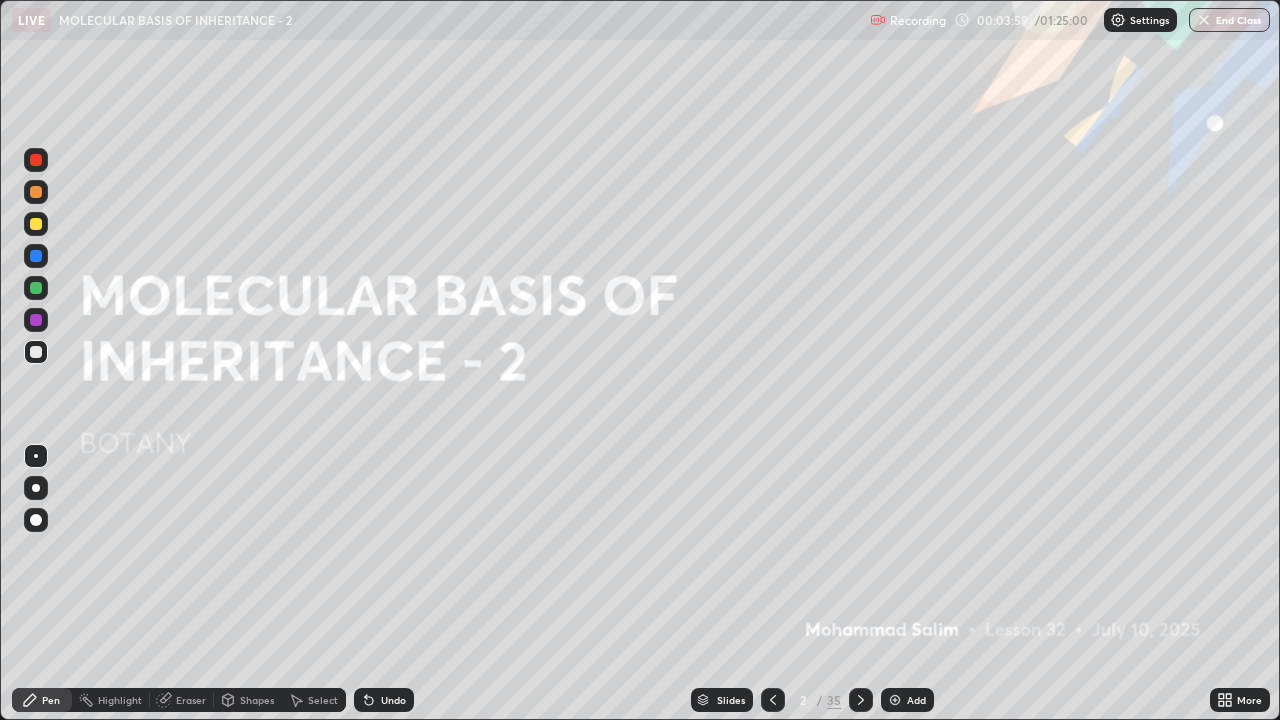 click 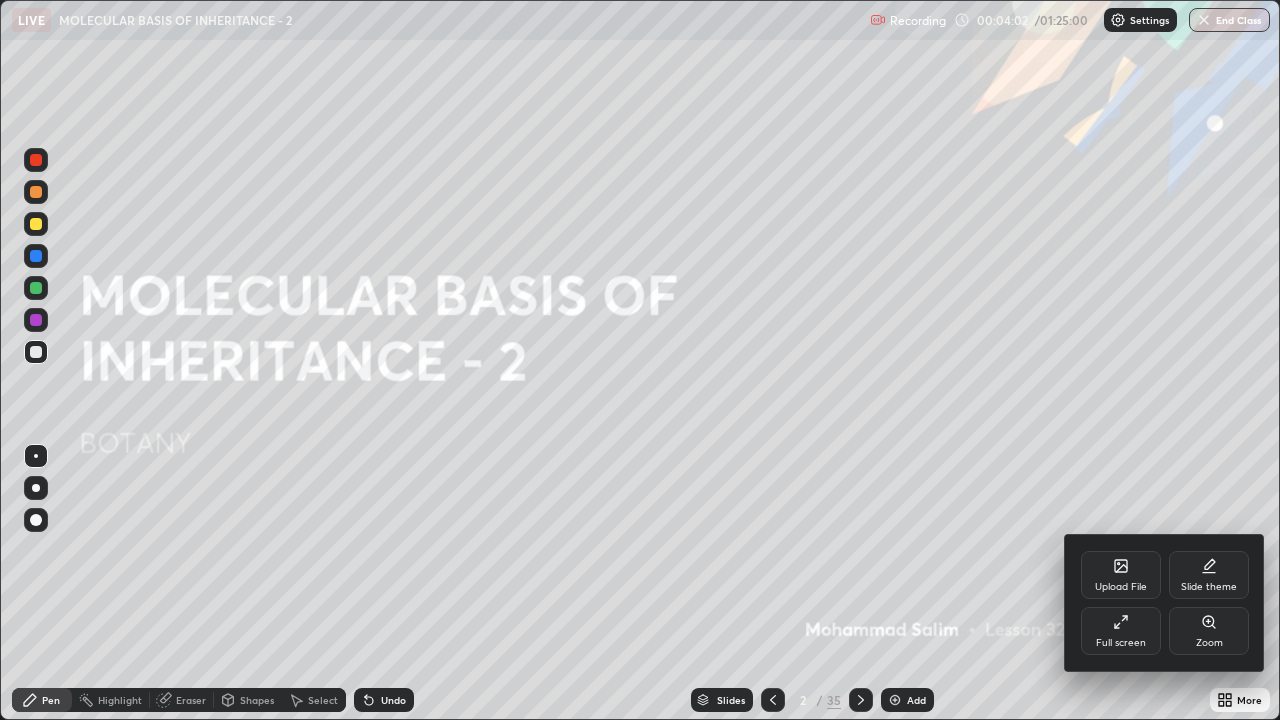 click 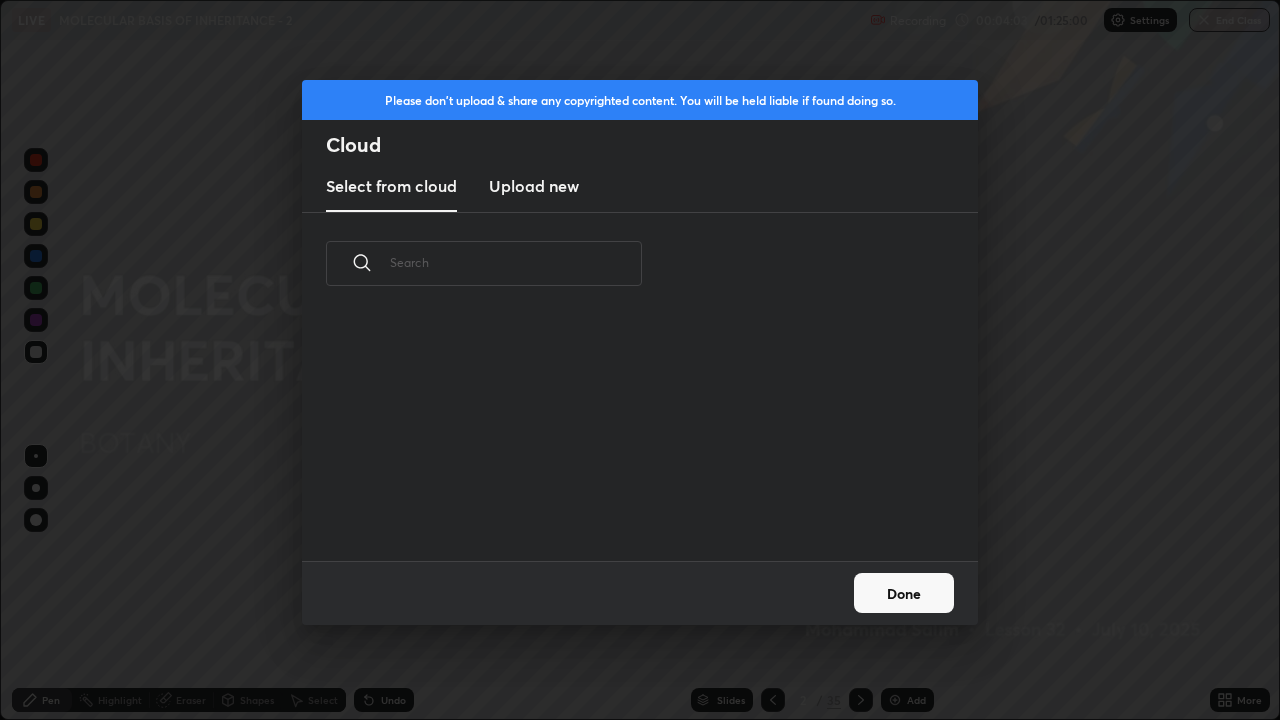 scroll, scrollTop: 246, scrollLeft: 642, axis: both 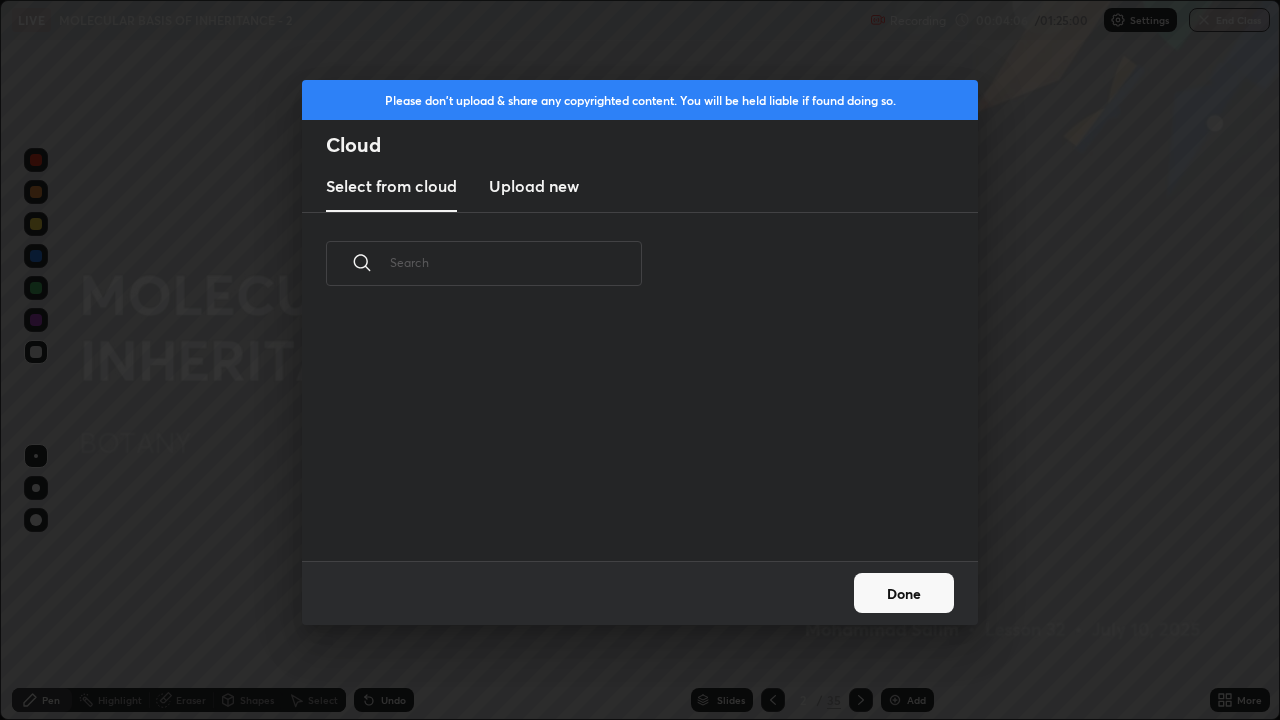 click on "Upload new" at bounding box center [534, 186] 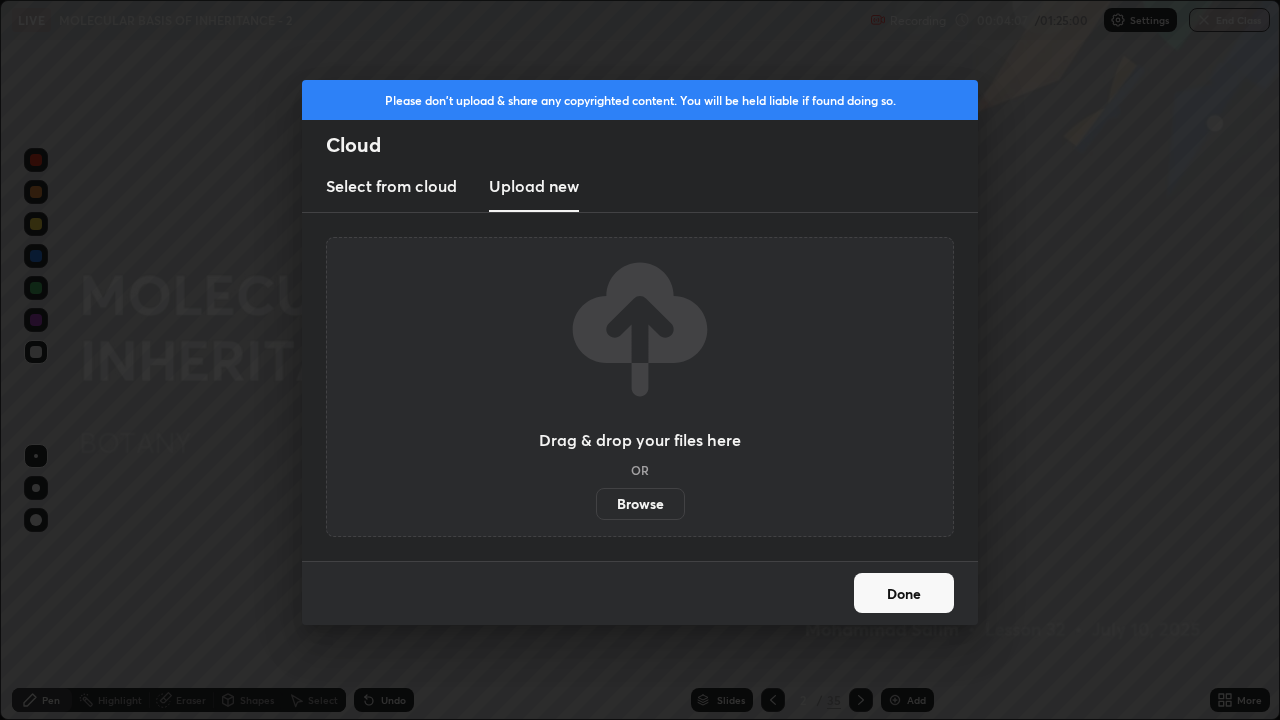 click on "Browse" at bounding box center [640, 504] 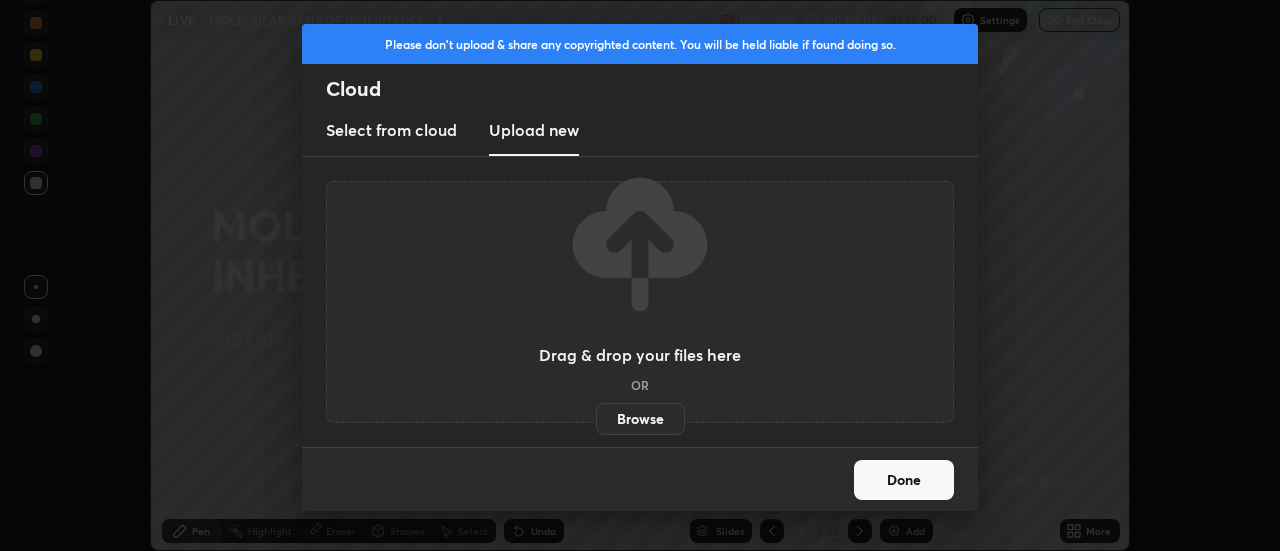 scroll, scrollTop: 551, scrollLeft: 1280, axis: both 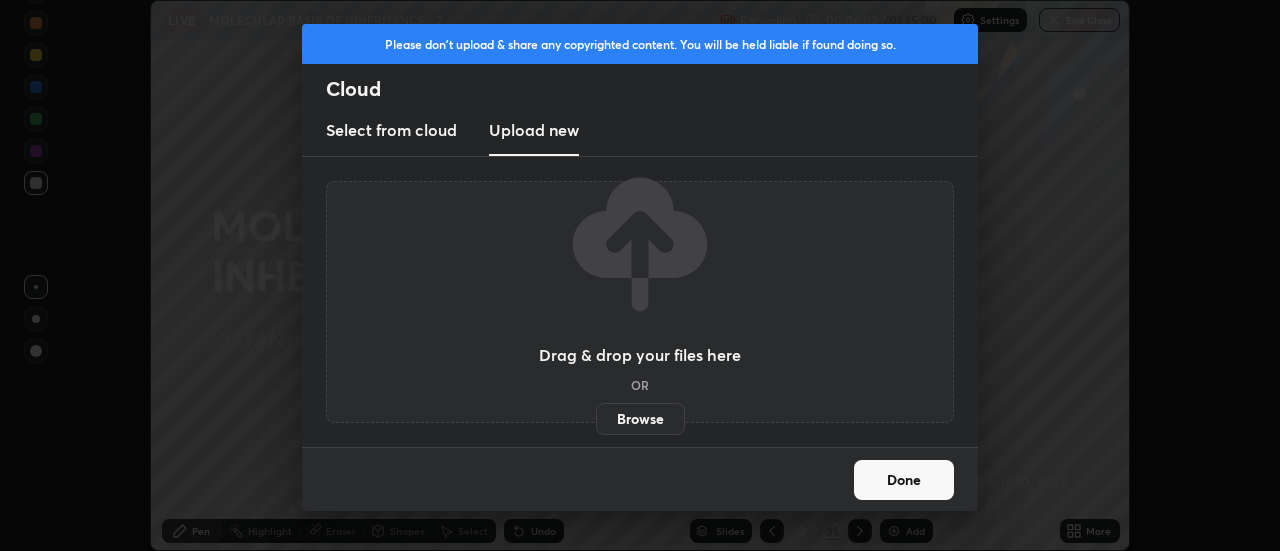 click on "Browse" at bounding box center (640, 419) 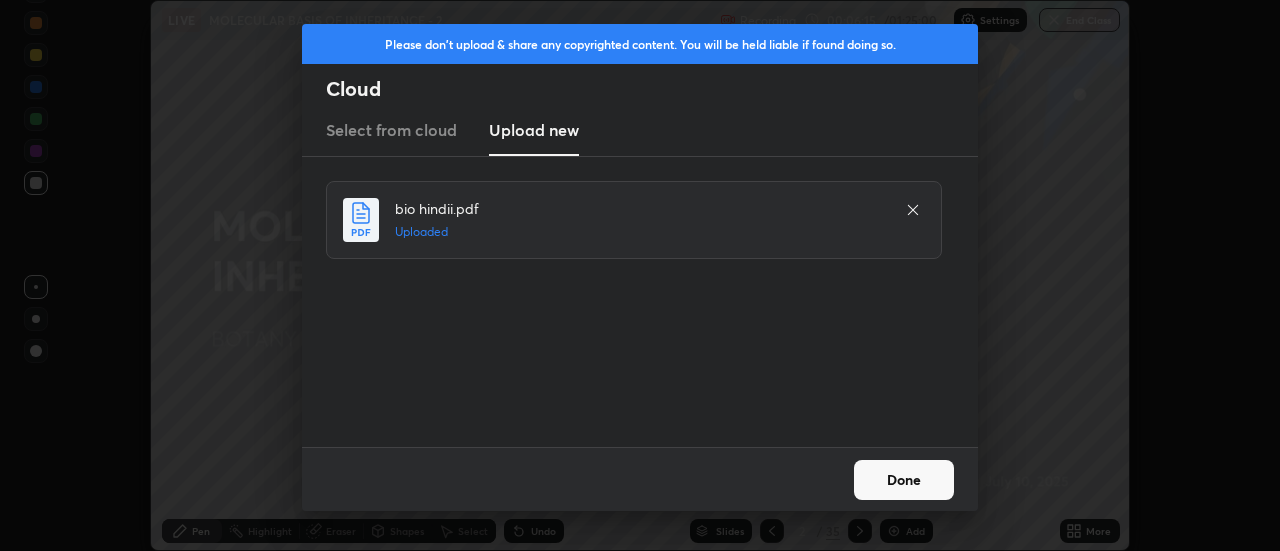 click on "Done" at bounding box center [904, 480] 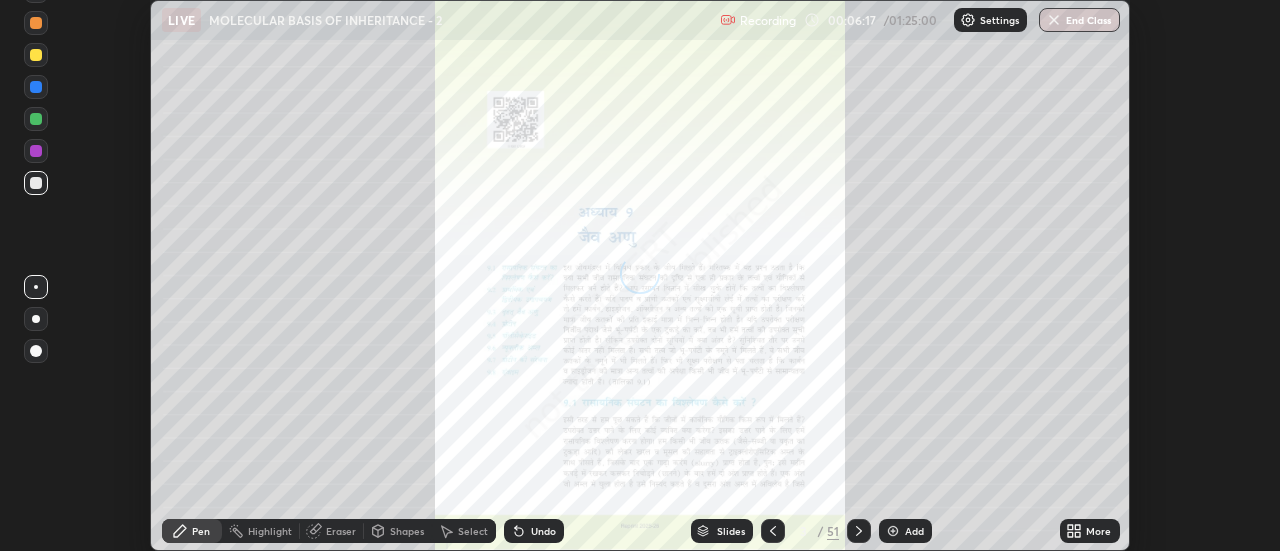 click 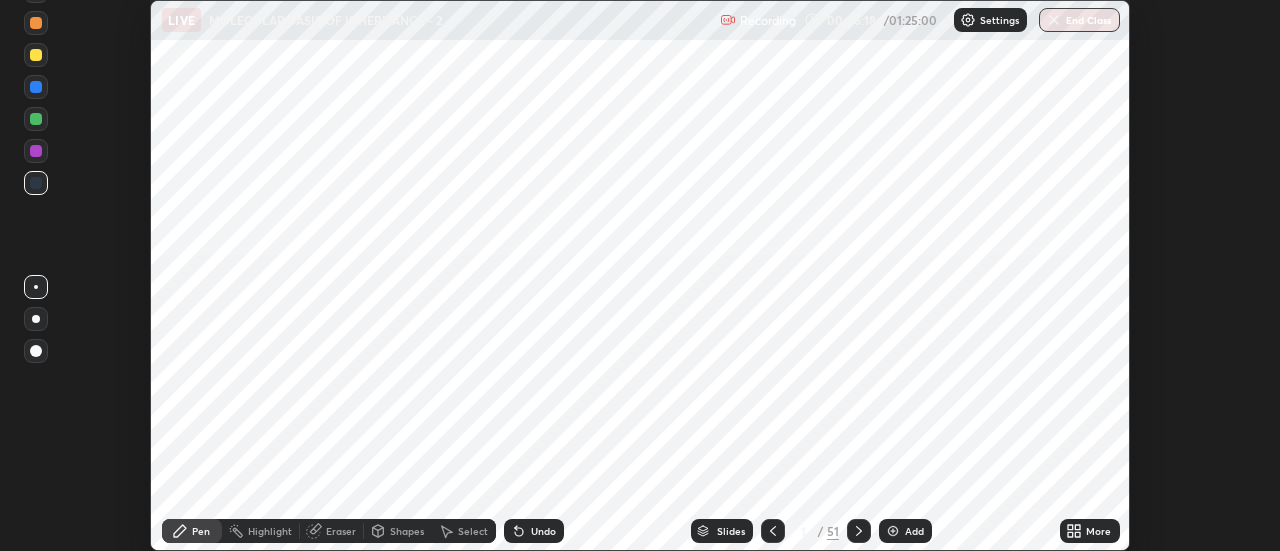 click on "Slides" at bounding box center (731, 531) 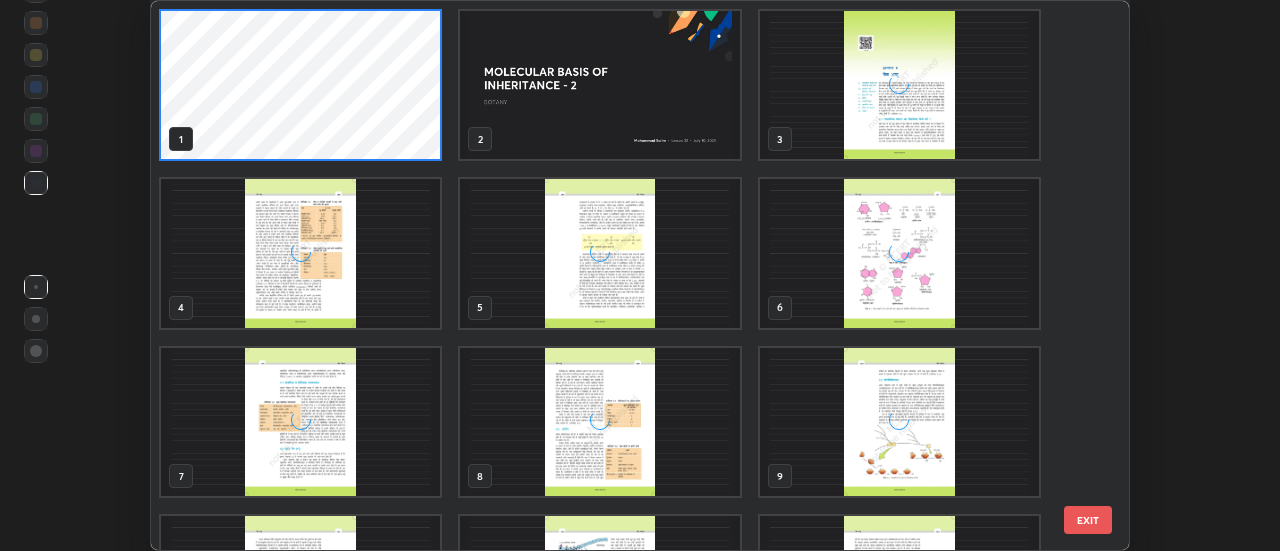 scroll, scrollTop: 7, scrollLeft: 11, axis: both 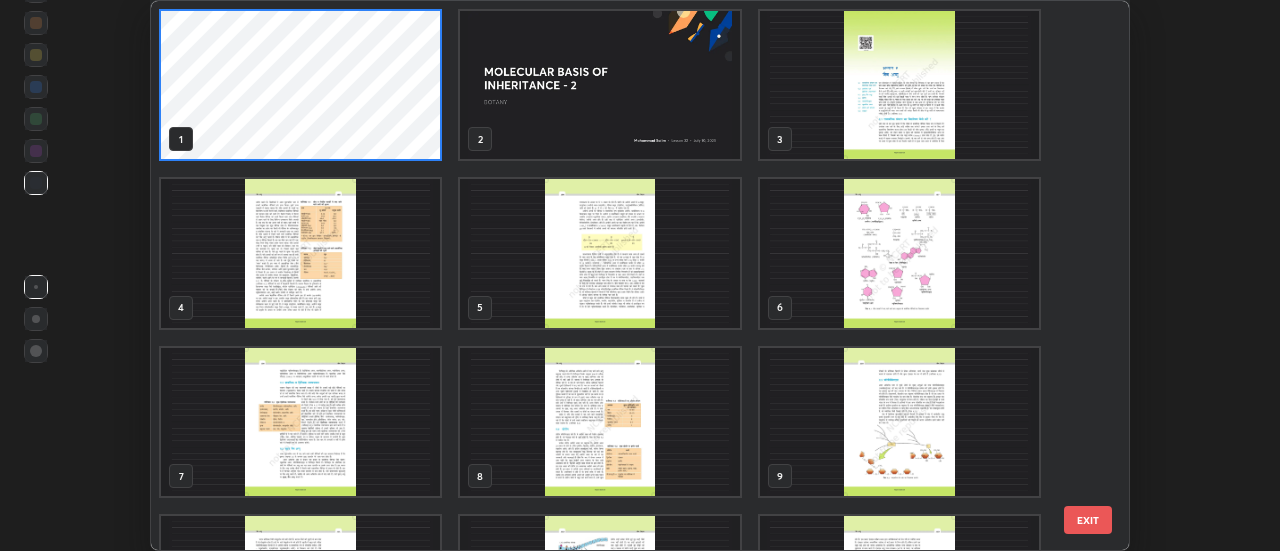 click at bounding box center (600, 85) 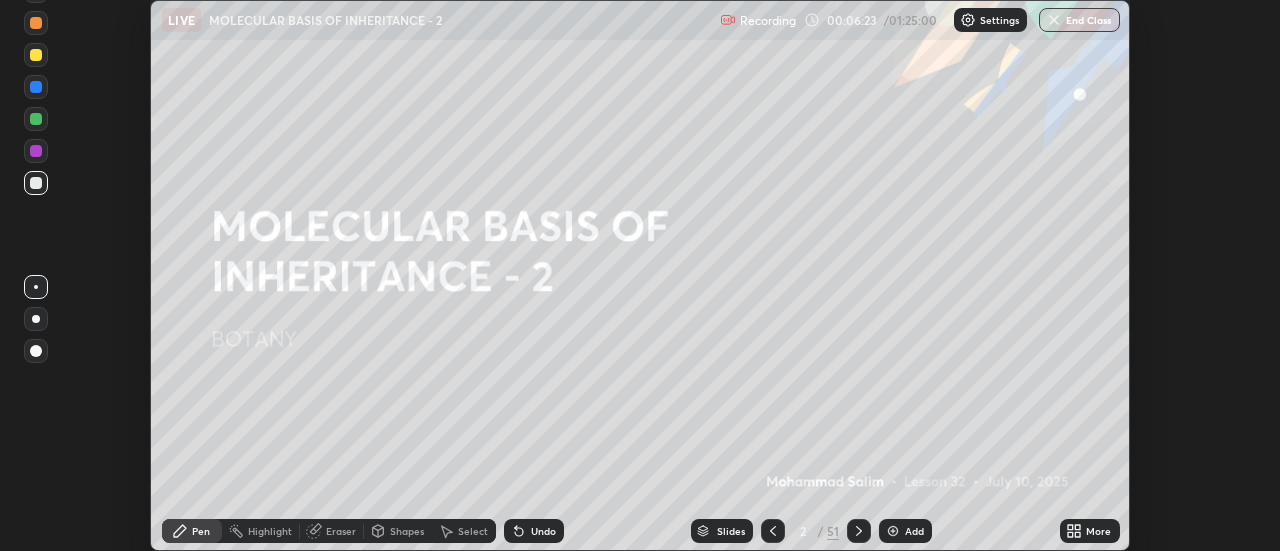 click at bounding box center (893, 531) 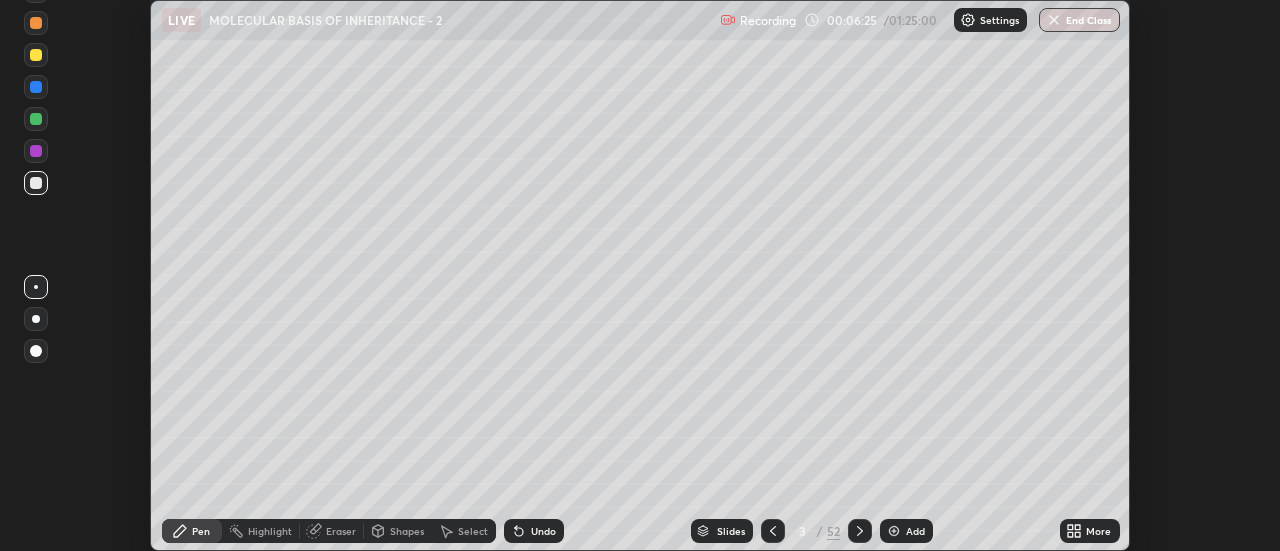 click 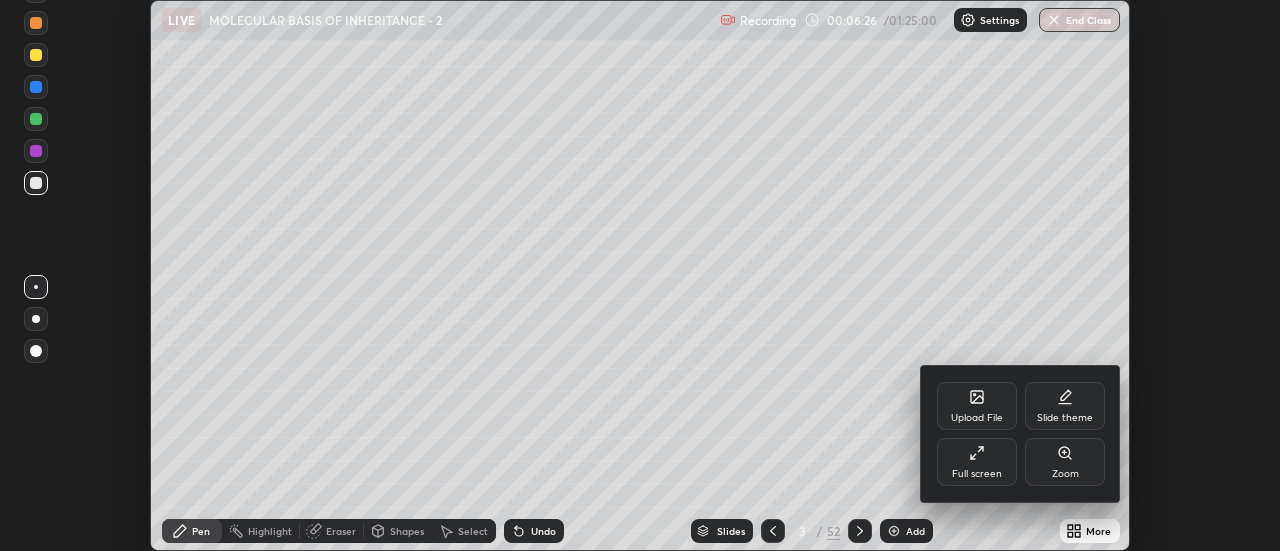 click 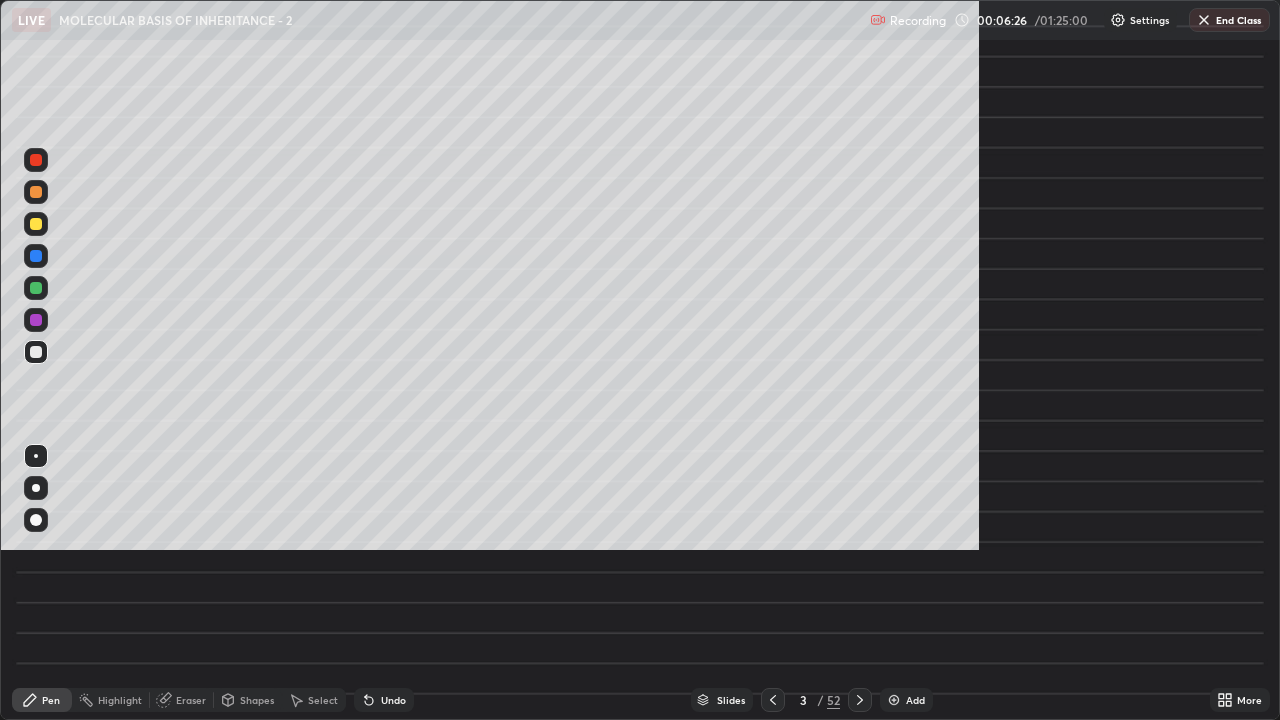 scroll, scrollTop: 99280, scrollLeft: 98720, axis: both 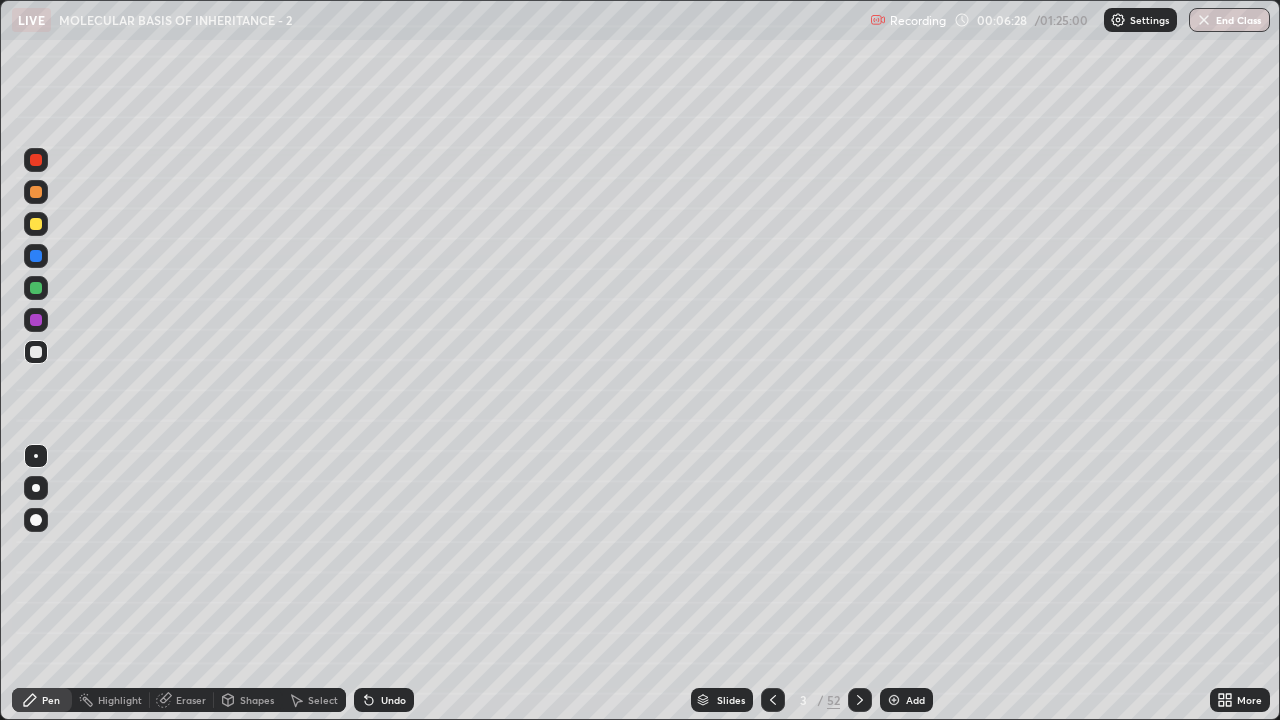 click at bounding box center [36, 352] 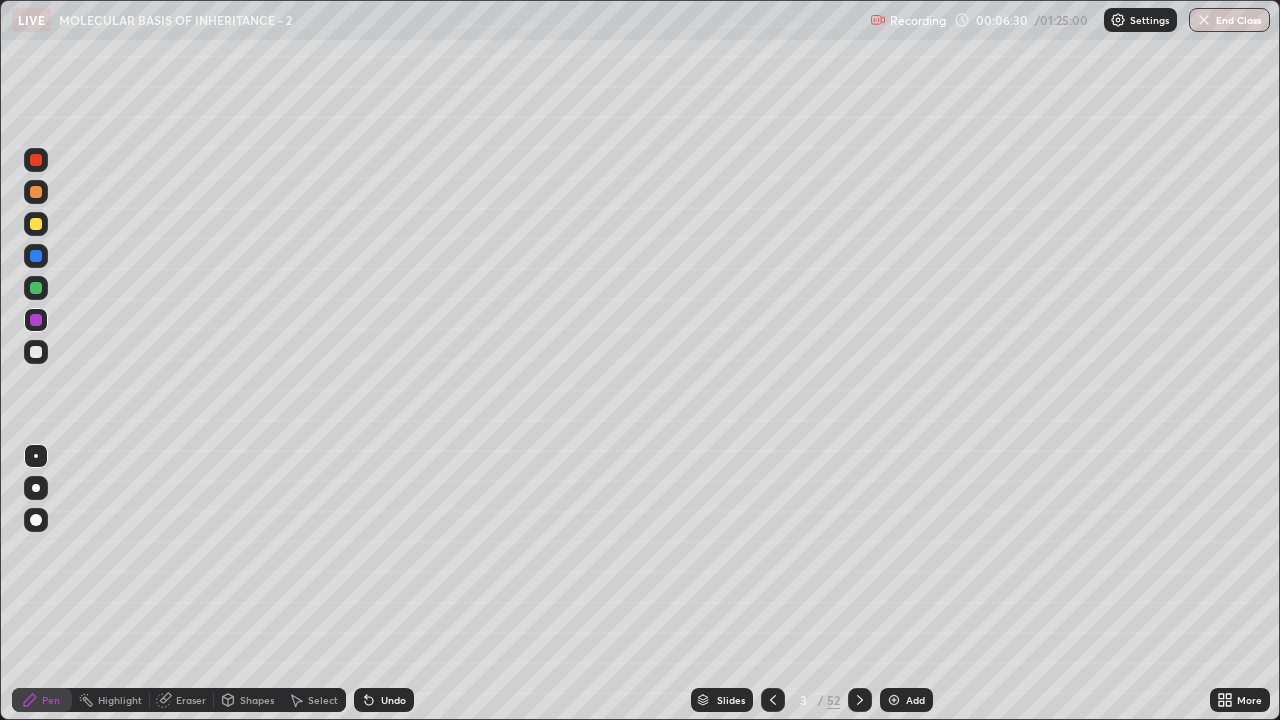 click at bounding box center [36, 288] 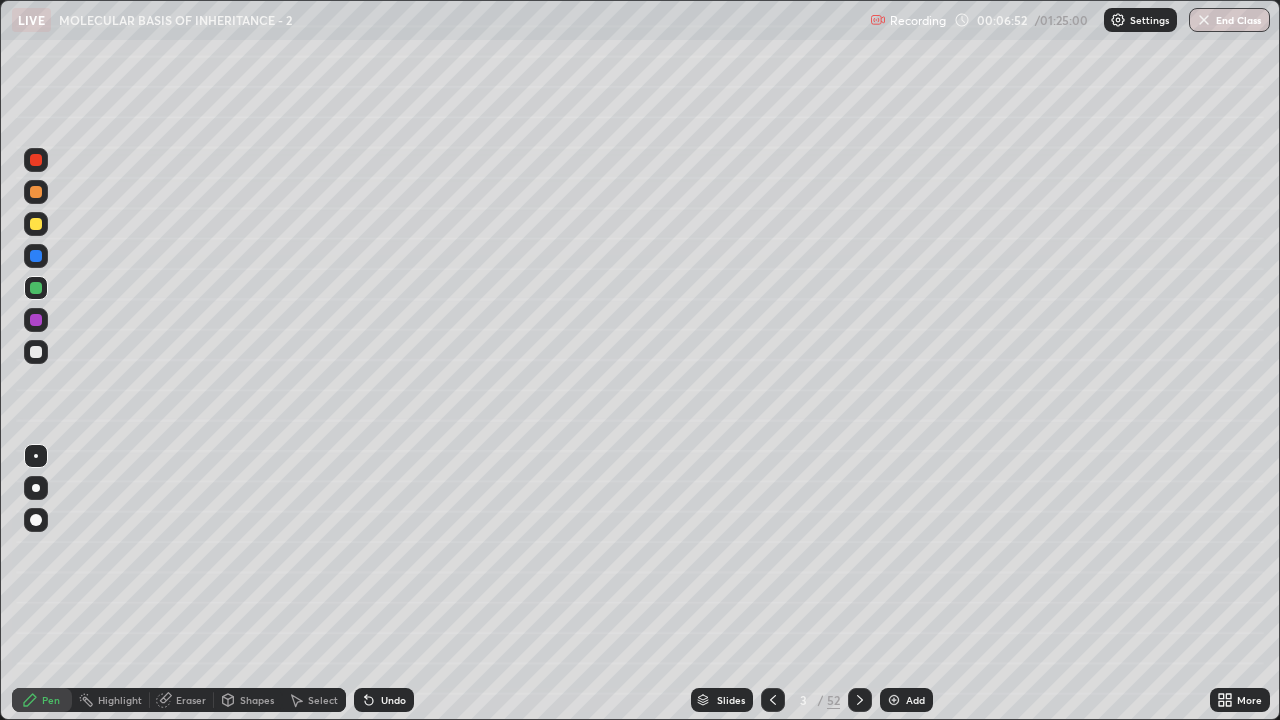click at bounding box center [36, 288] 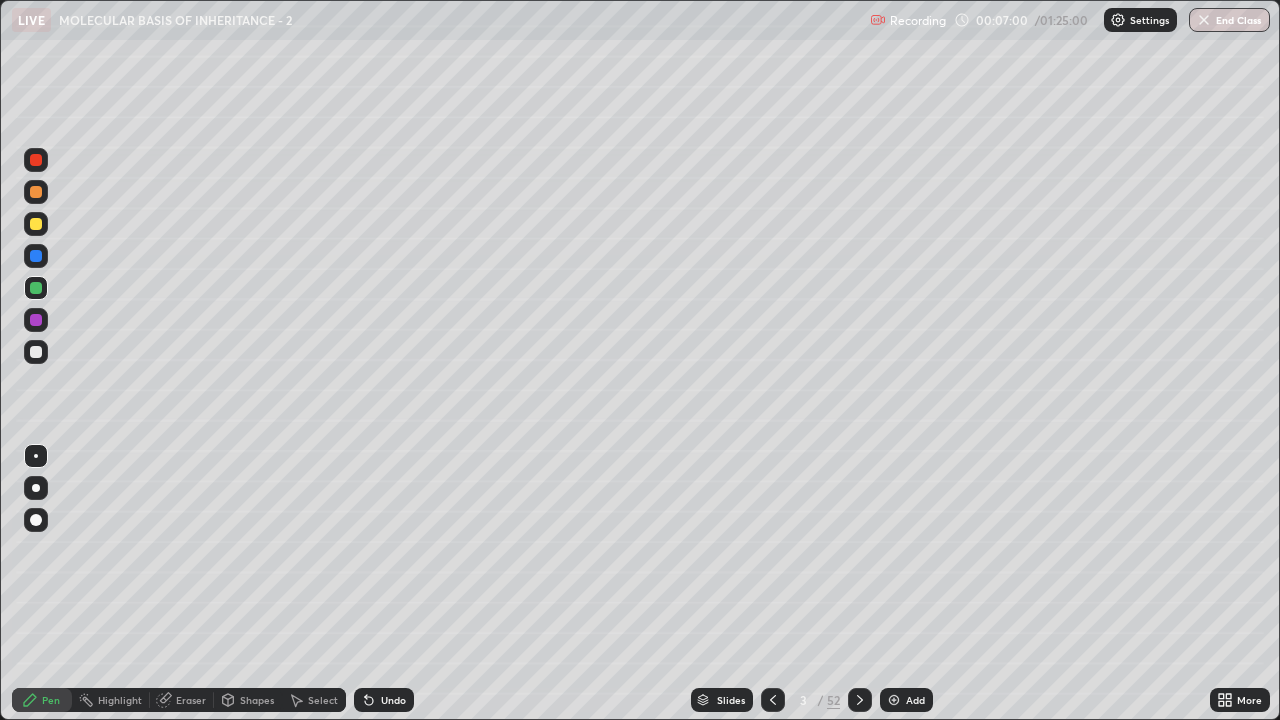 click at bounding box center [36, 488] 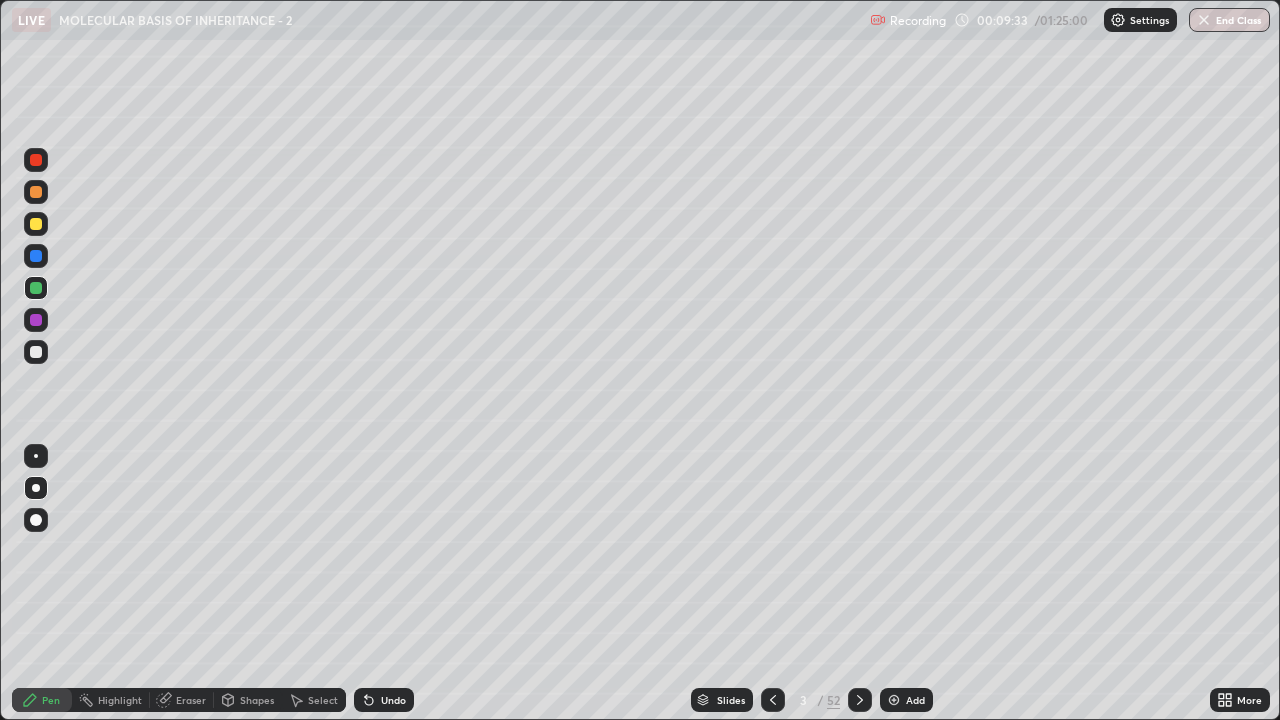 click on "Slides" at bounding box center [722, 700] 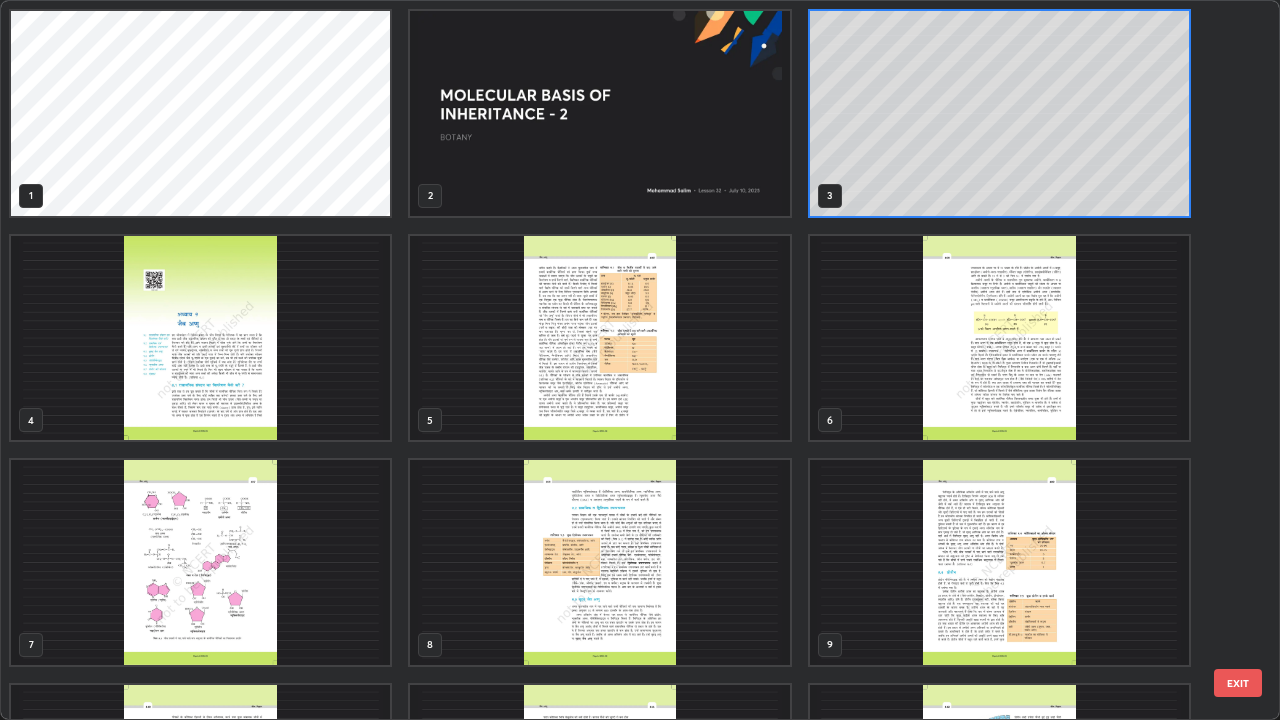 scroll, scrollTop: 7, scrollLeft: 11, axis: both 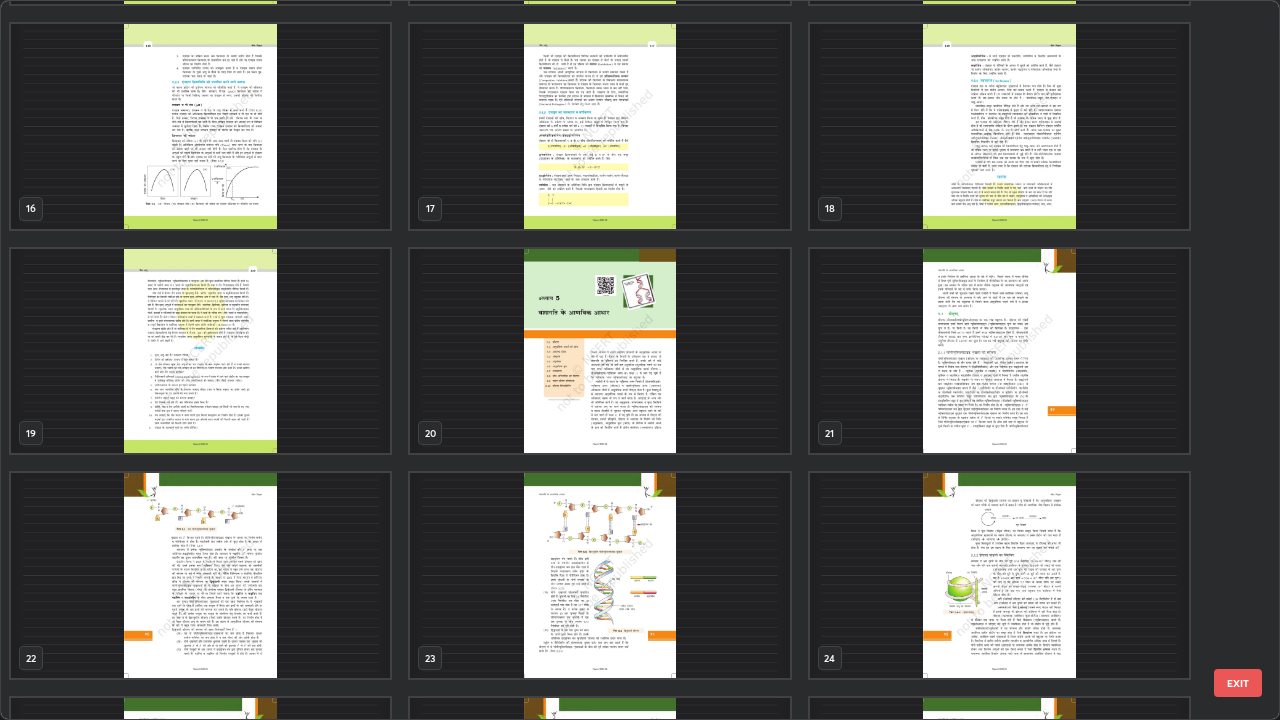 click at bounding box center (999, 351) 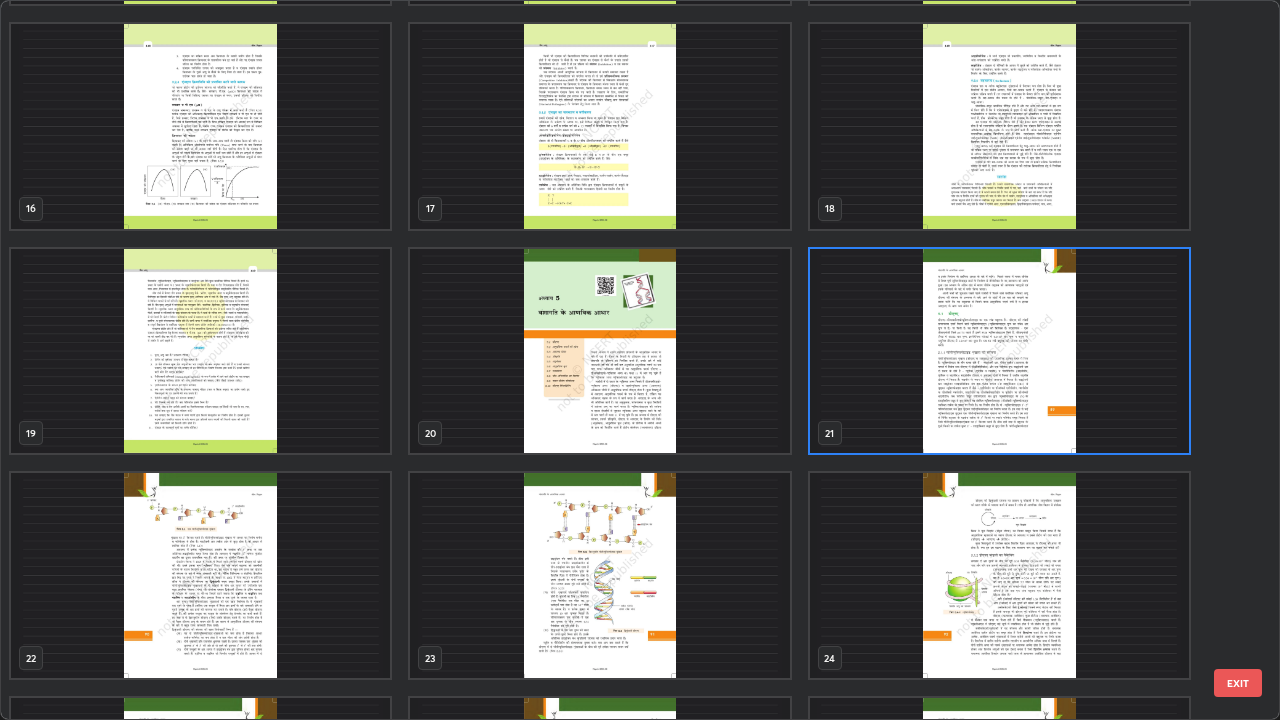 click at bounding box center [999, 351] 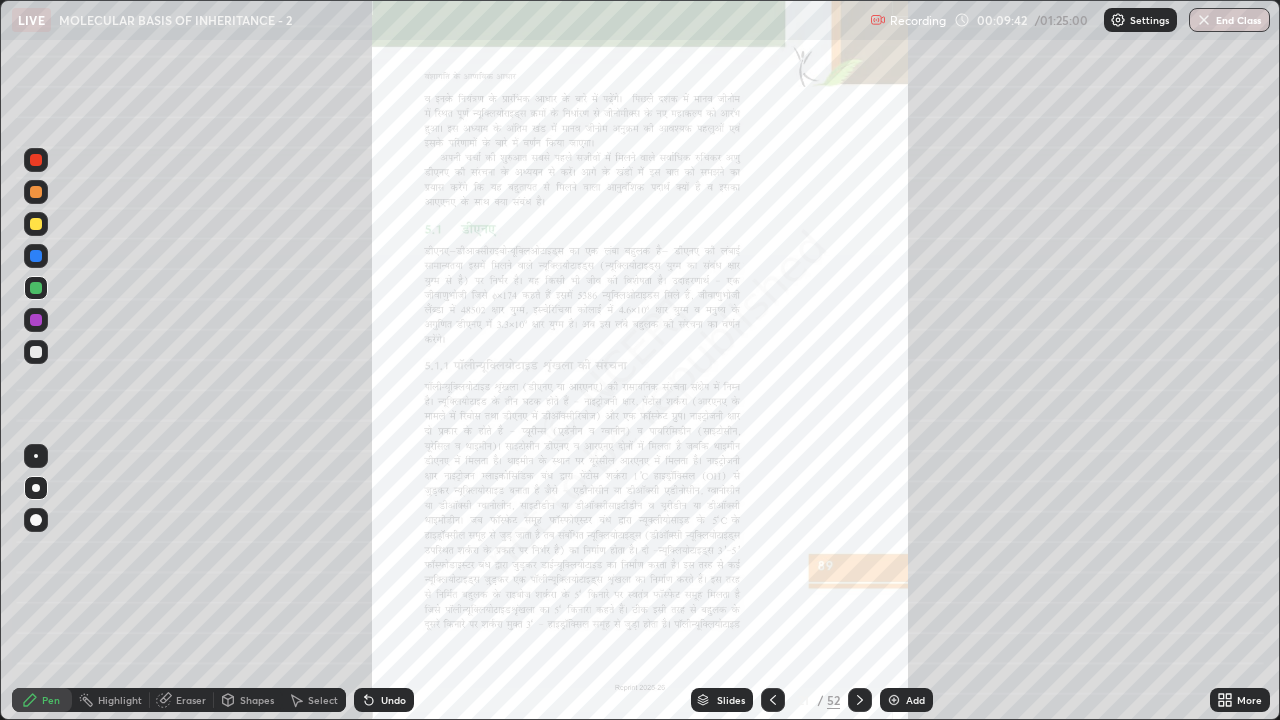 click 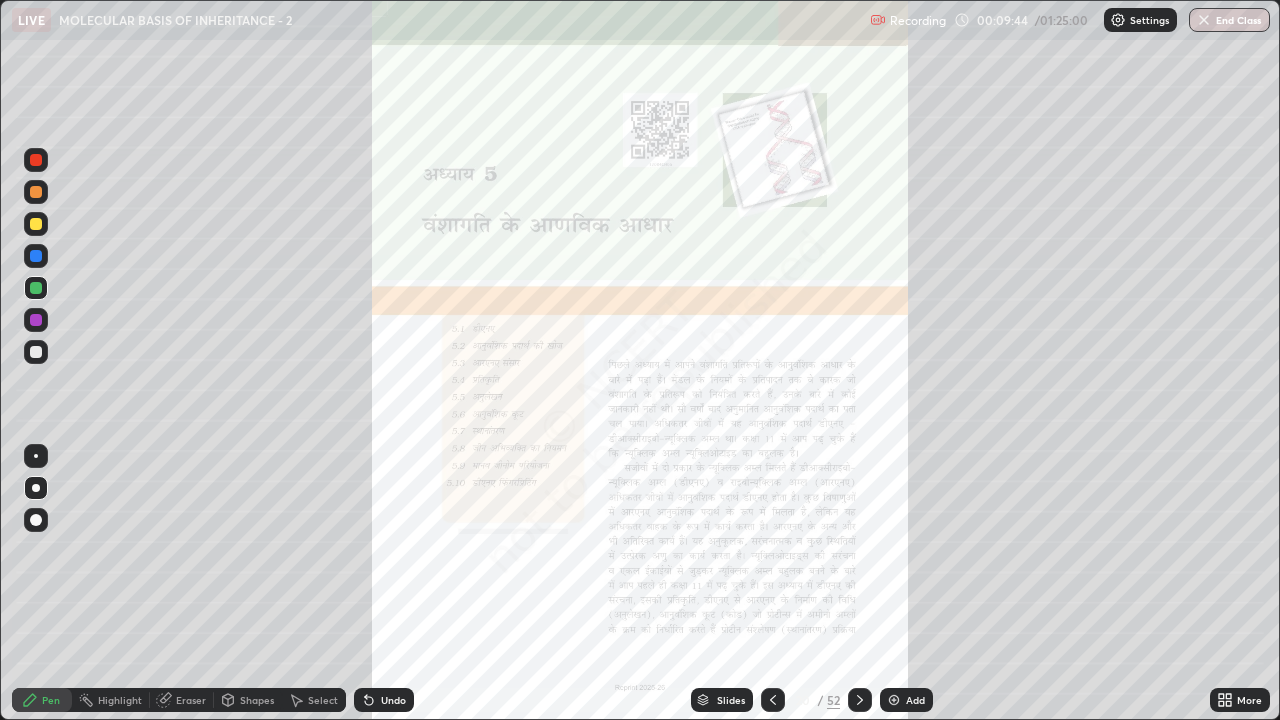click 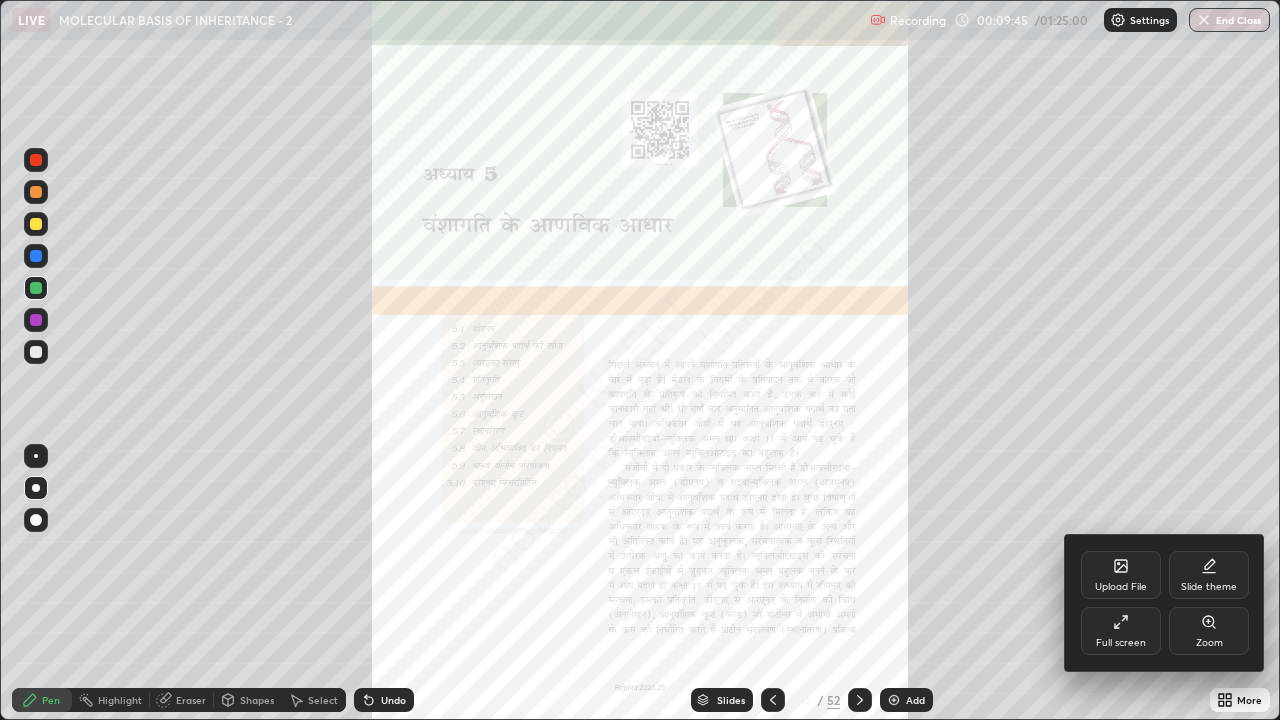 click on "Zoom" at bounding box center [1209, 631] 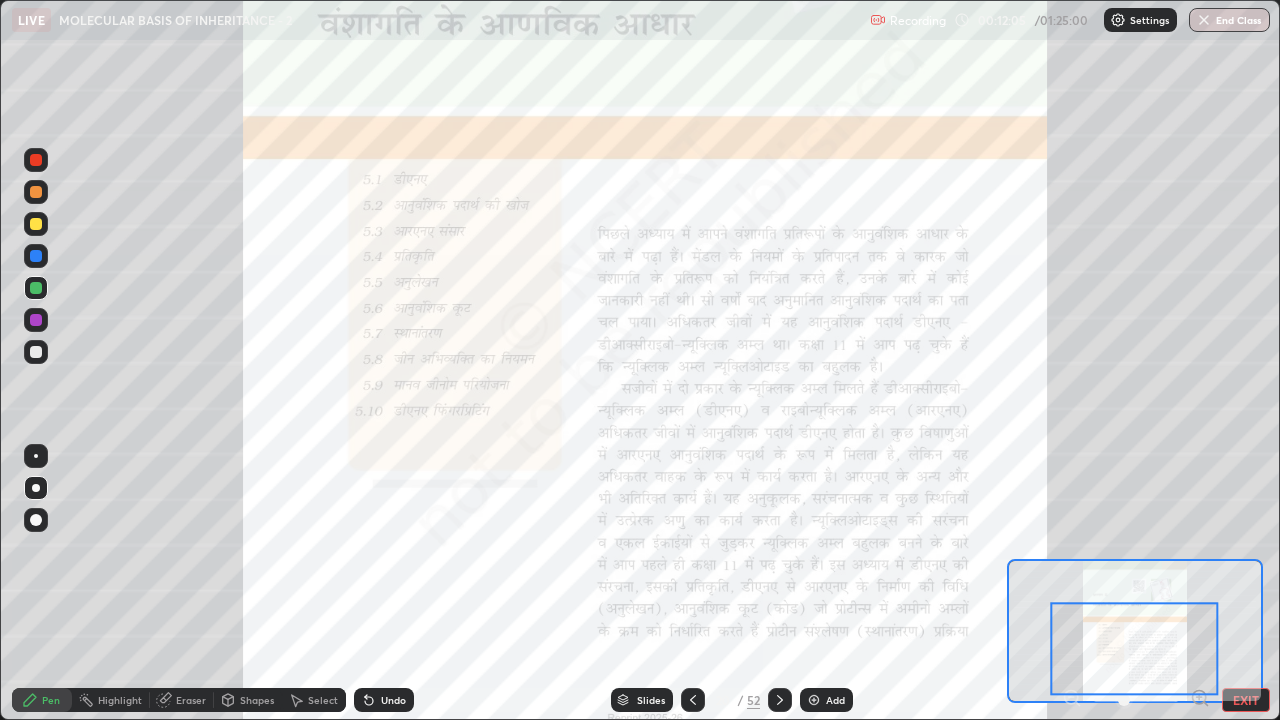 click 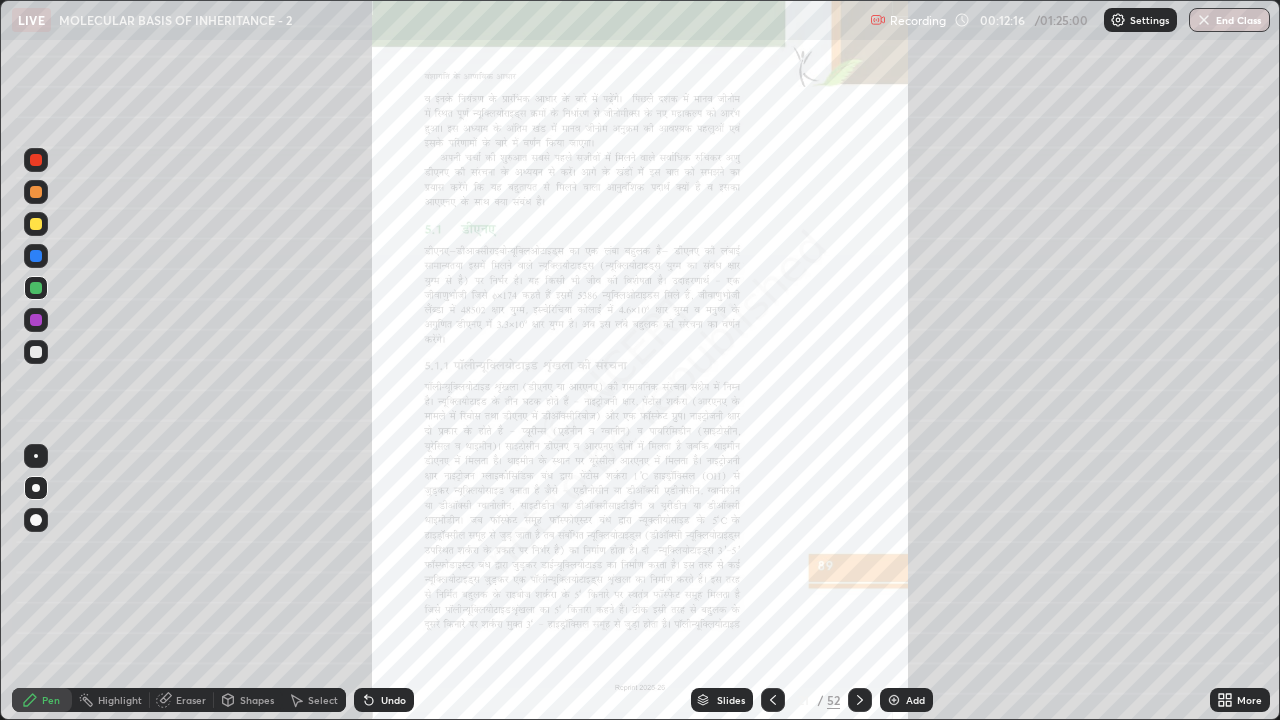 click on "Slides" at bounding box center (731, 700) 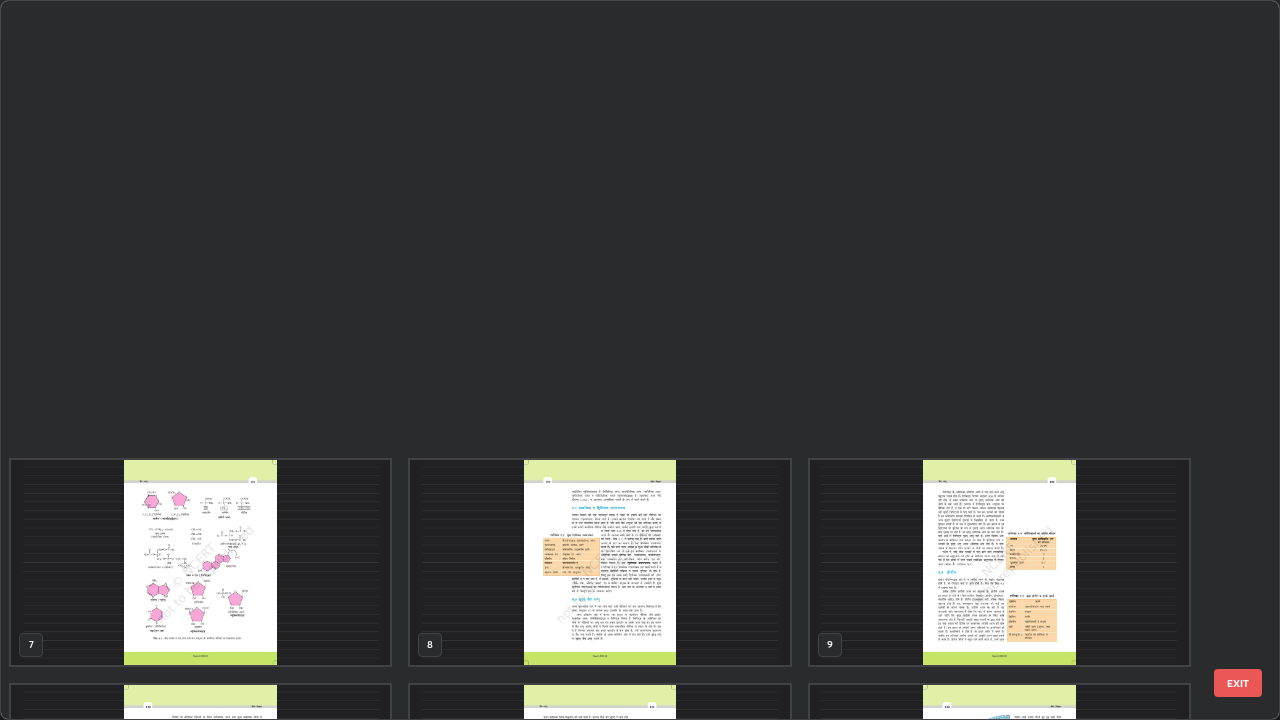 scroll, scrollTop: 854, scrollLeft: 0, axis: vertical 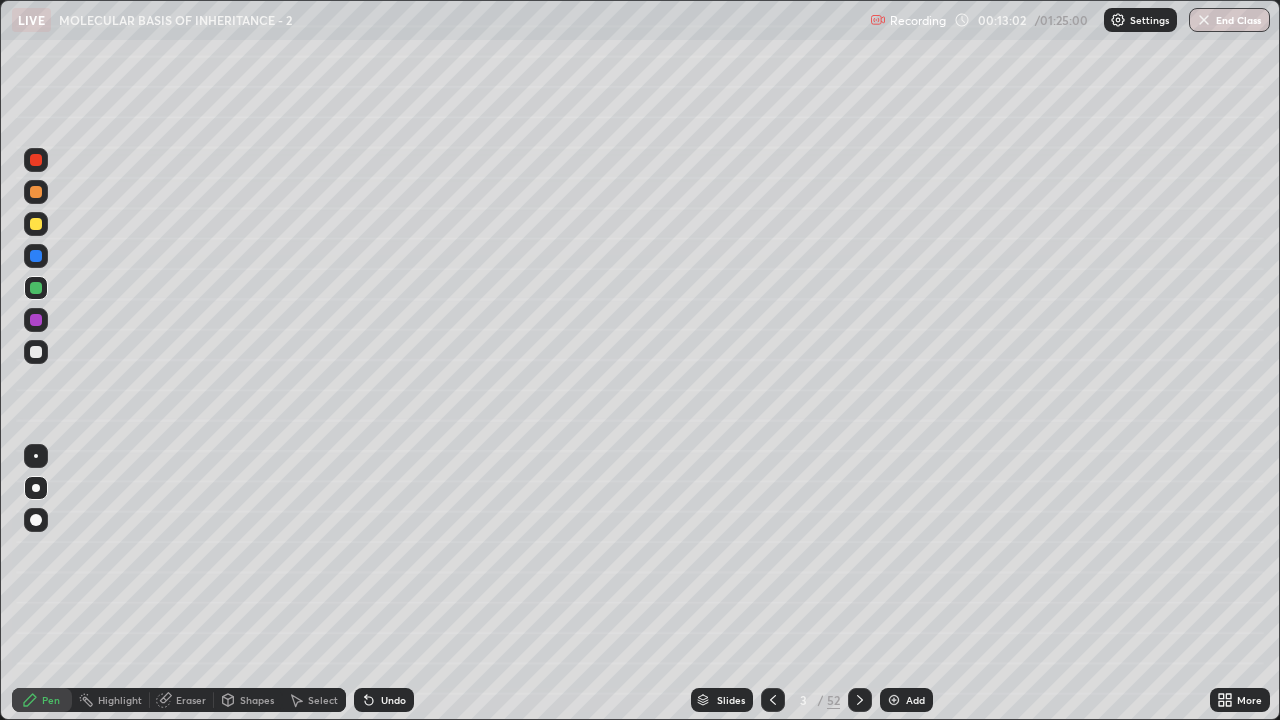 click at bounding box center [36, 320] 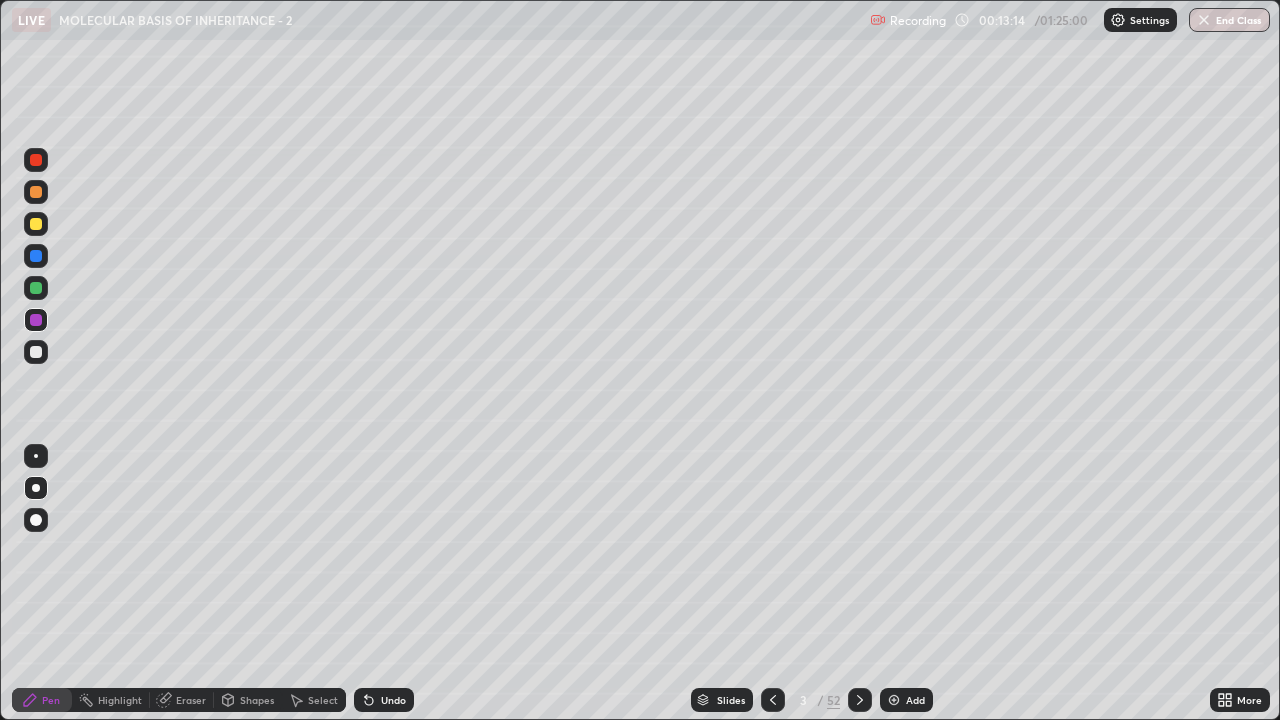 click 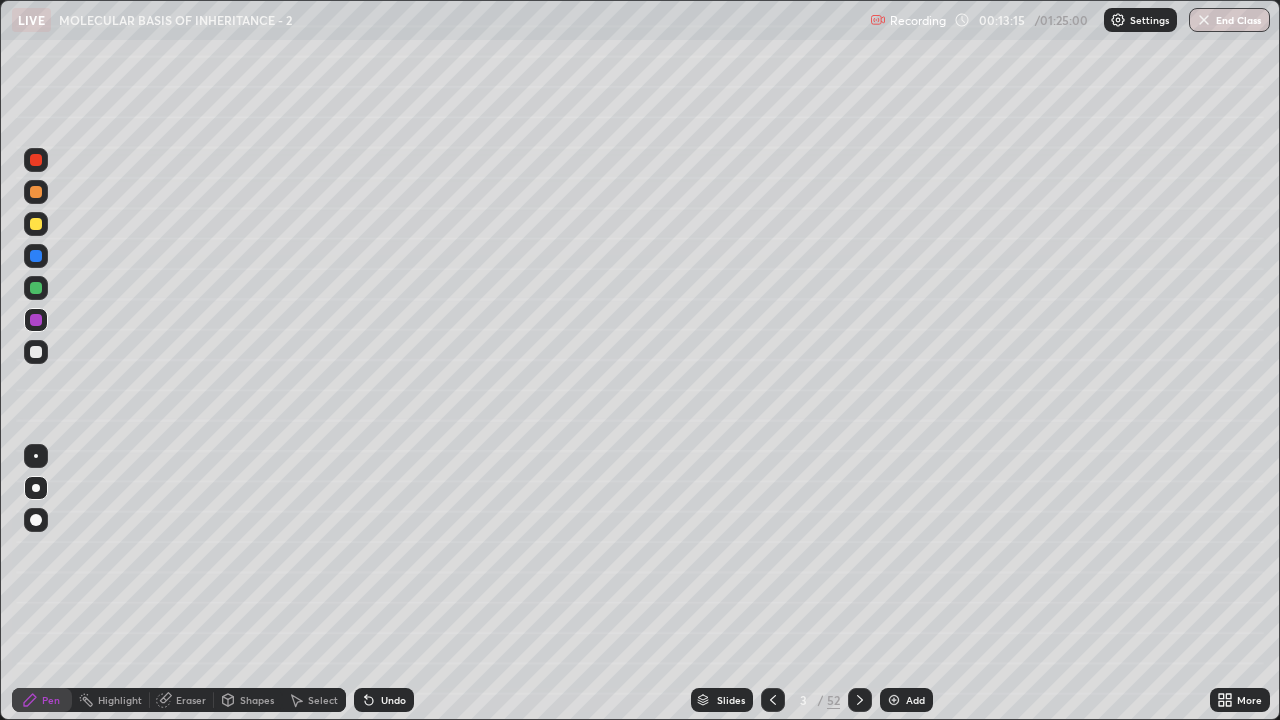 click 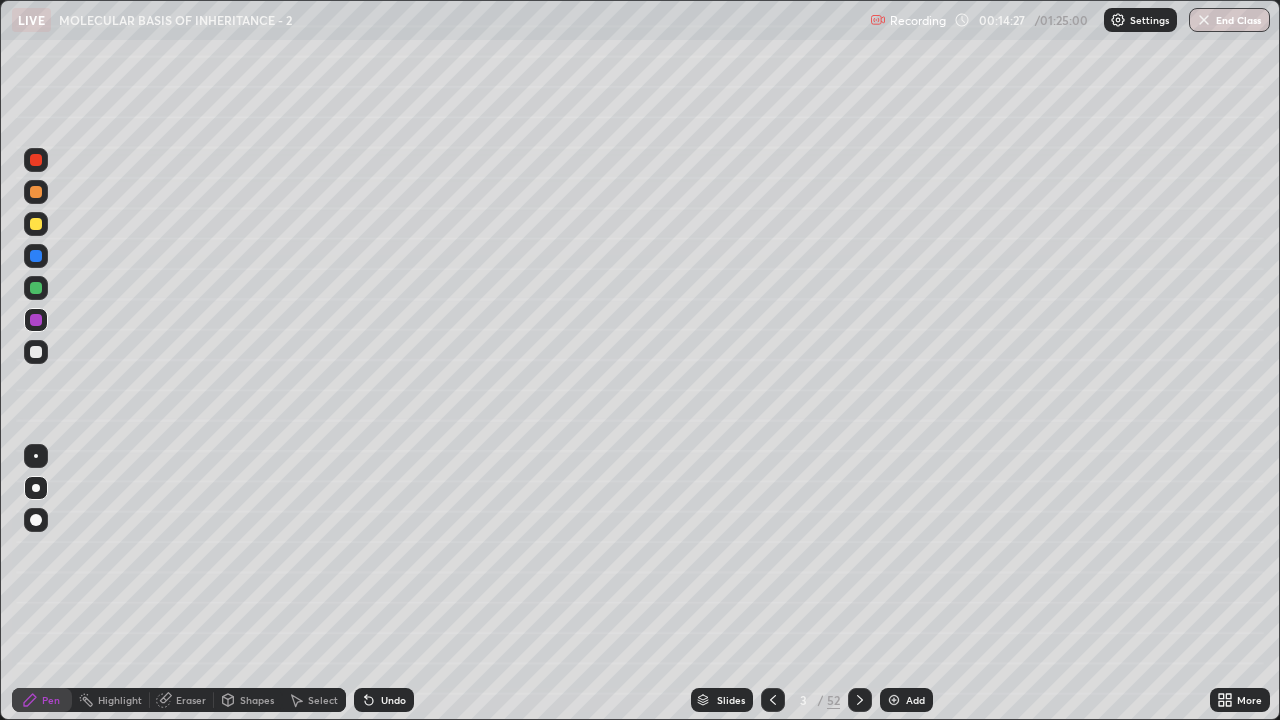 click on "Slides" at bounding box center [731, 700] 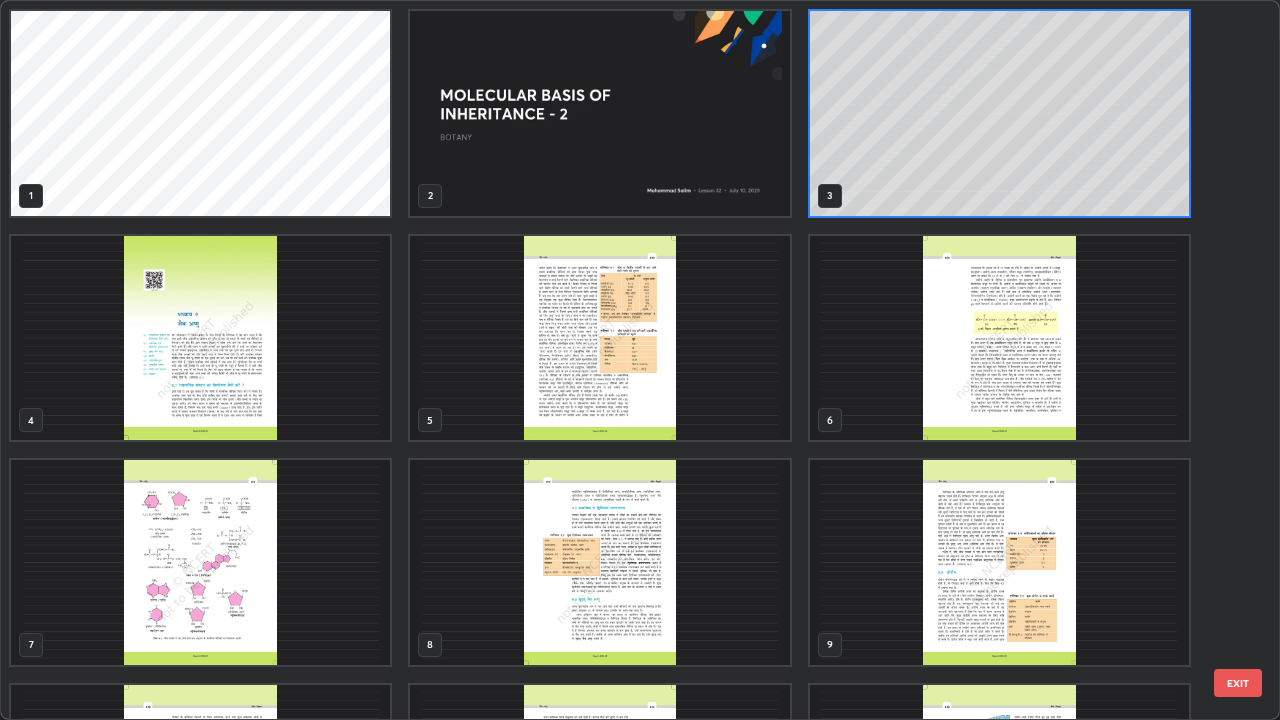 scroll, scrollTop: 7, scrollLeft: 11, axis: both 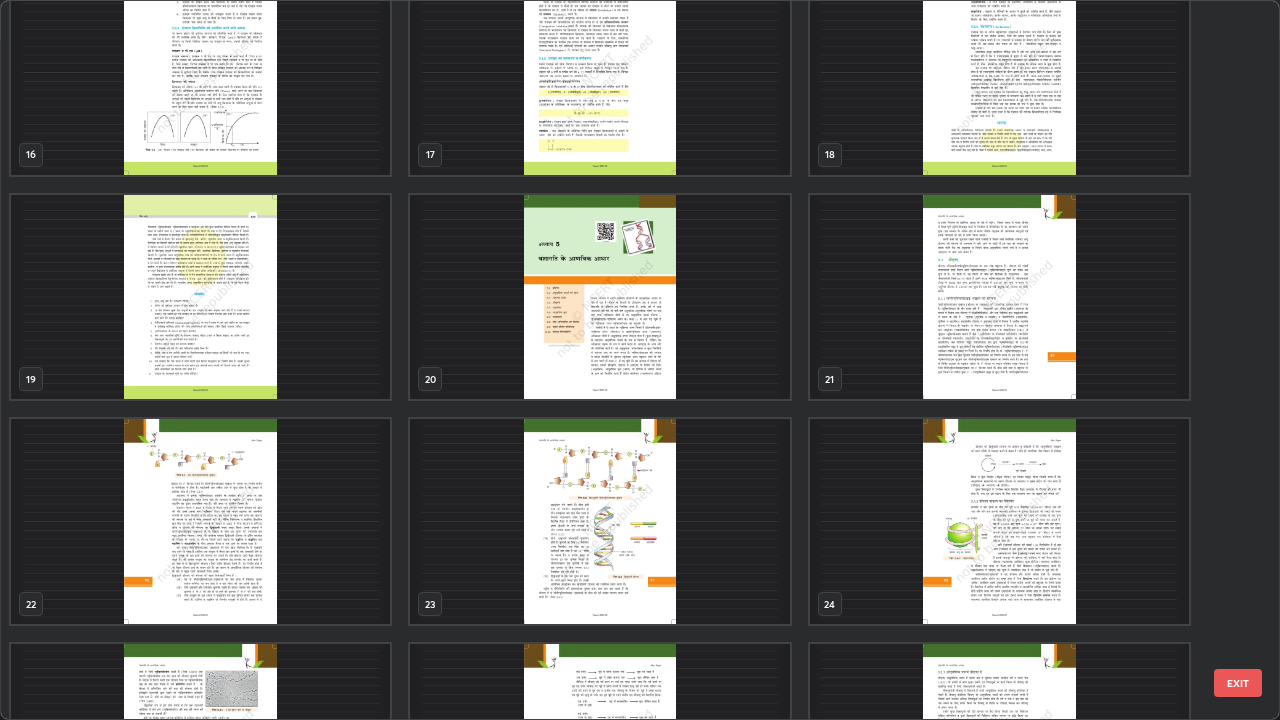 click at bounding box center (200, 521) 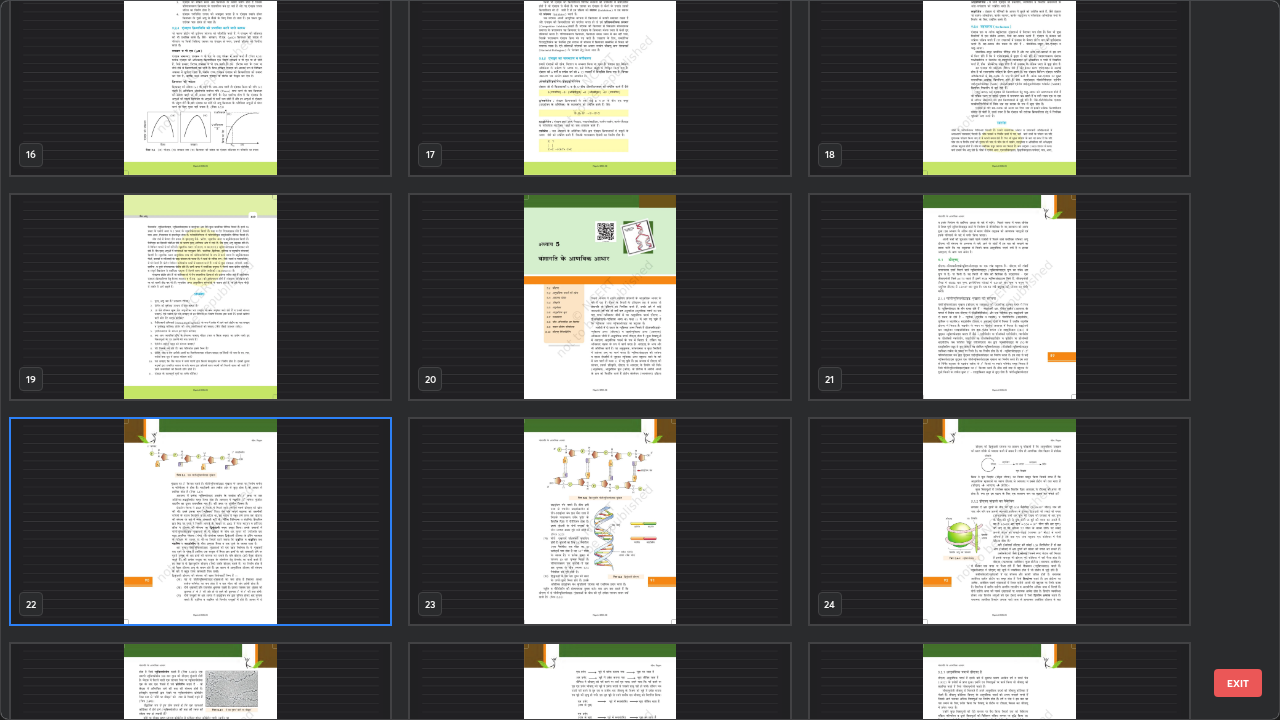 click at bounding box center (200, 521) 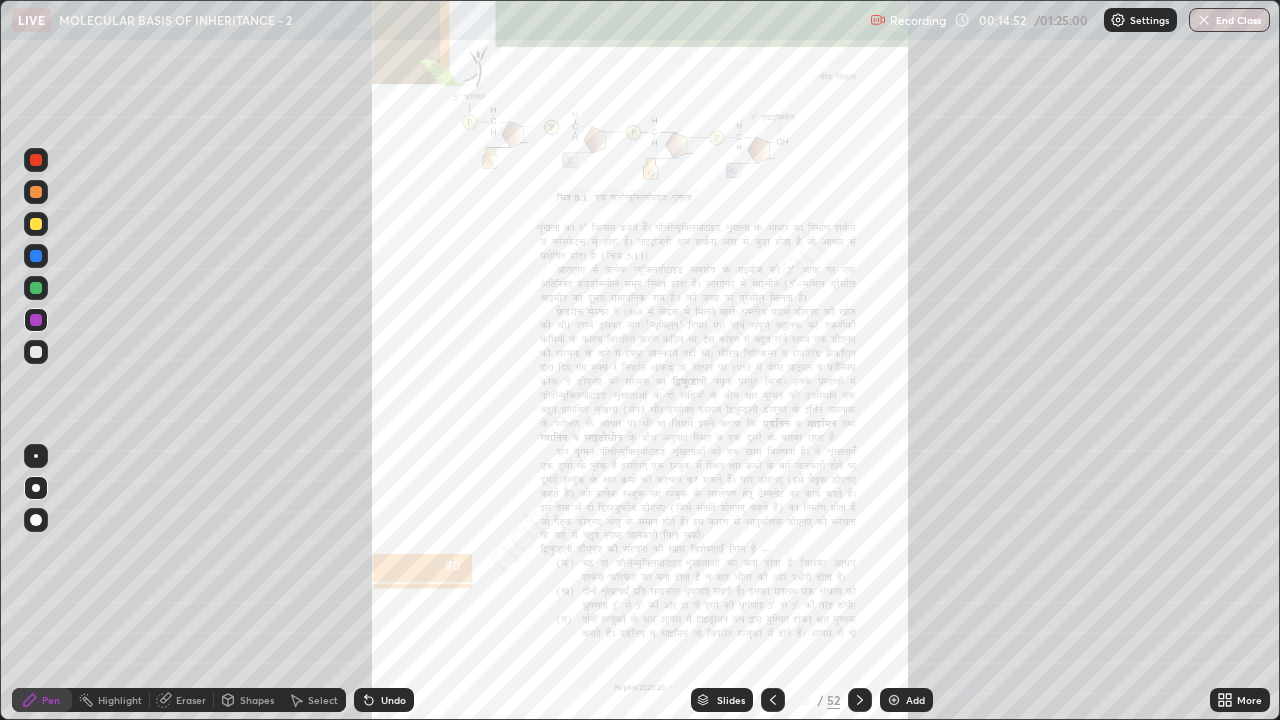 click on "Slides" at bounding box center [731, 700] 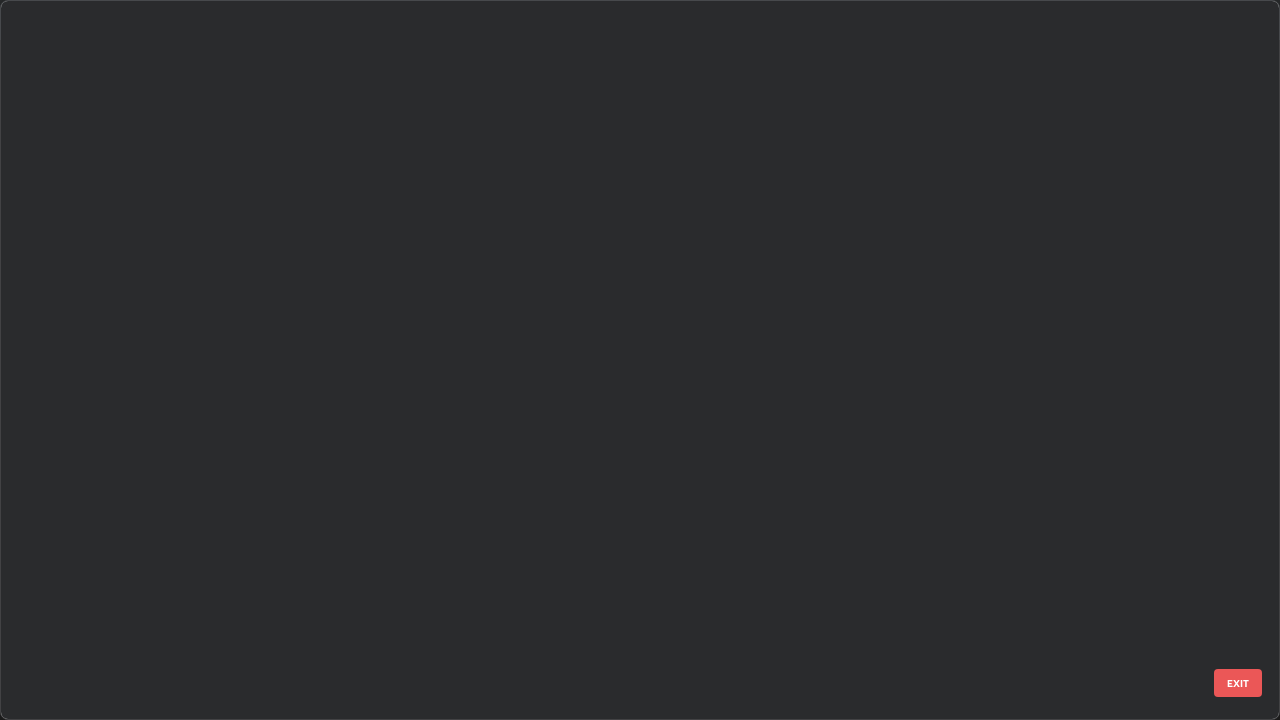 scroll, scrollTop: 1079, scrollLeft: 0, axis: vertical 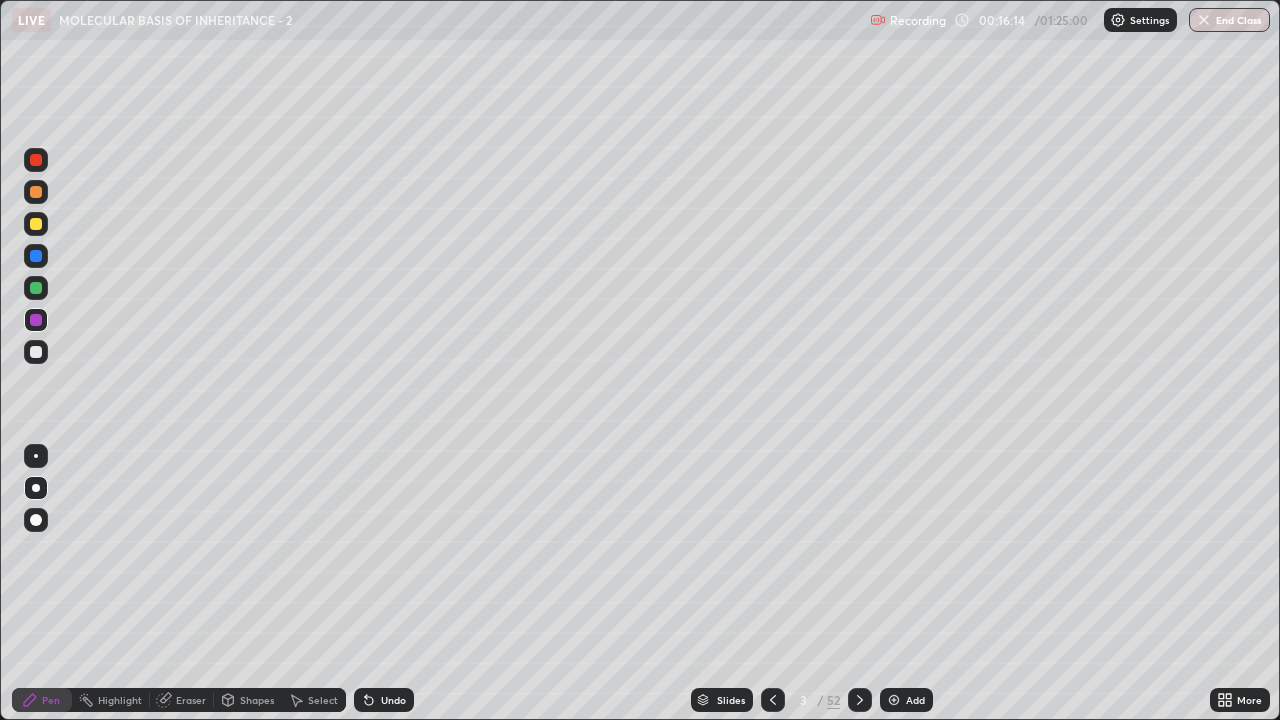 click on "Undo" at bounding box center (393, 700) 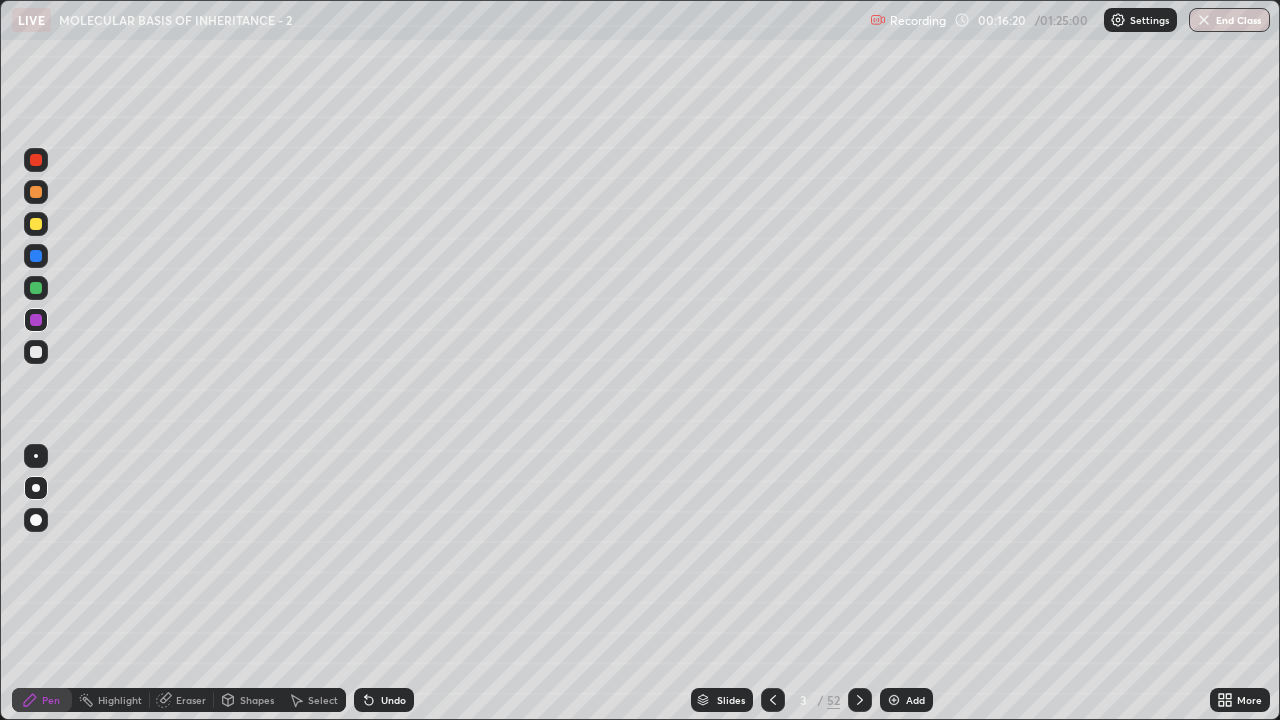 click at bounding box center (36, 224) 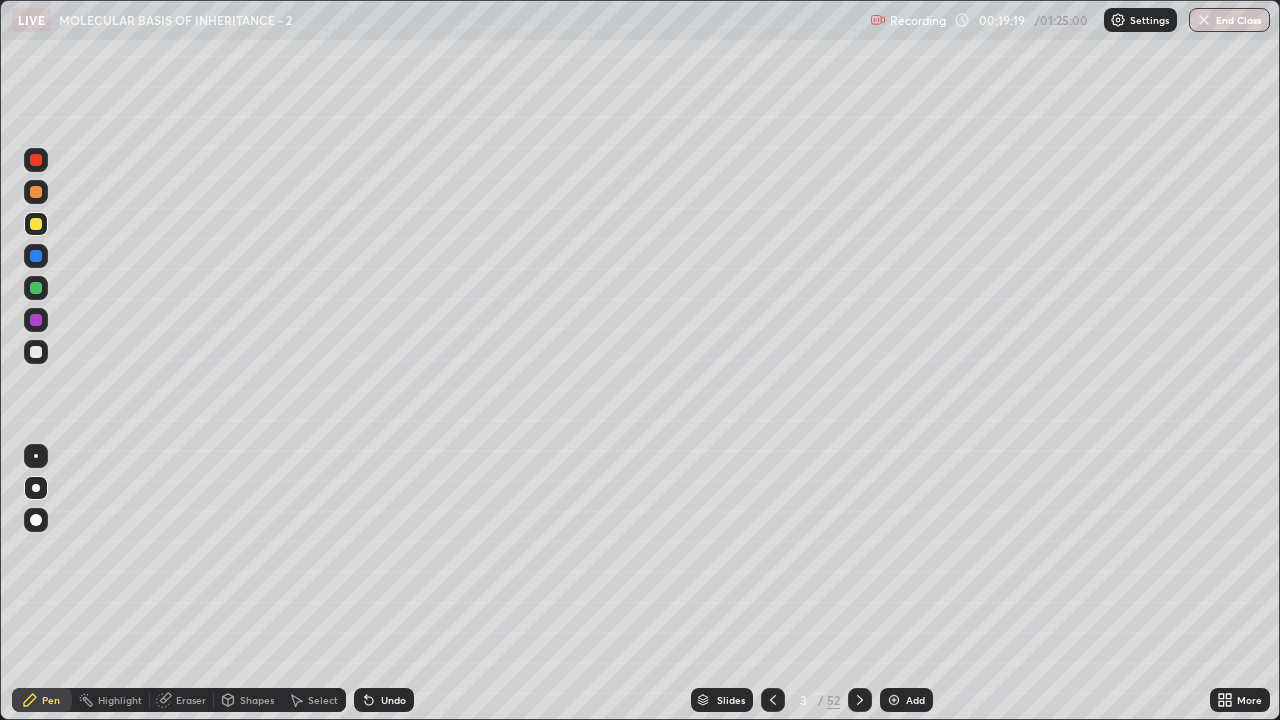 click 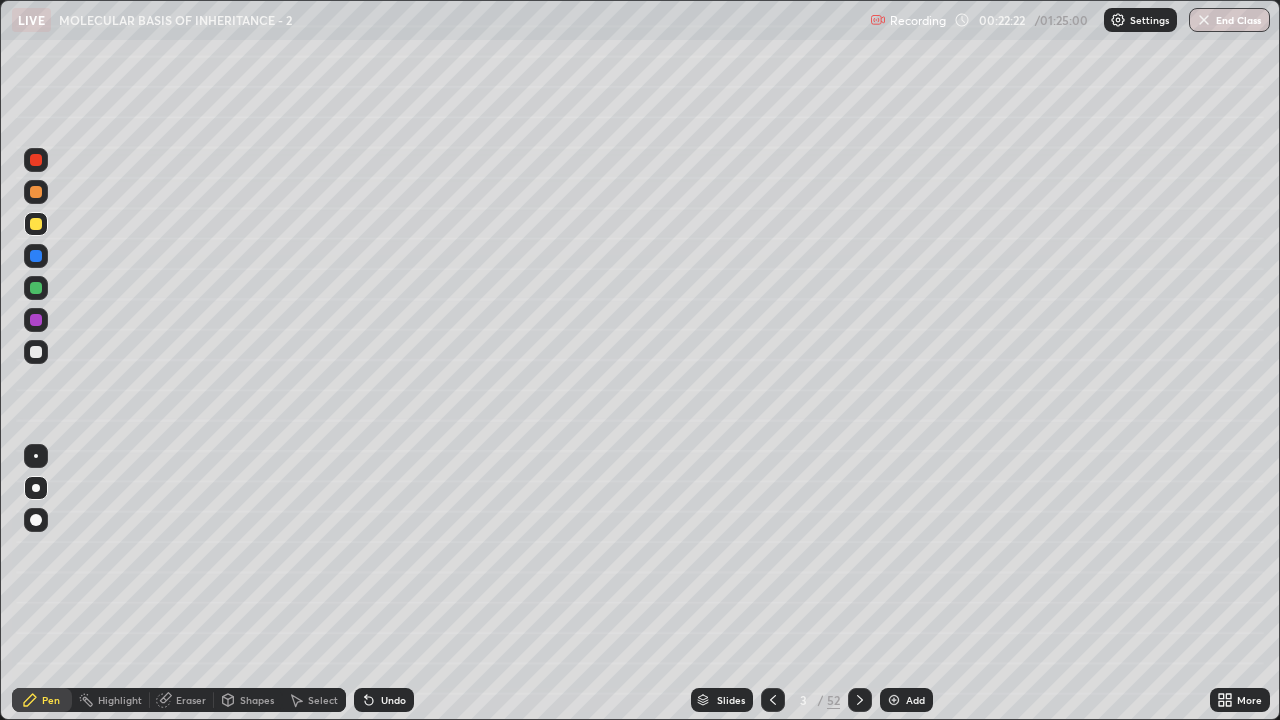 click on "Slides" at bounding box center (731, 700) 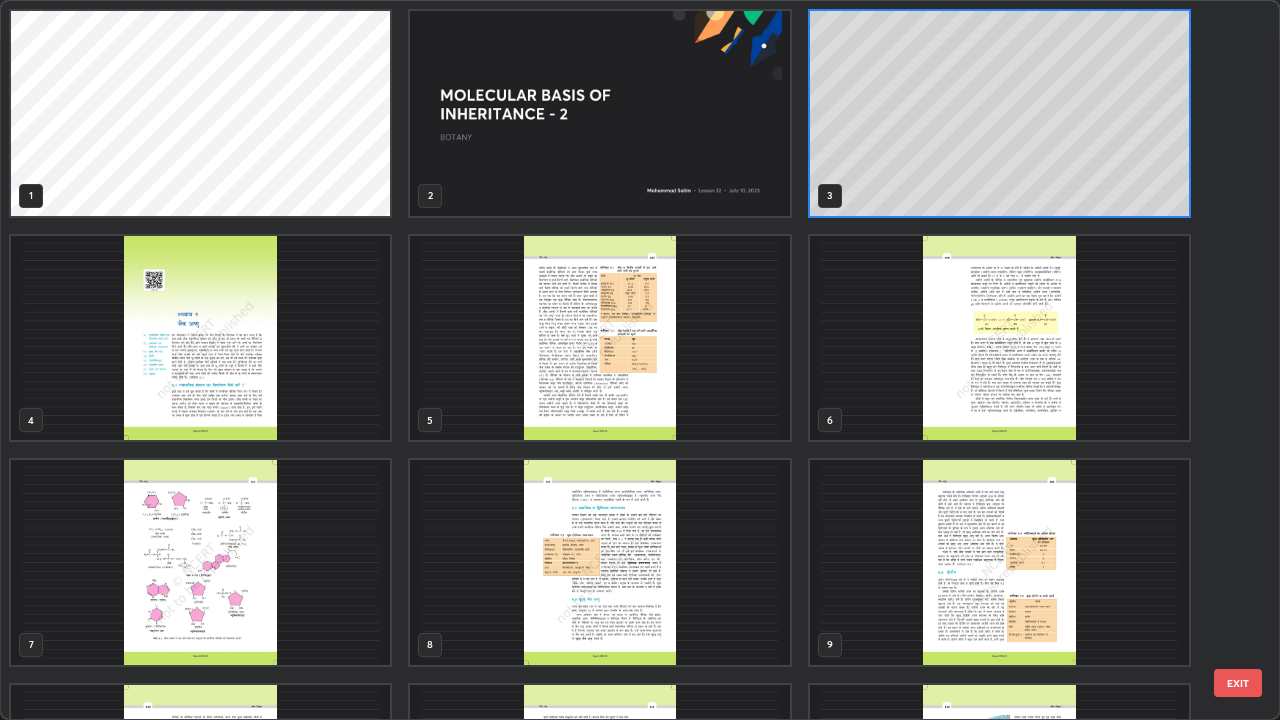 scroll, scrollTop: 7, scrollLeft: 11, axis: both 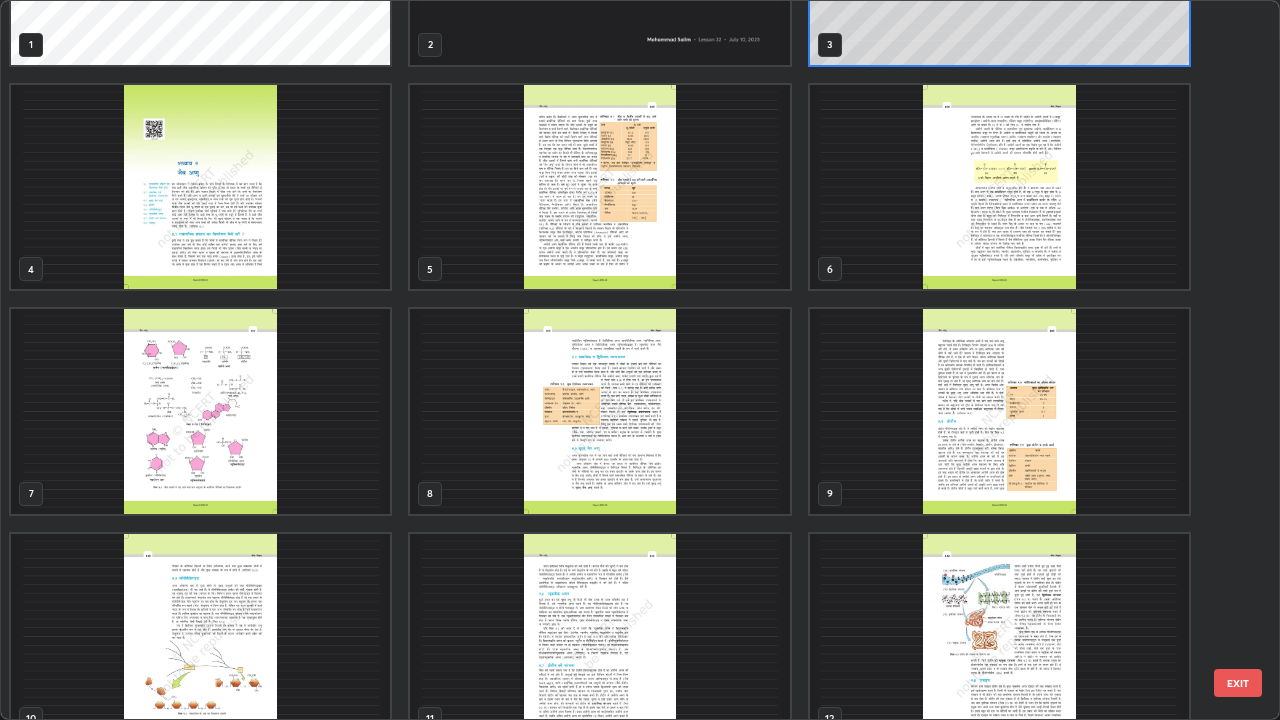 click at bounding box center [999, 187] 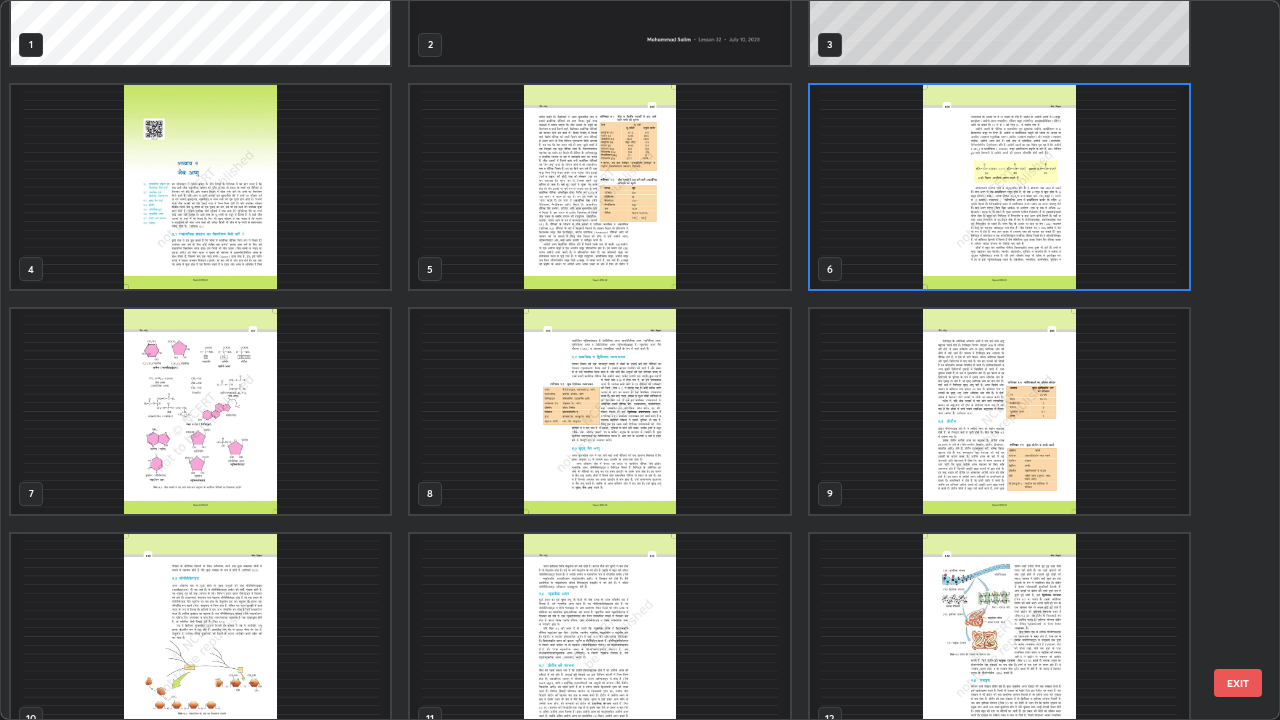 click at bounding box center (999, 187) 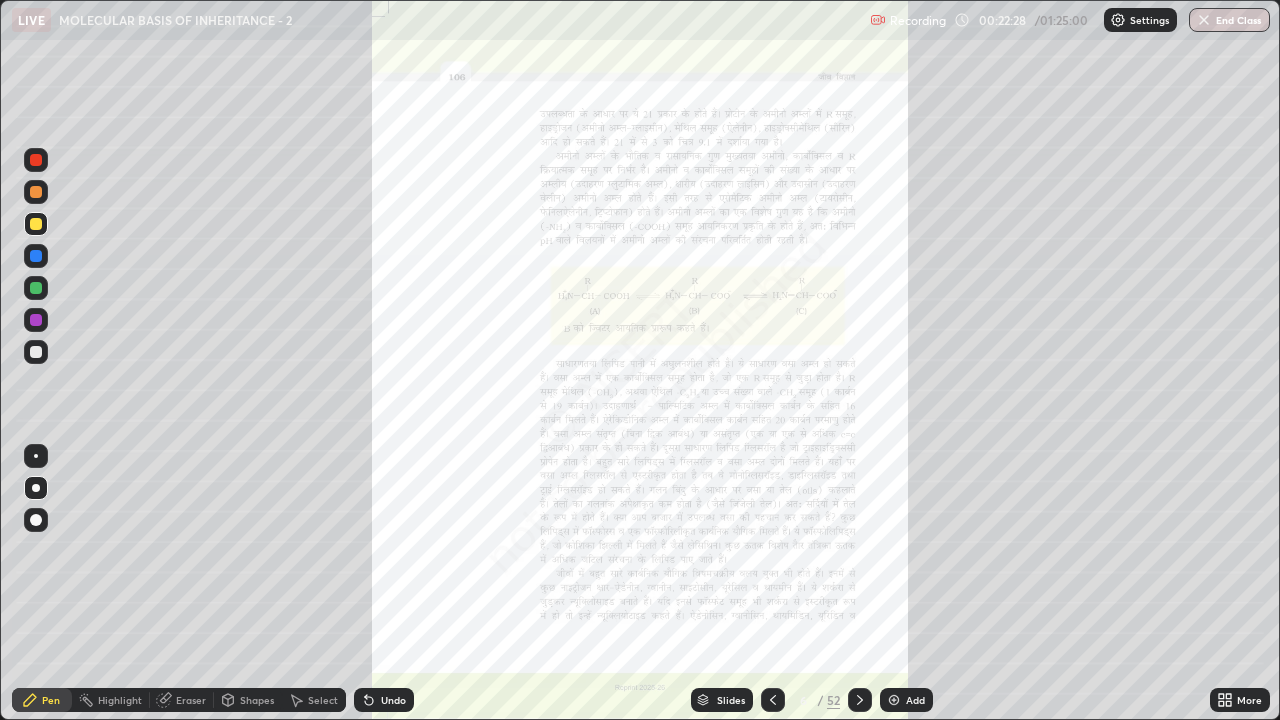 click 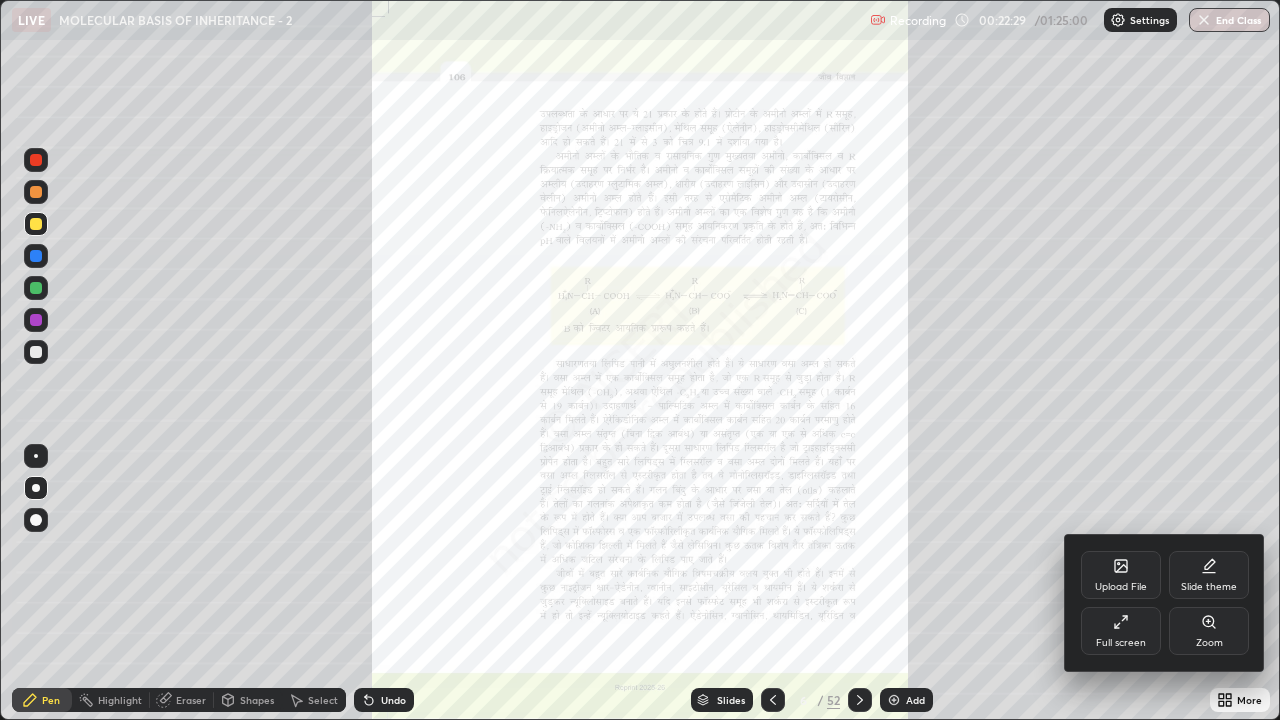 click on "Zoom" at bounding box center [1209, 643] 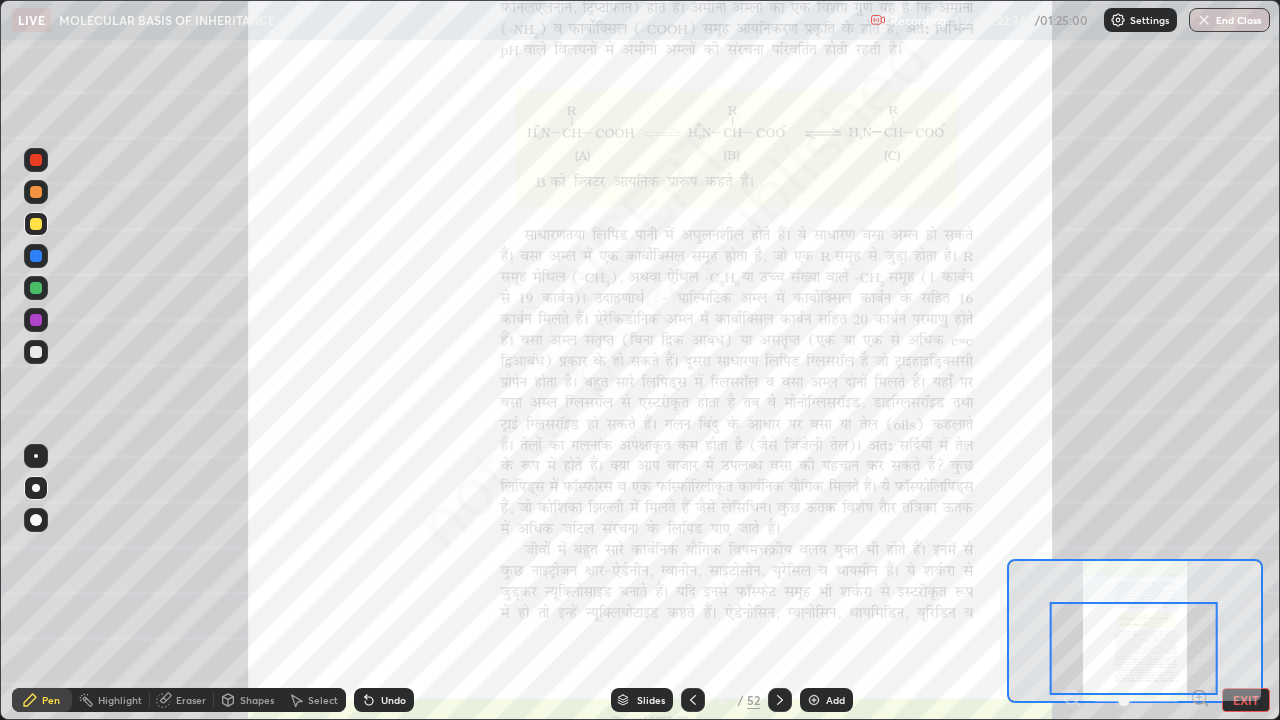 click at bounding box center [36, 288] 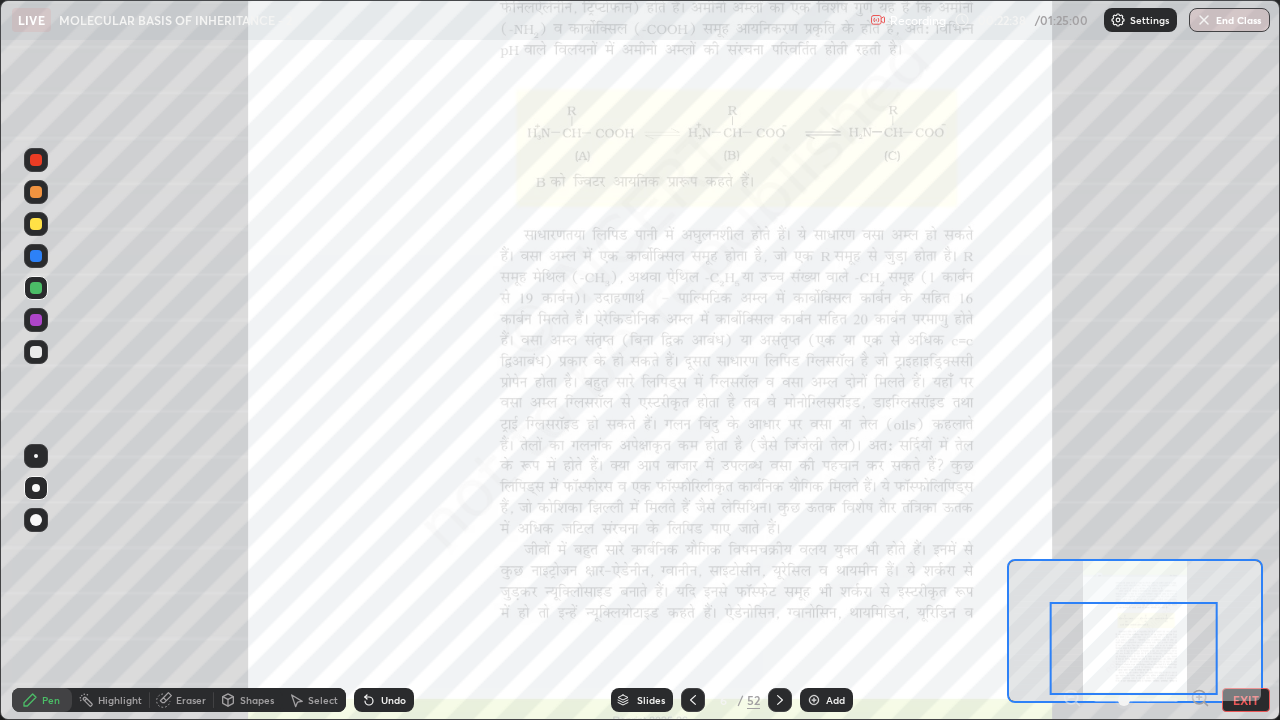 click at bounding box center (780, 700) 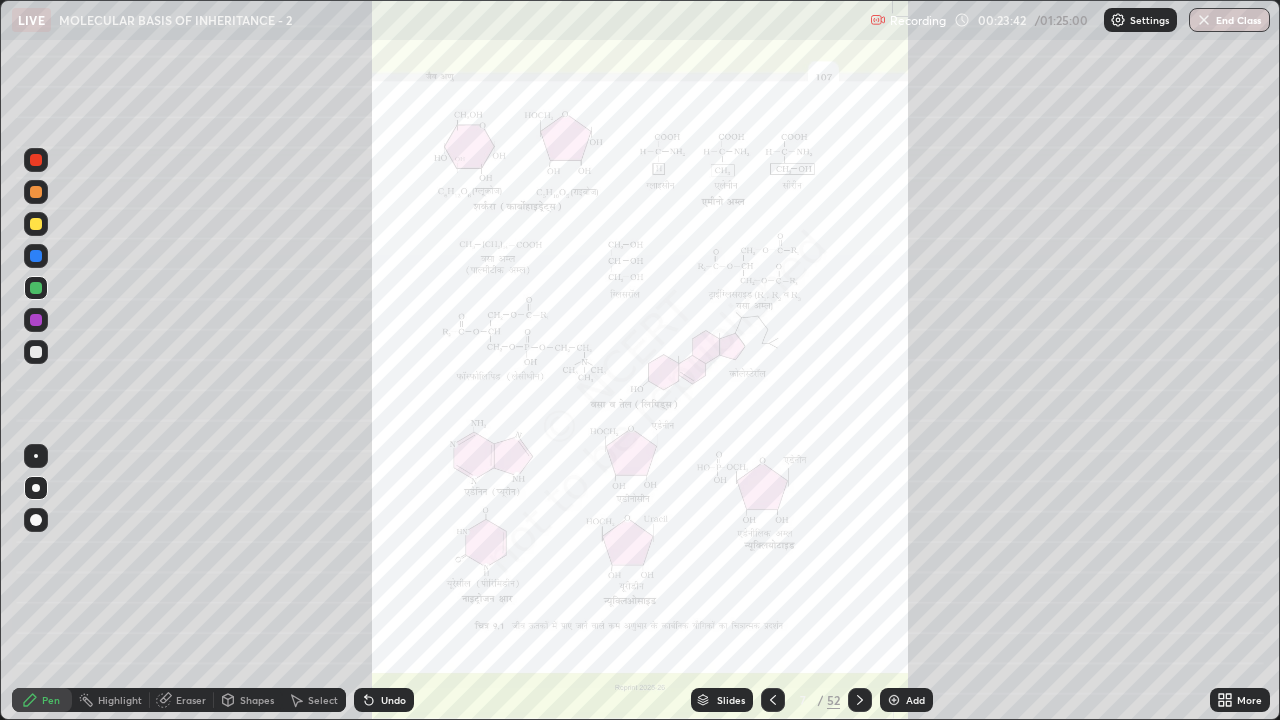 click on "Slides" at bounding box center (731, 700) 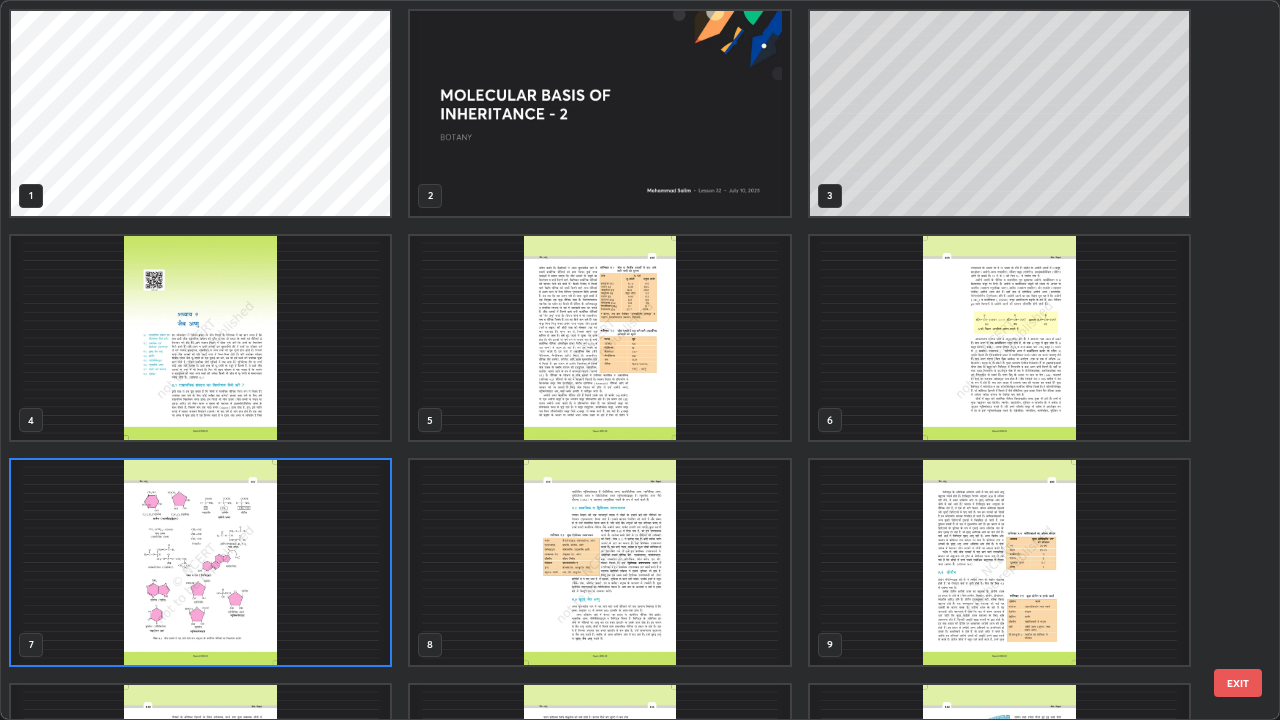 scroll, scrollTop: 7, scrollLeft: 11, axis: both 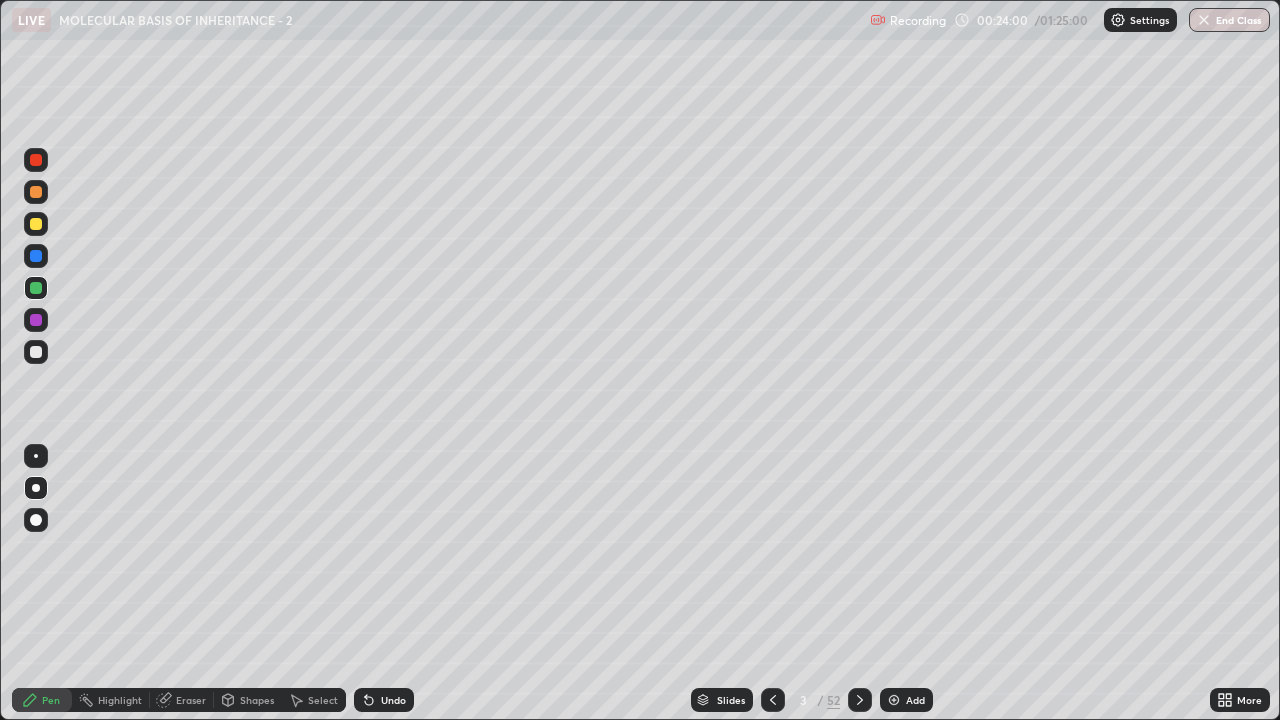 click on "Slides" at bounding box center [731, 700] 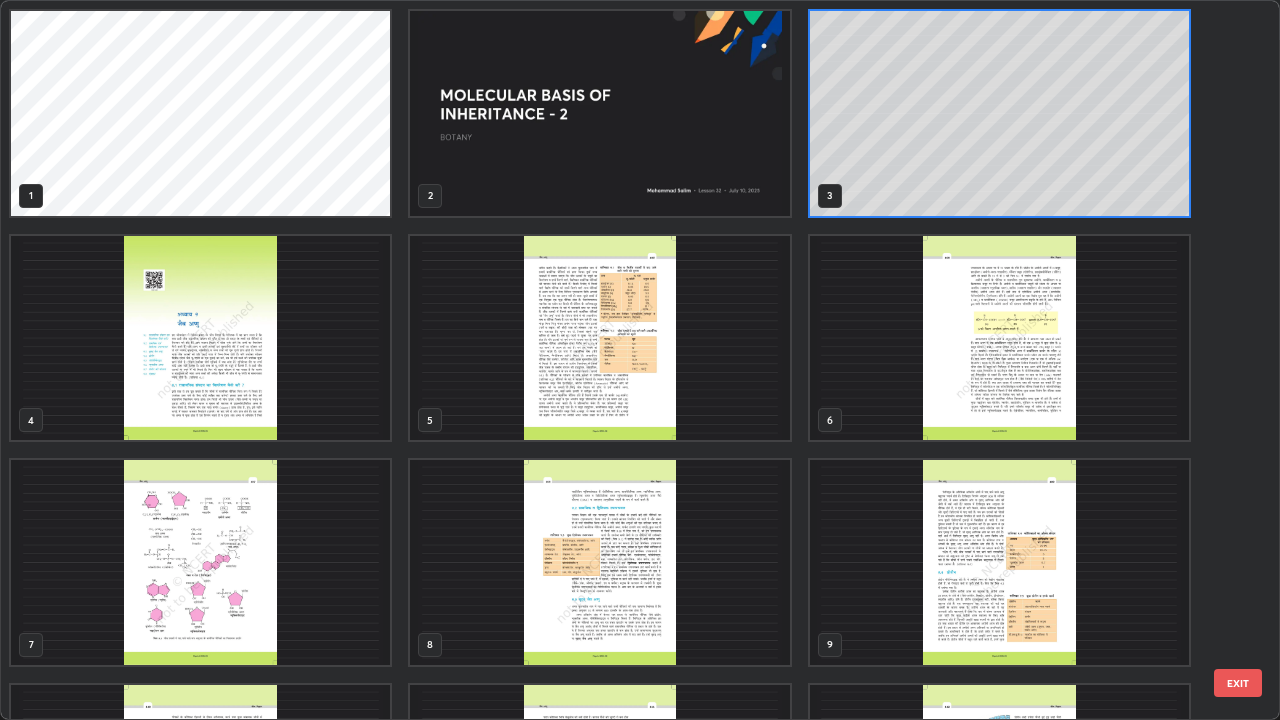 scroll, scrollTop: 7, scrollLeft: 11, axis: both 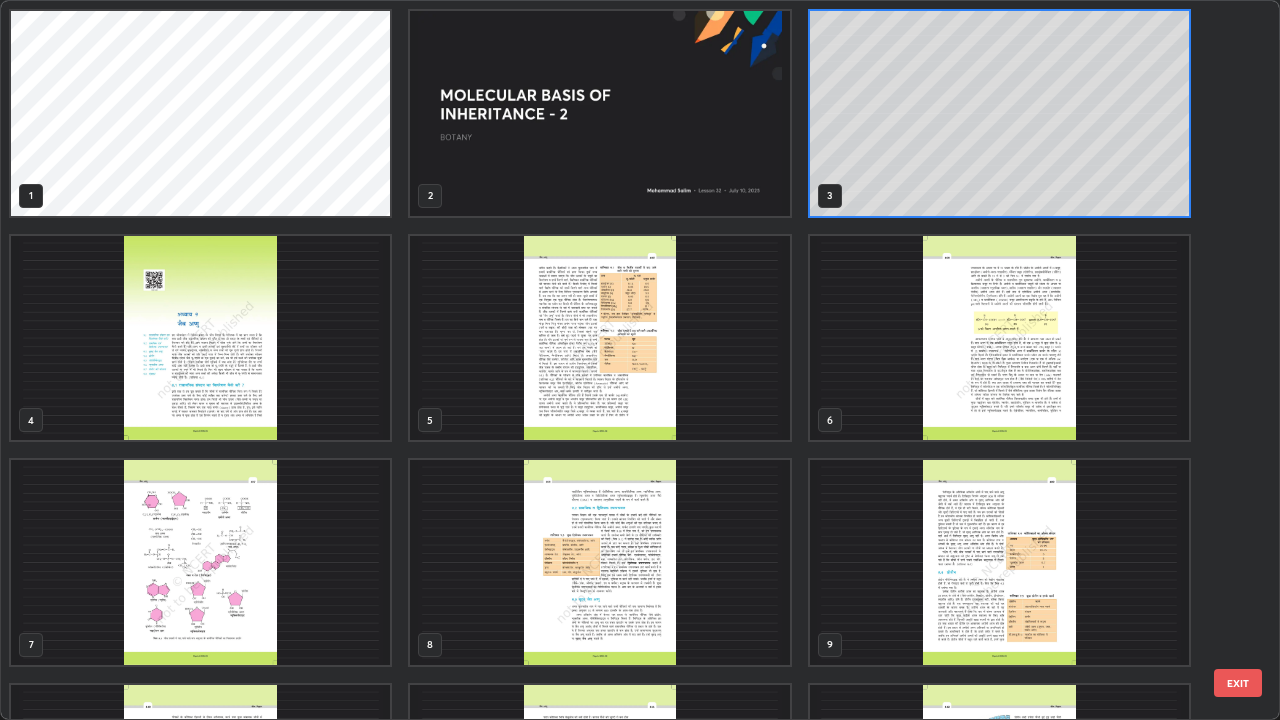 click at bounding box center (999, 338) 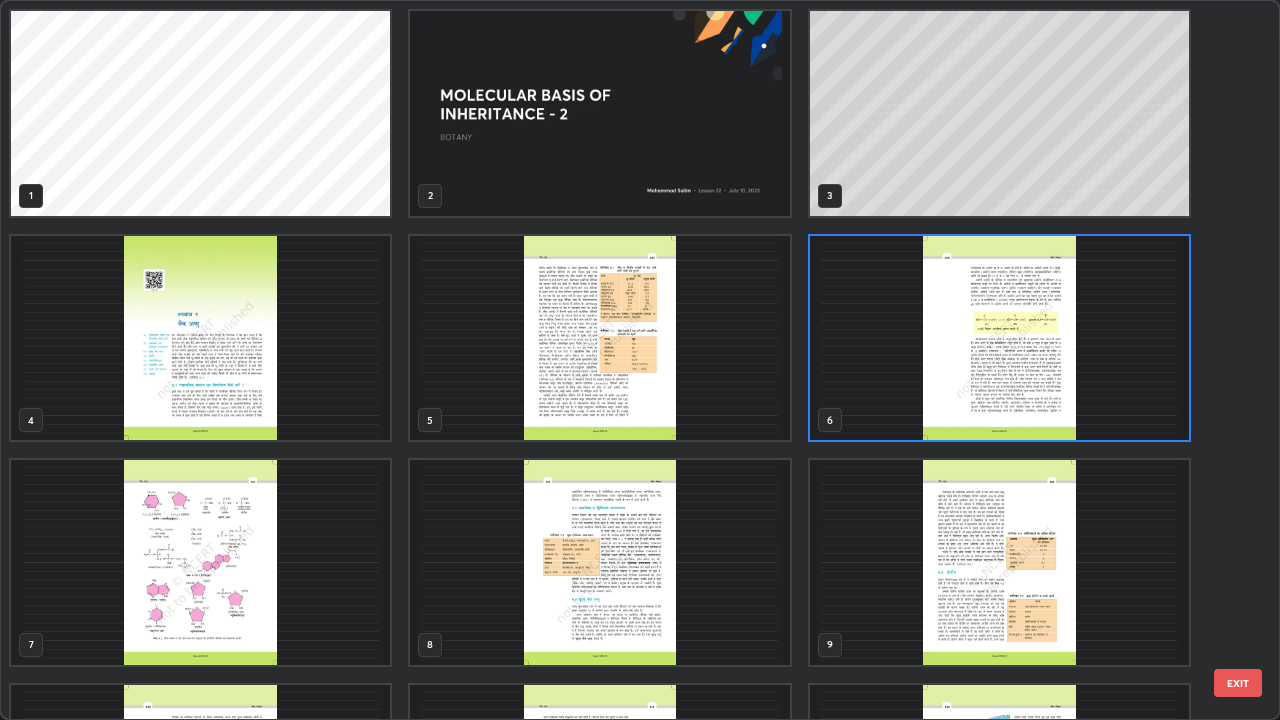 click at bounding box center (999, 338) 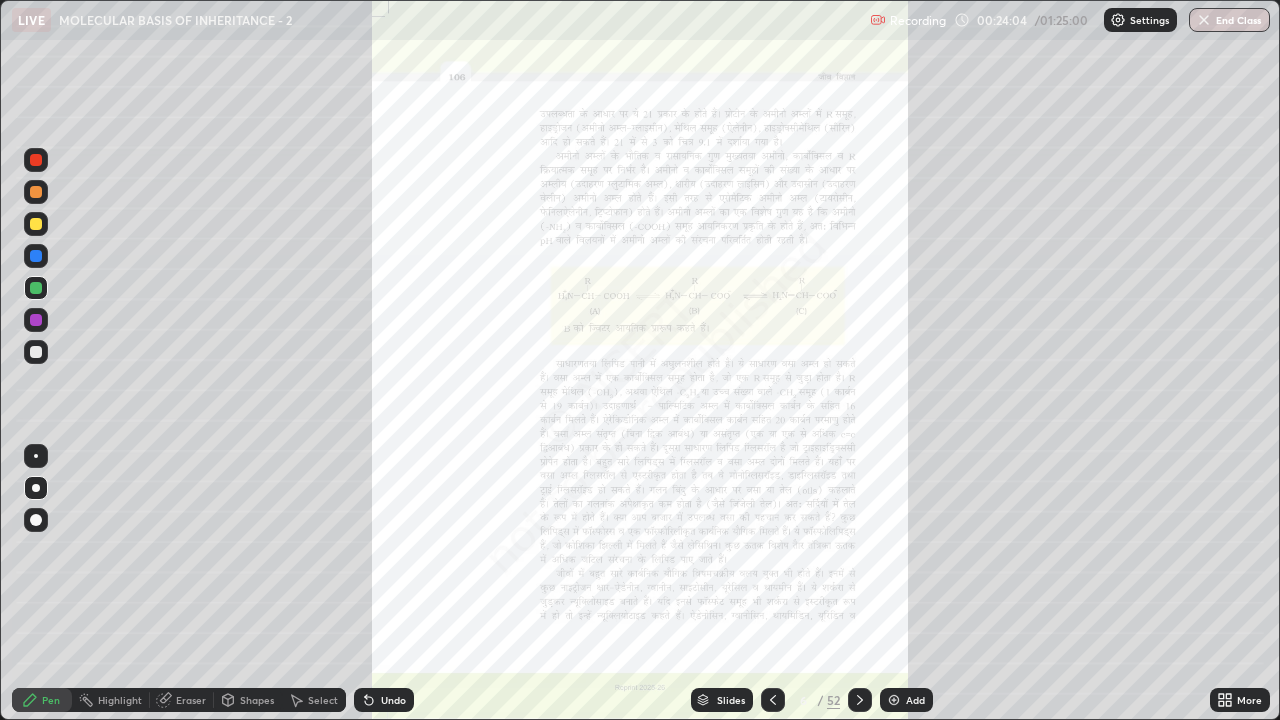 click 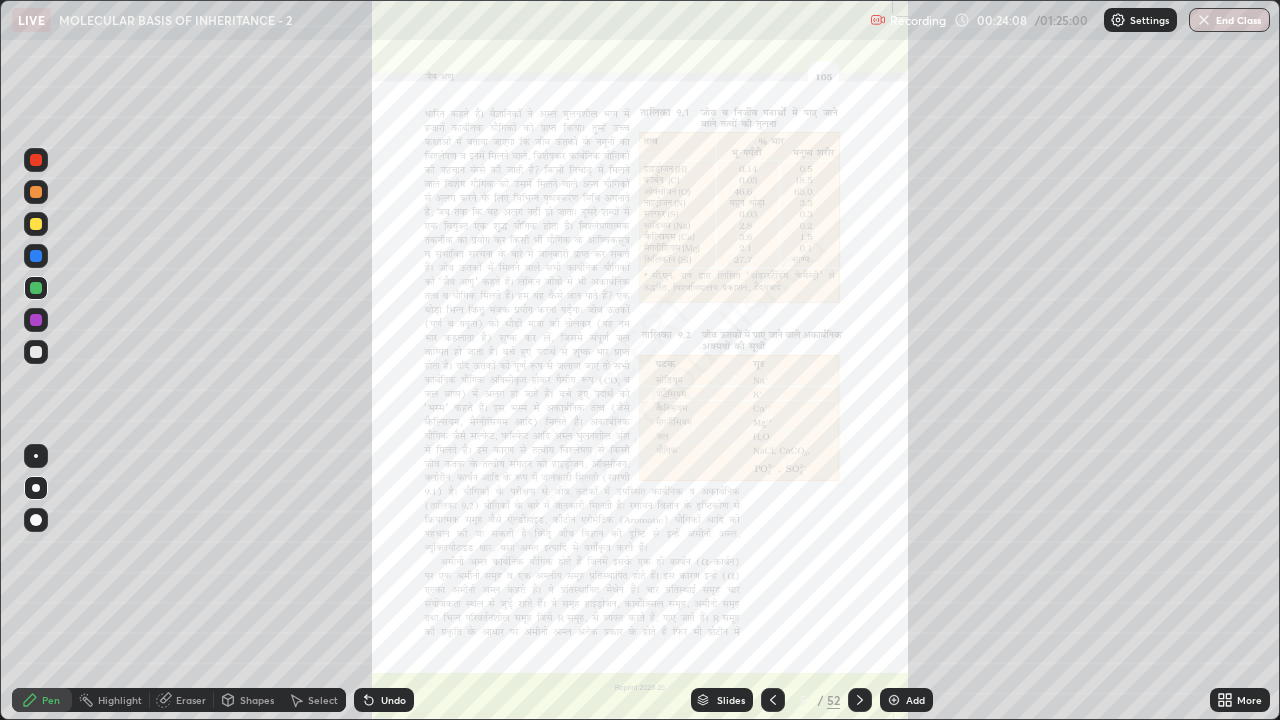 click 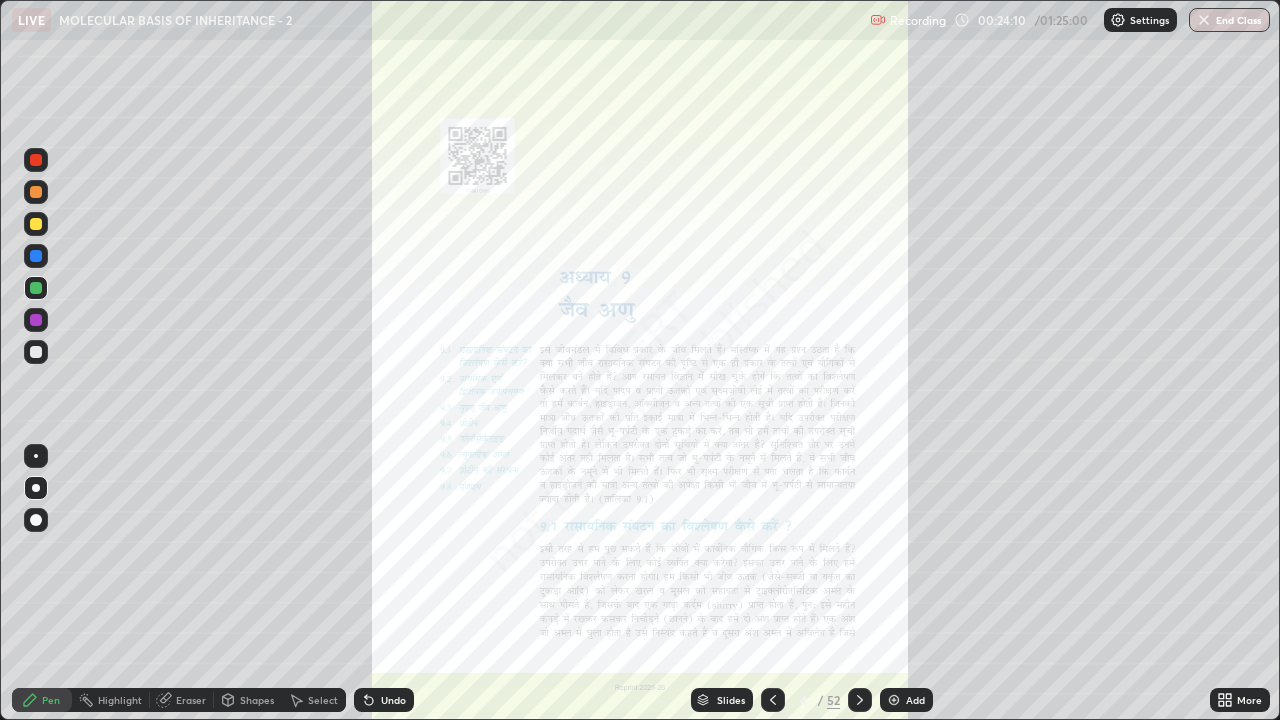 click 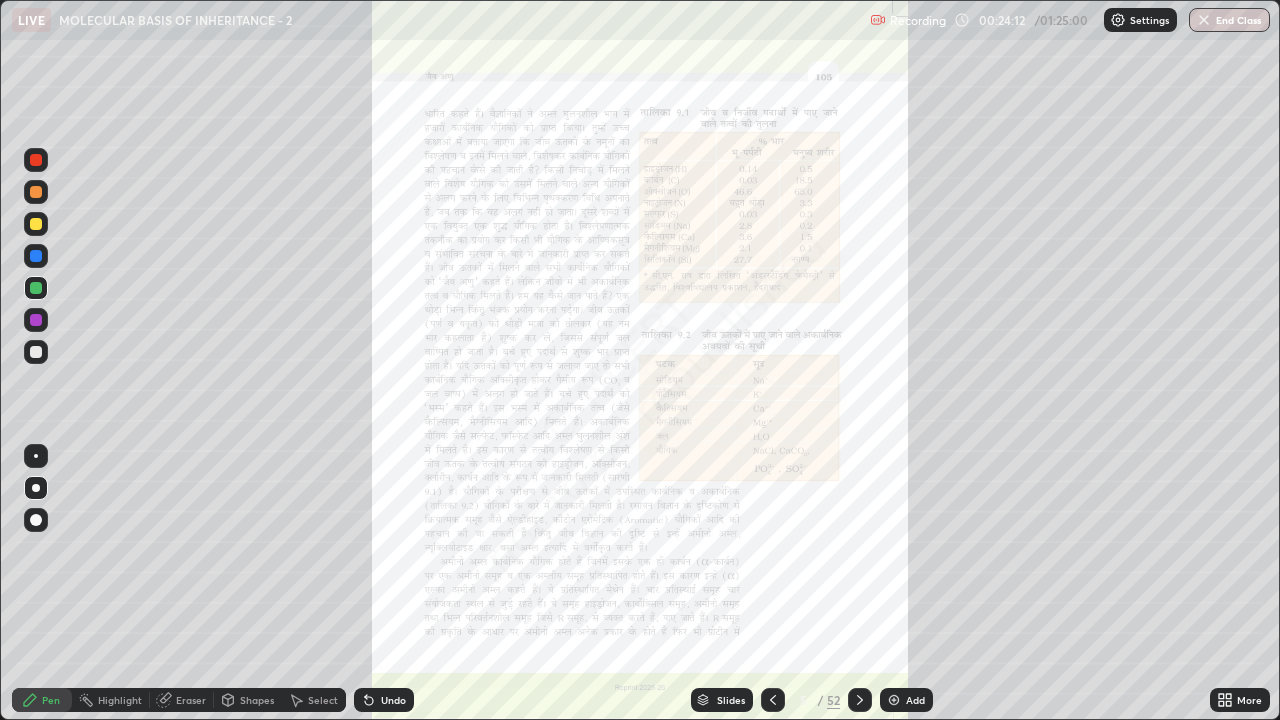 click at bounding box center (860, 700) 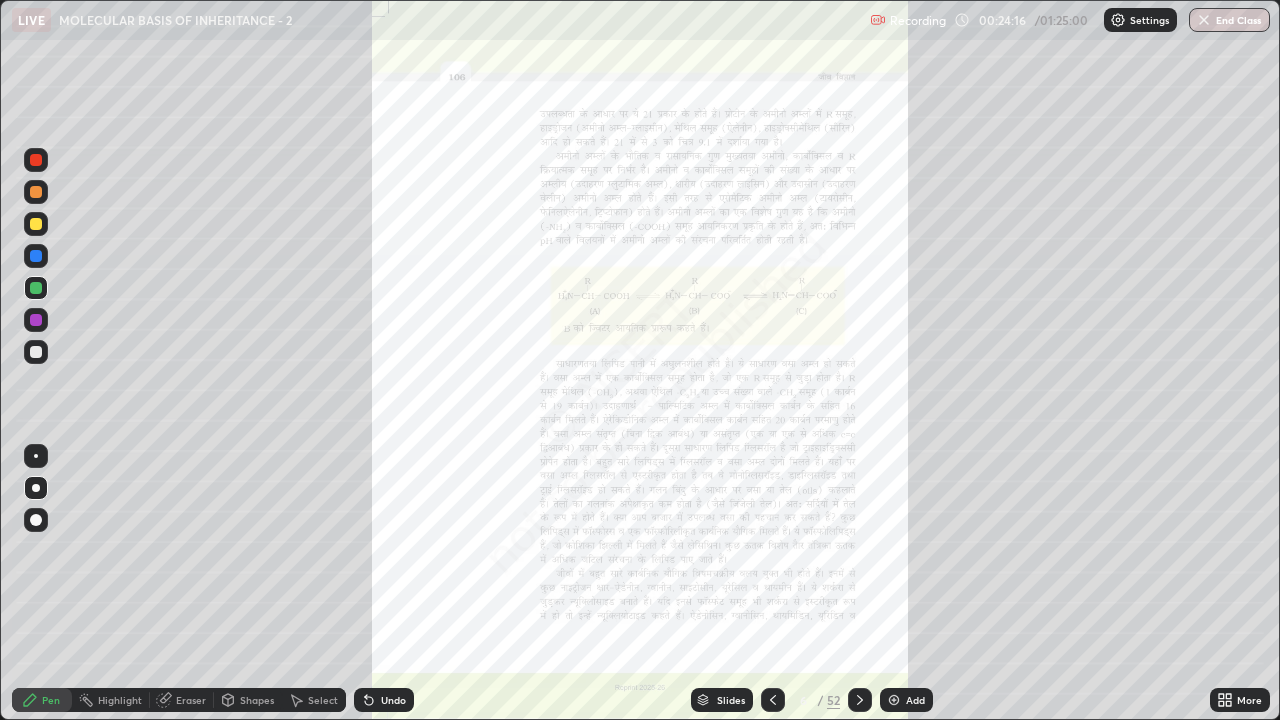 click 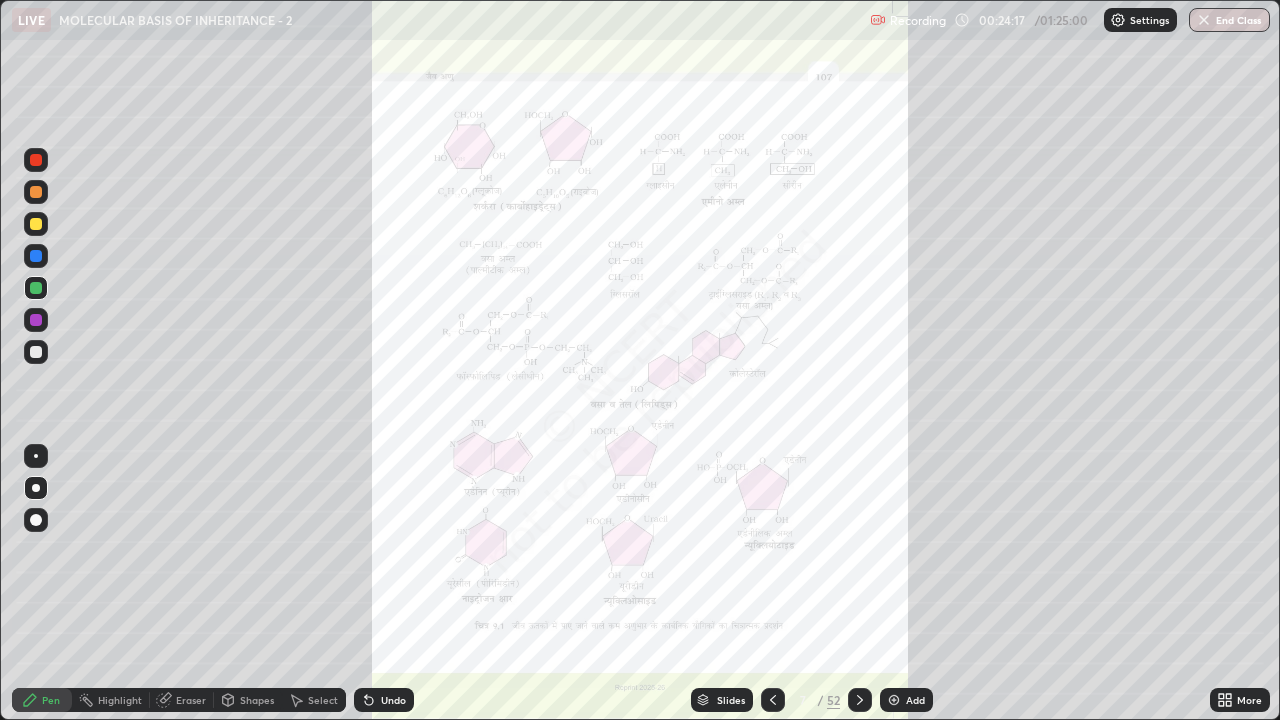 click 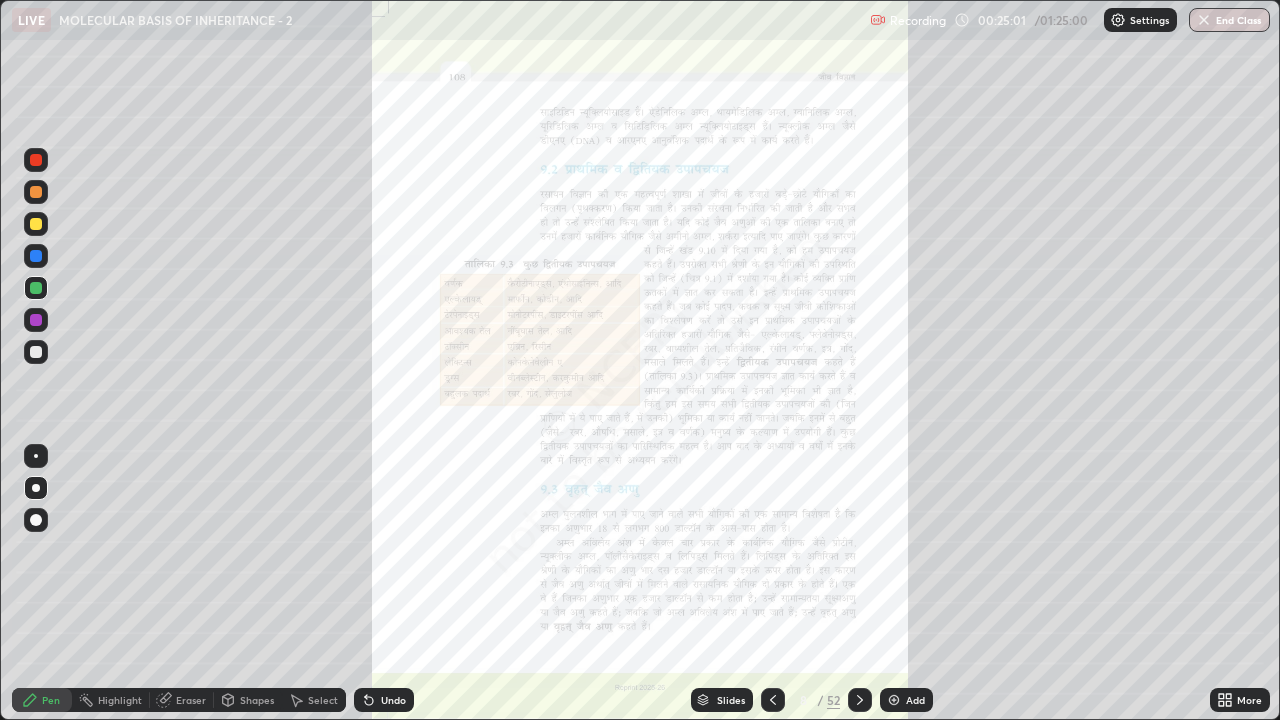 click on "Slides" at bounding box center [731, 700] 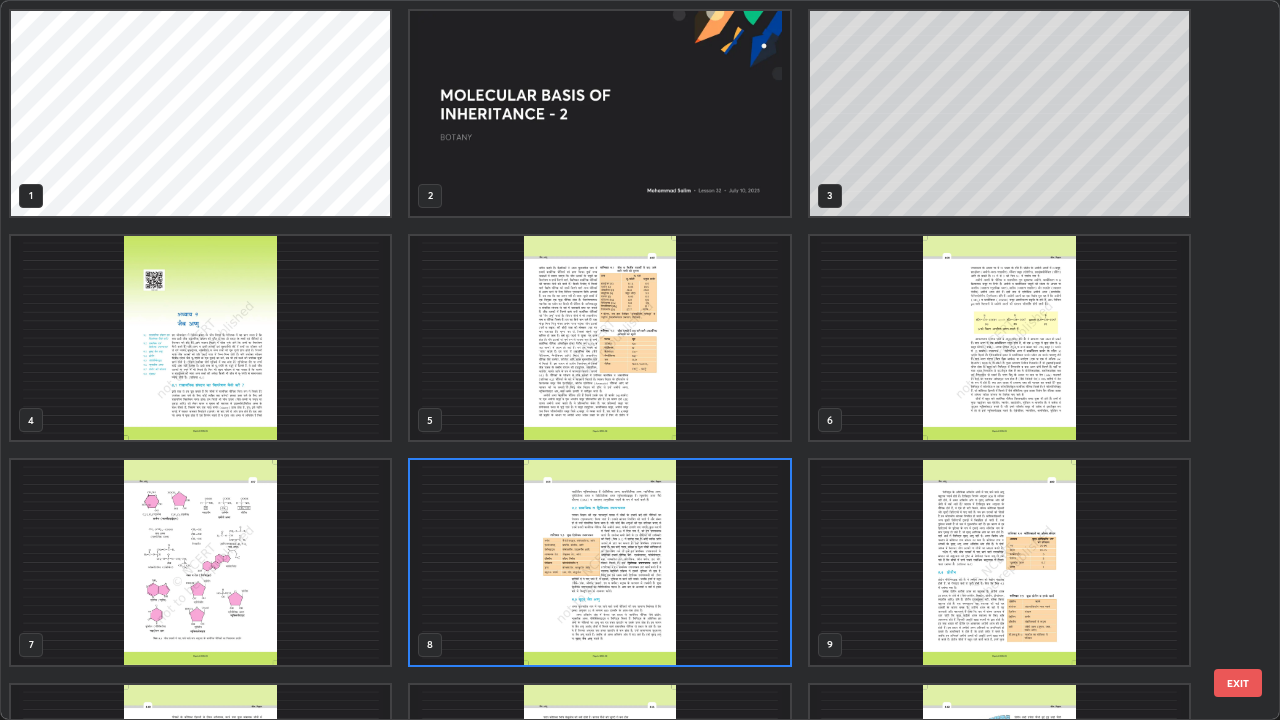 scroll, scrollTop: 7, scrollLeft: 11, axis: both 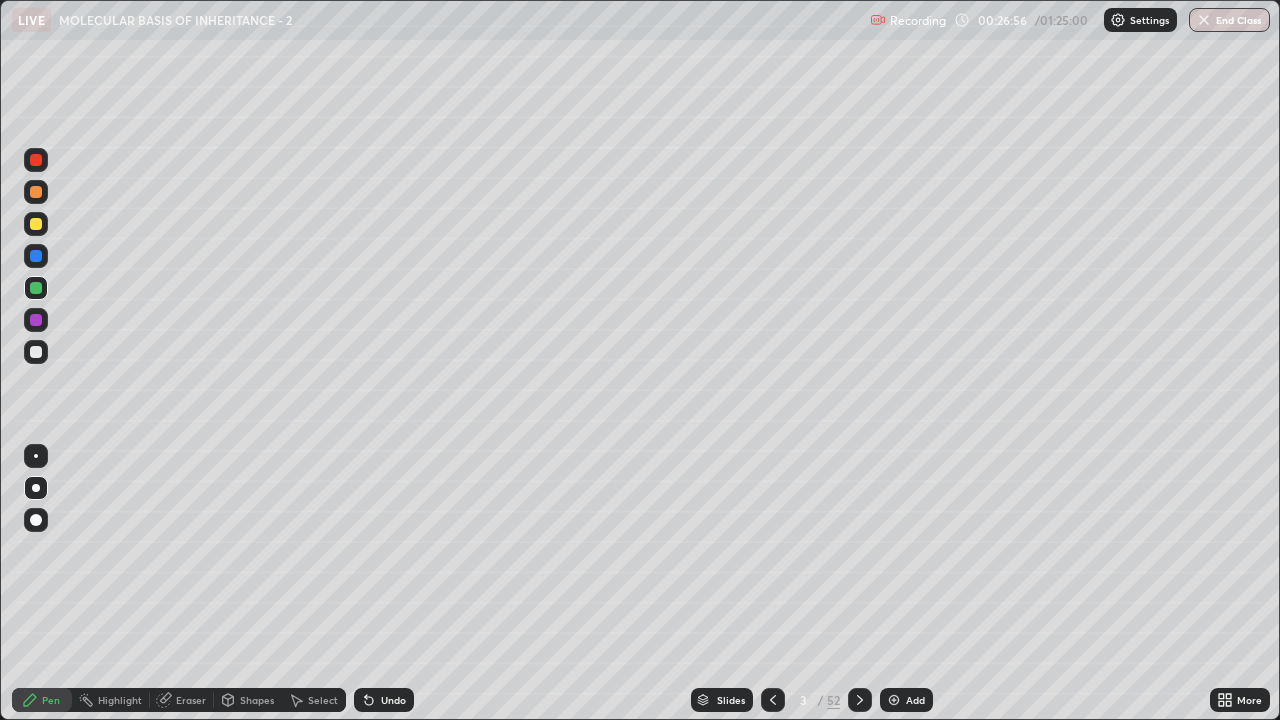 click at bounding box center (894, 700) 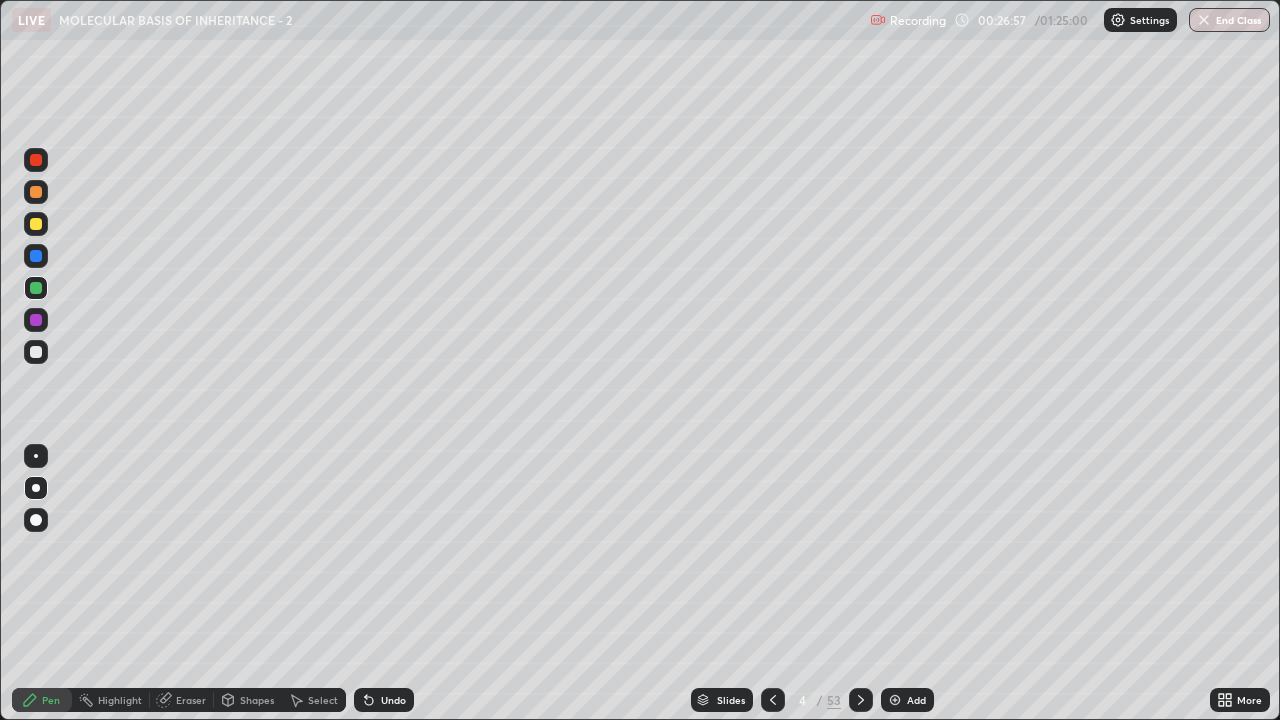 click at bounding box center [36, 352] 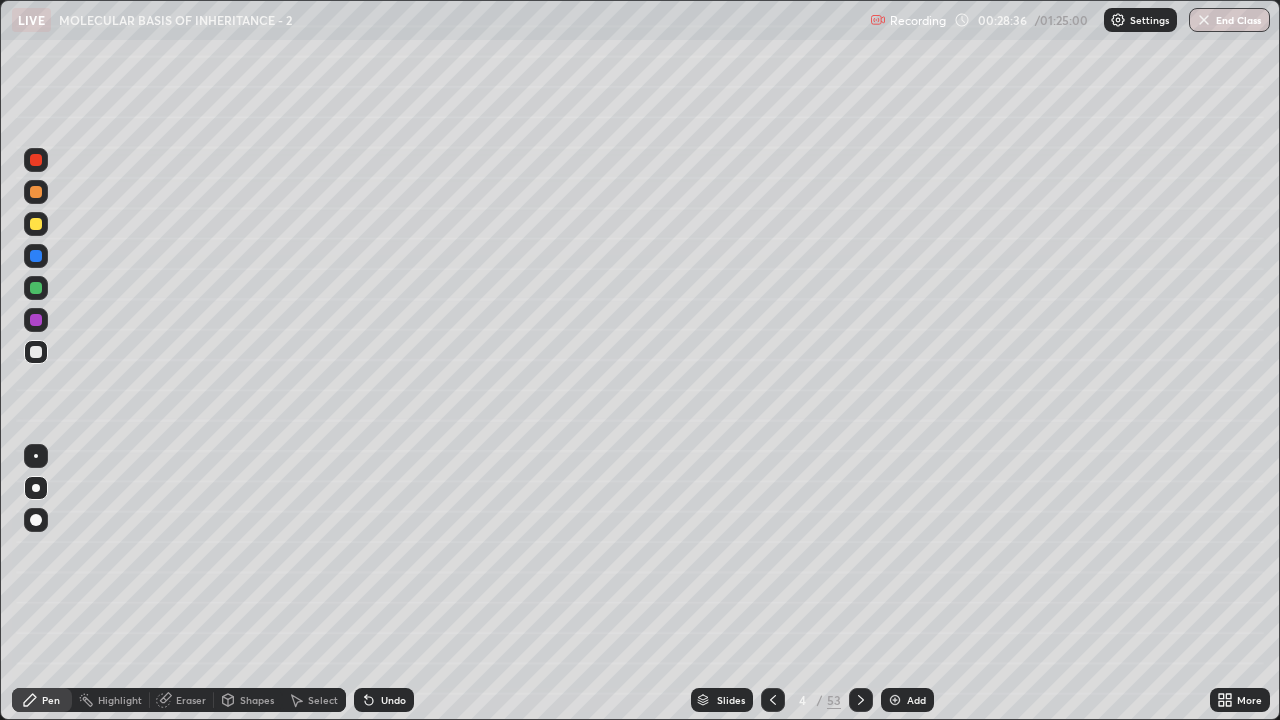 click on "Undo" at bounding box center (384, 700) 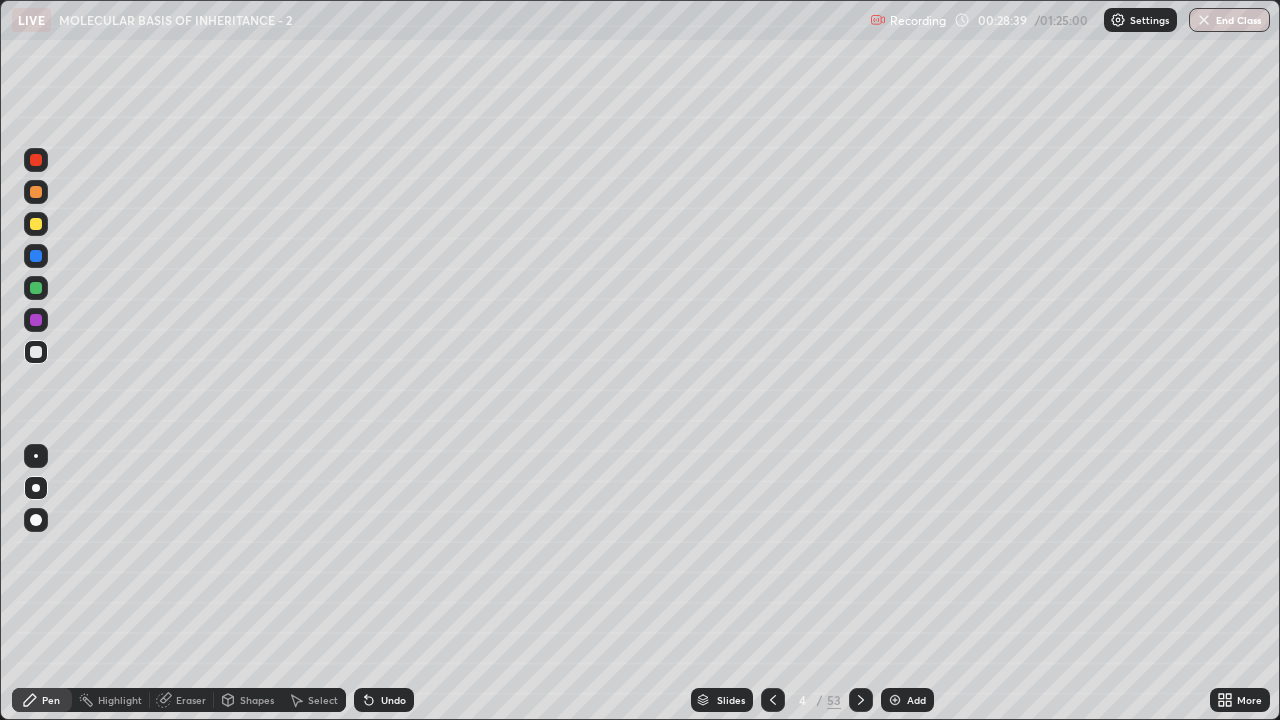 click on "Undo" at bounding box center (384, 700) 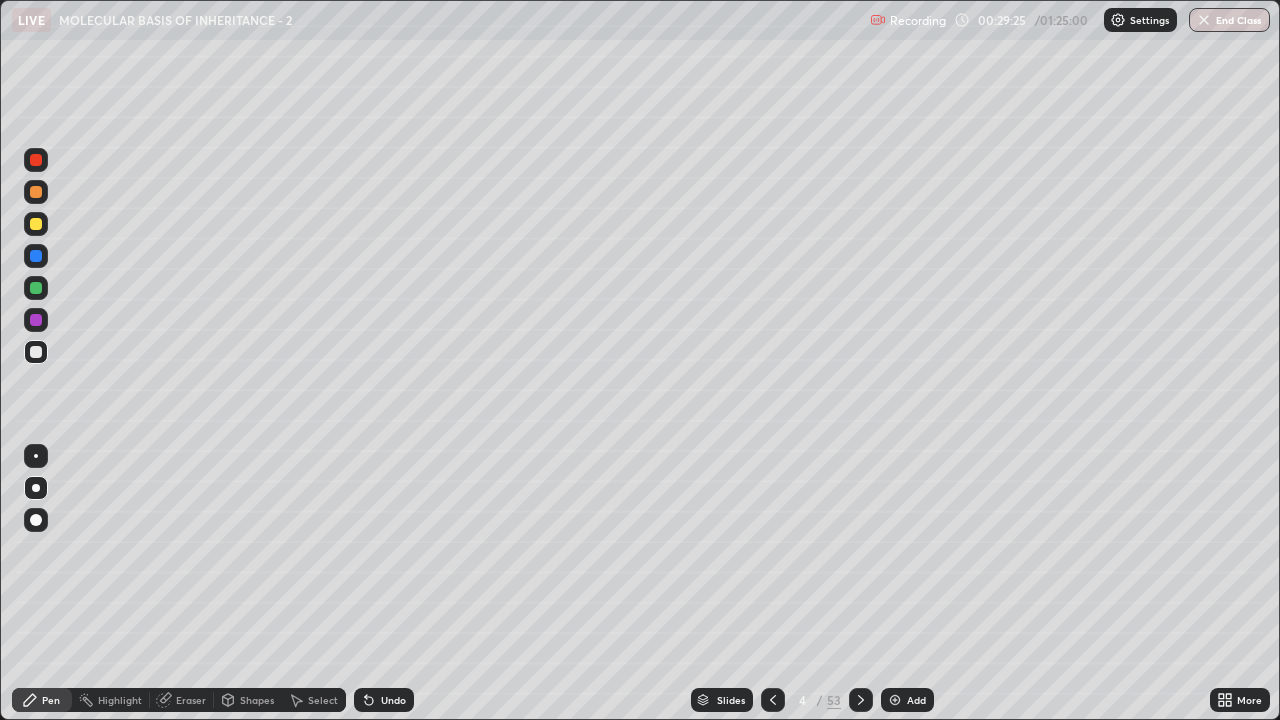 click 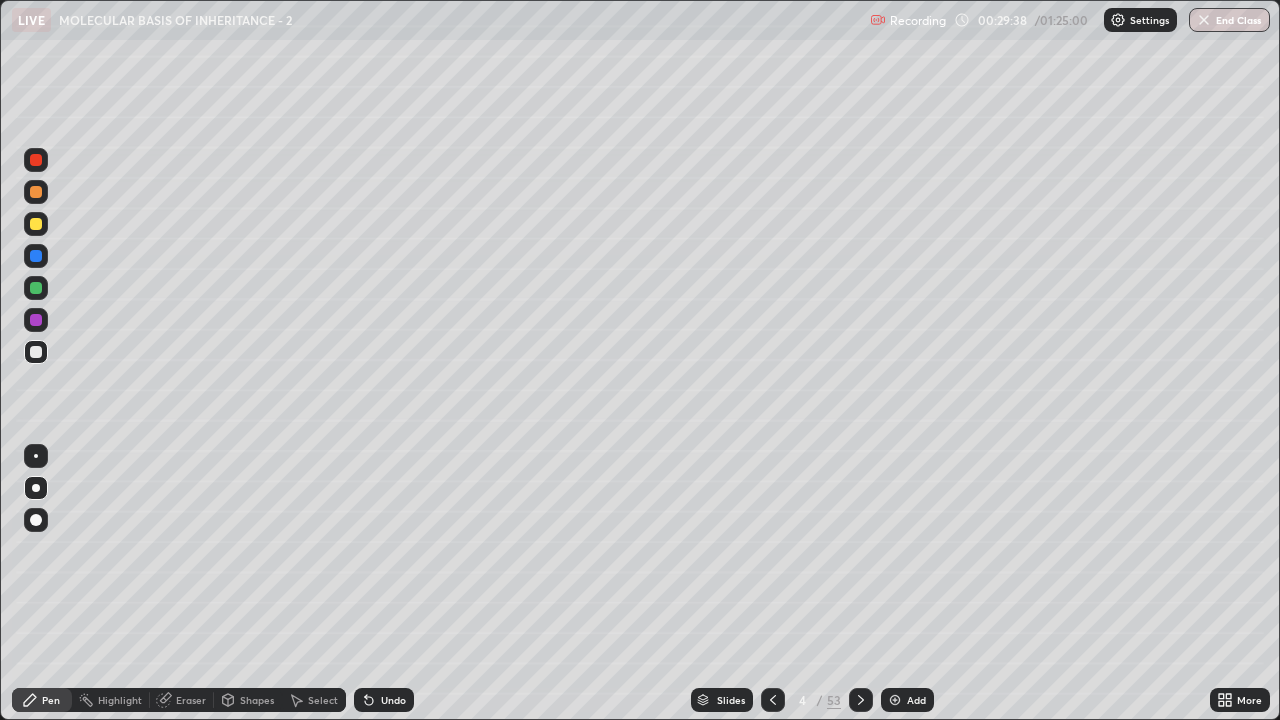 click on "Undo" at bounding box center [393, 700] 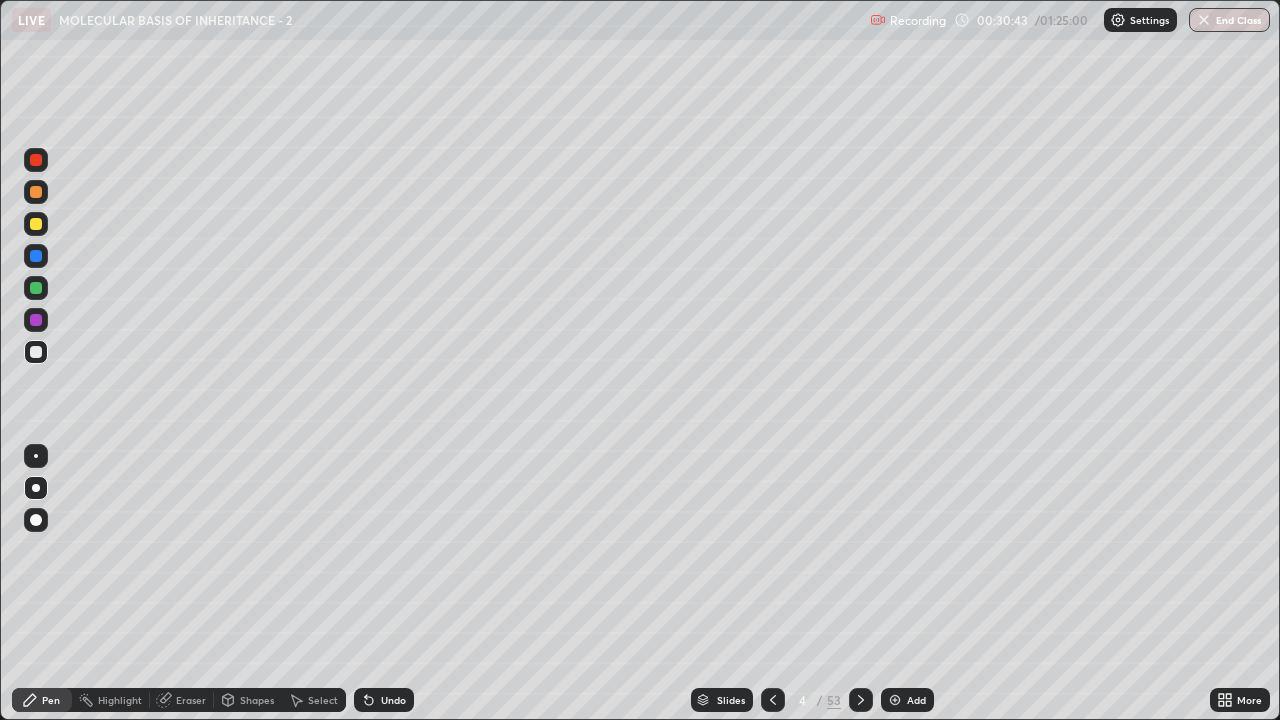 click 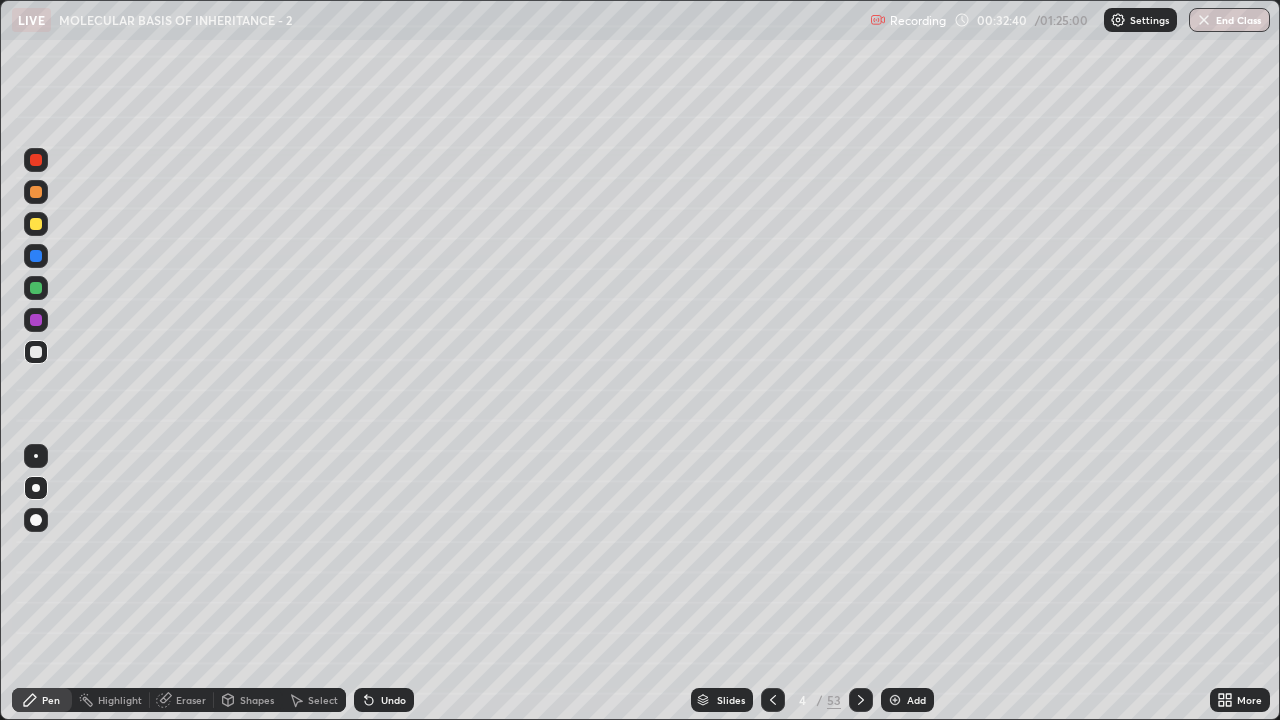 click on "Undo" at bounding box center (393, 700) 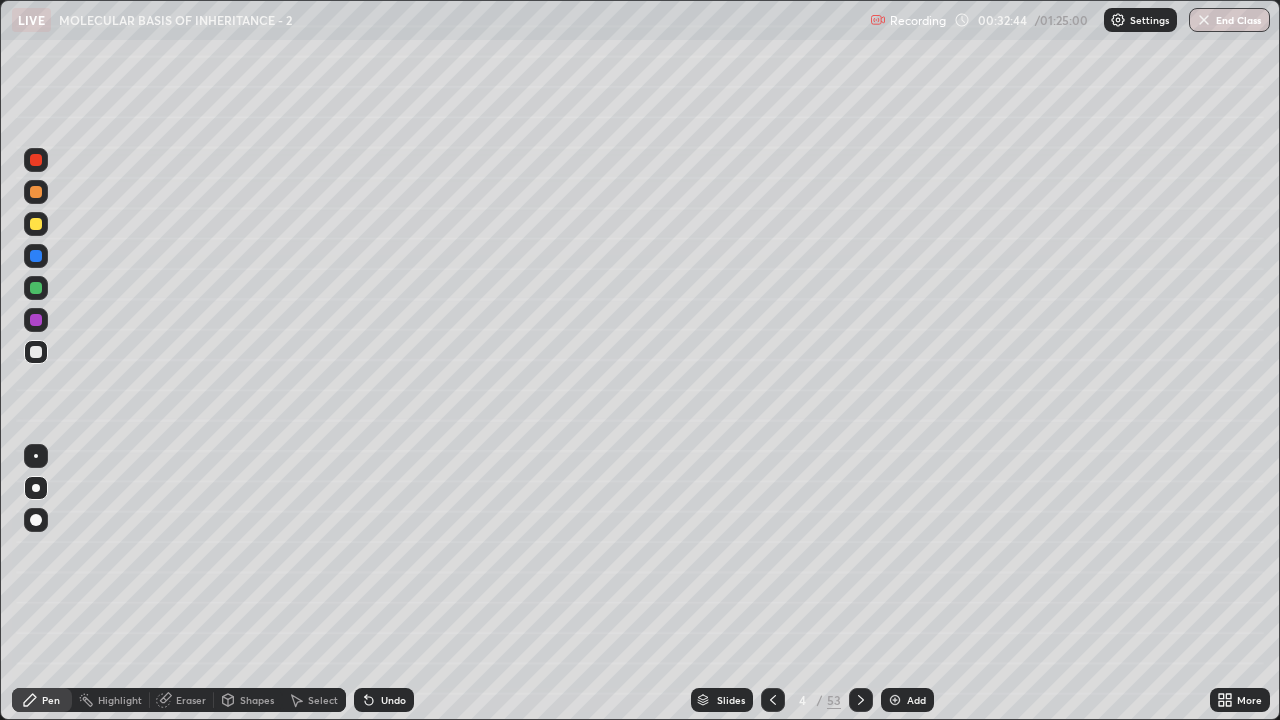 click on "Select" at bounding box center (314, 700) 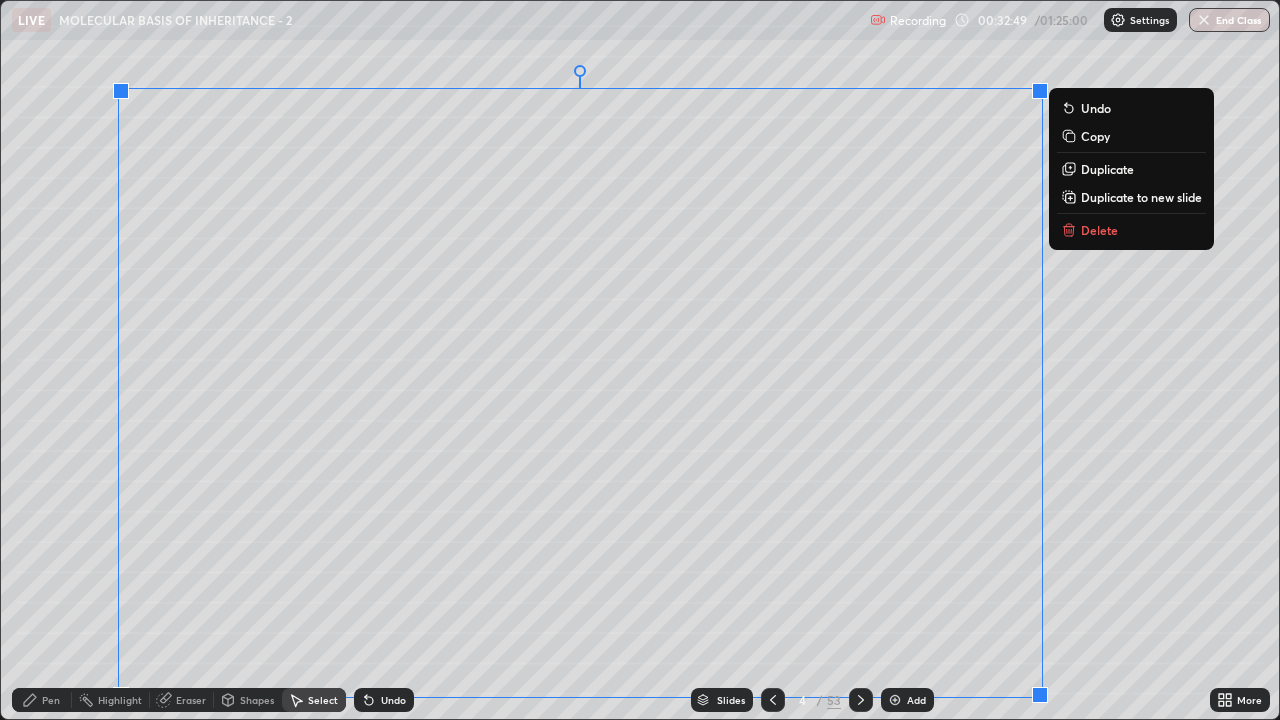 click on "0 ° Undo Copy Duplicate Duplicate to new slide Delete" at bounding box center (640, 360) 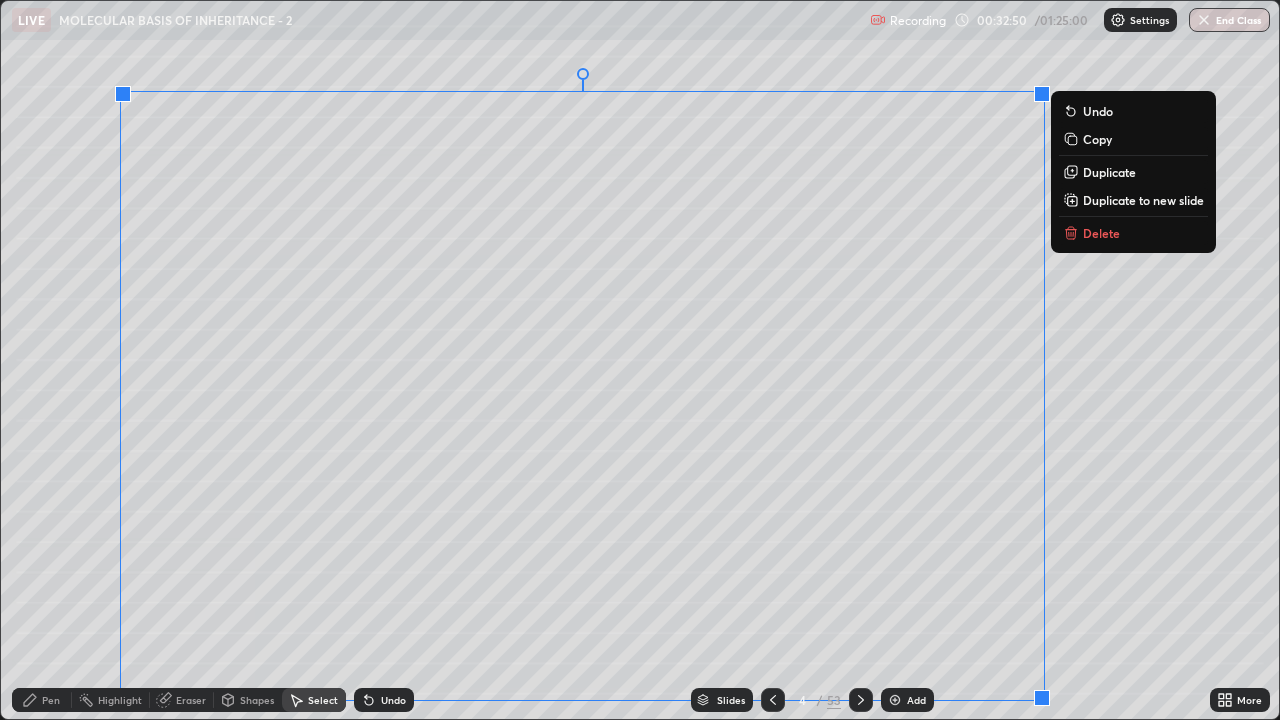 click on "0 ° Undo Copy Duplicate Duplicate to new slide Delete" at bounding box center (640, 360) 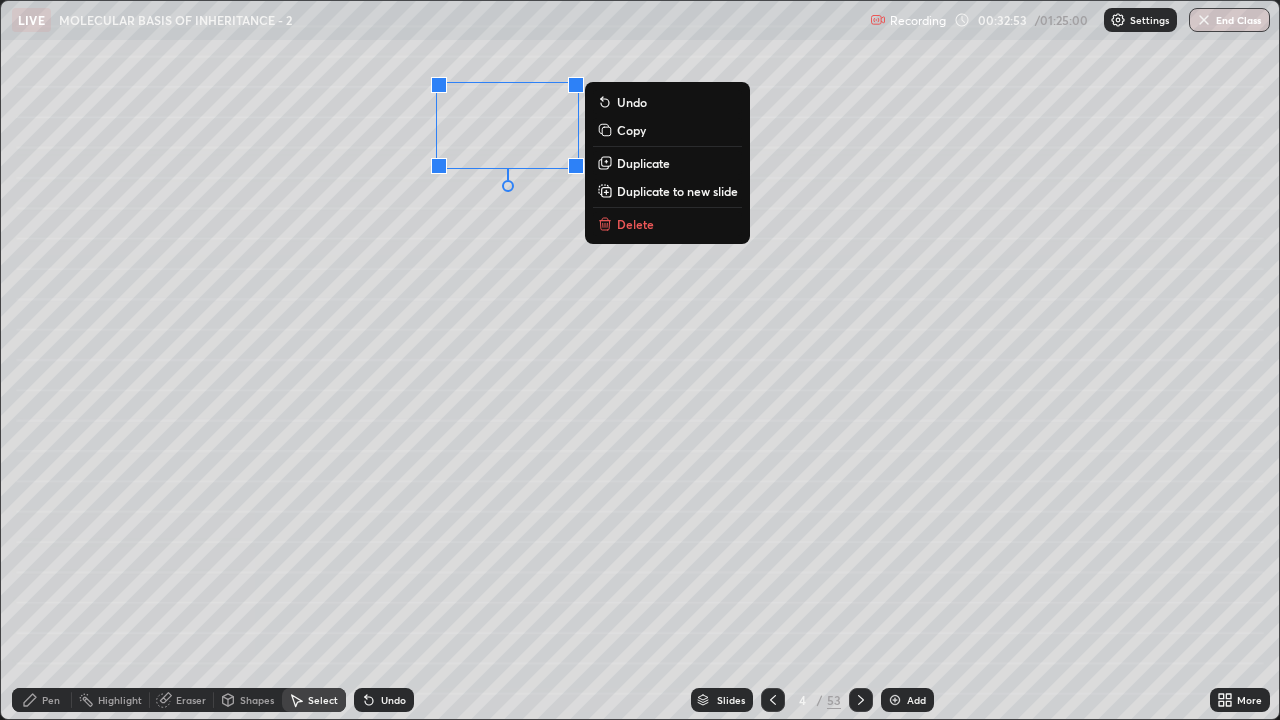 click on "0 ° Undo Copy Duplicate Duplicate to new slide Delete" at bounding box center (640, 360) 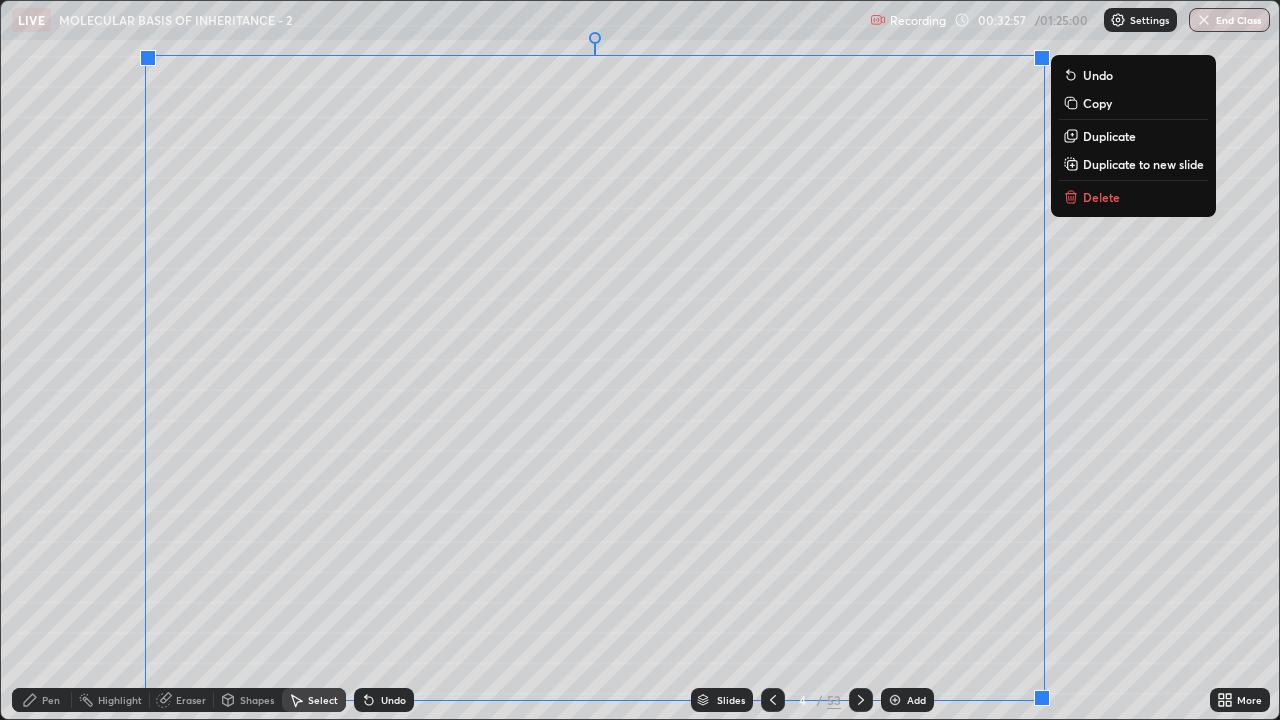 click on "0 ° Undo Copy Duplicate Duplicate to new slide Delete" at bounding box center (640, 360) 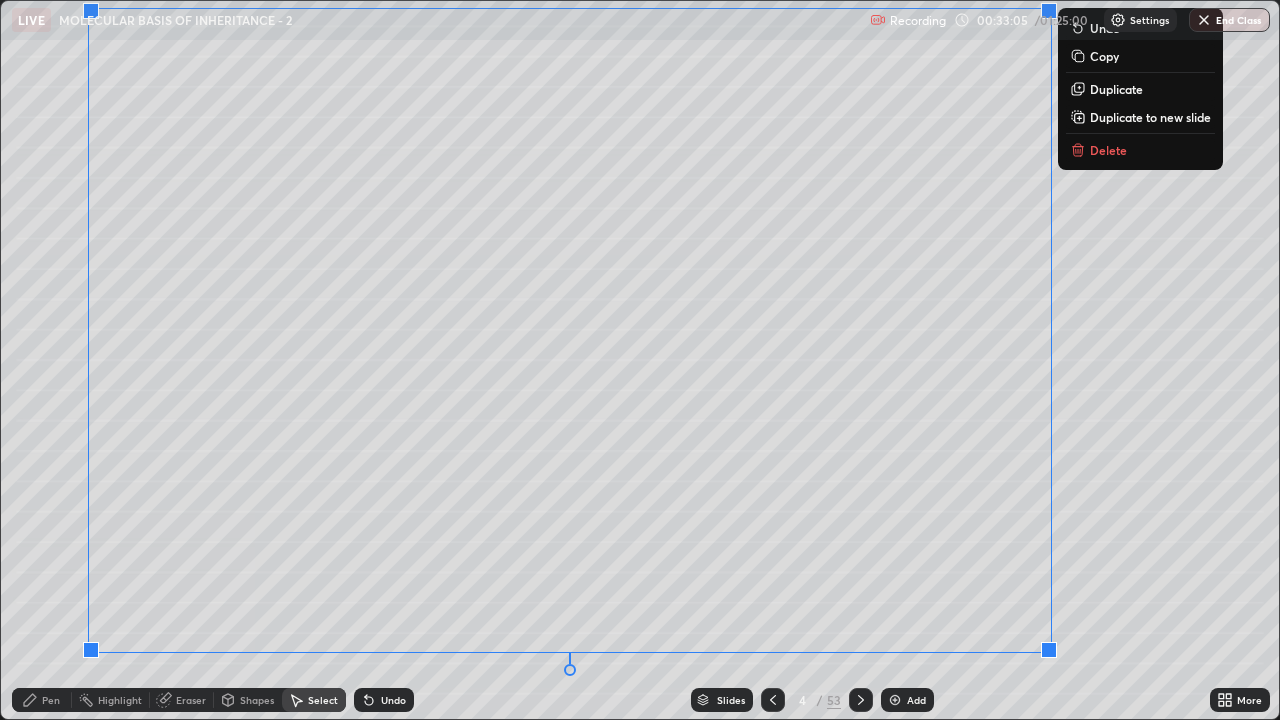 click on "Pen" at bounding box center [51, 700] 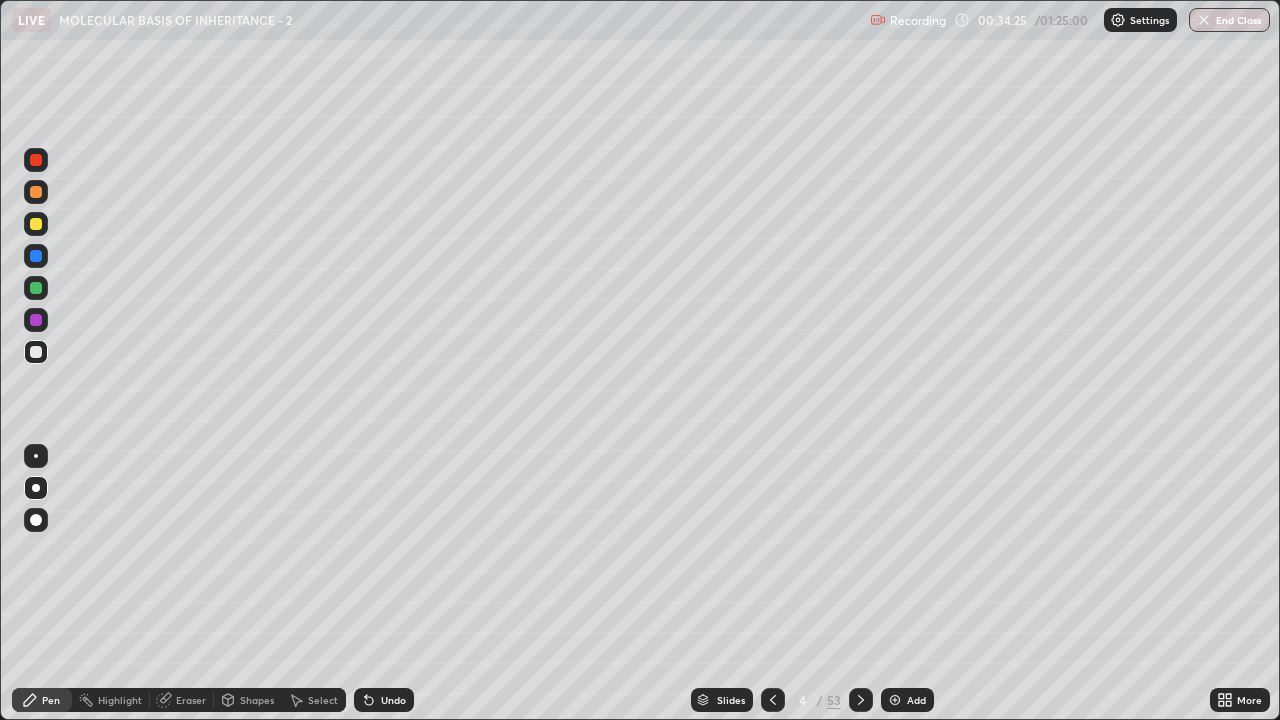 click on "Slides" at bounding box center (731, 700) 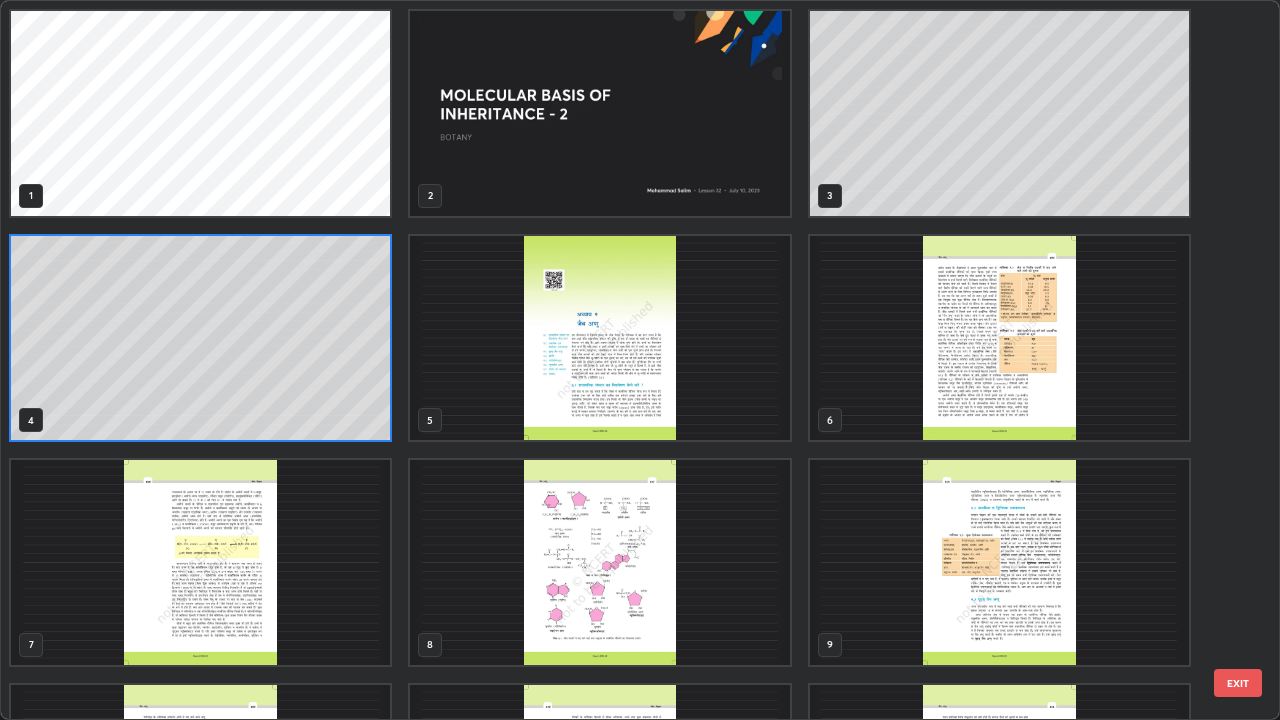scroll, scrollTop: 7, scrollLeft: 11, axis: both 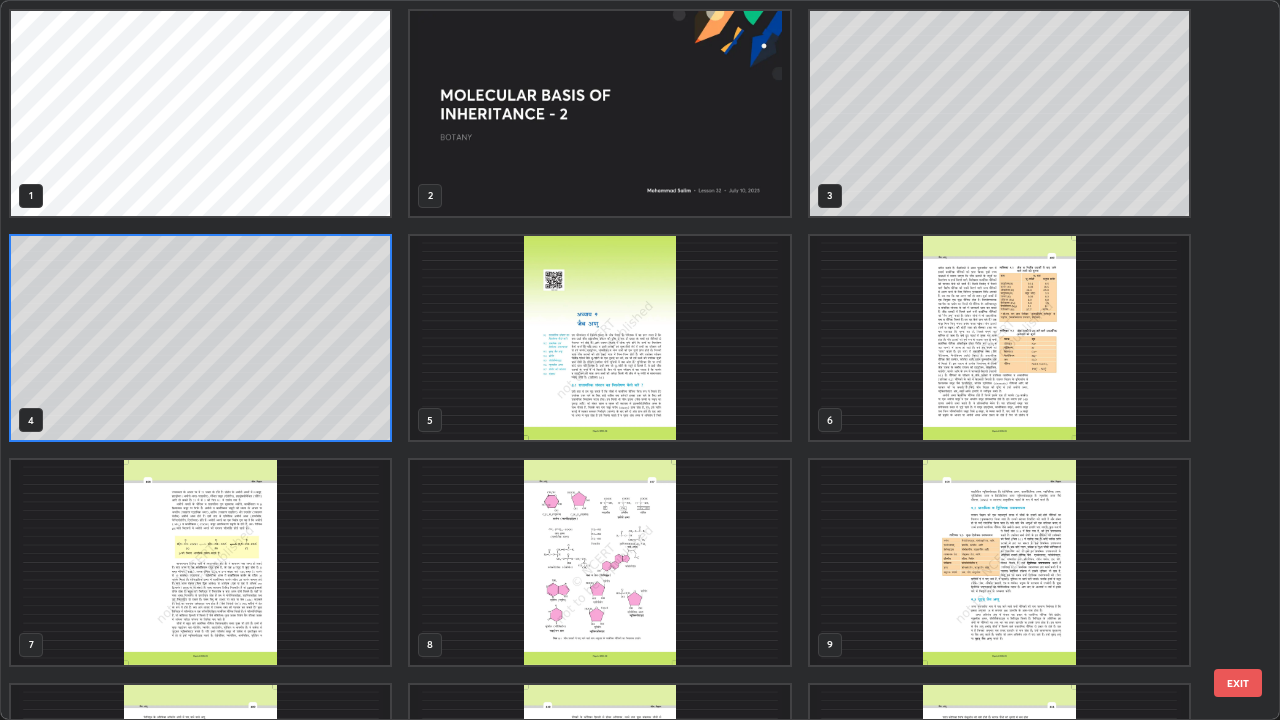 click at bounding box center (599, 562) 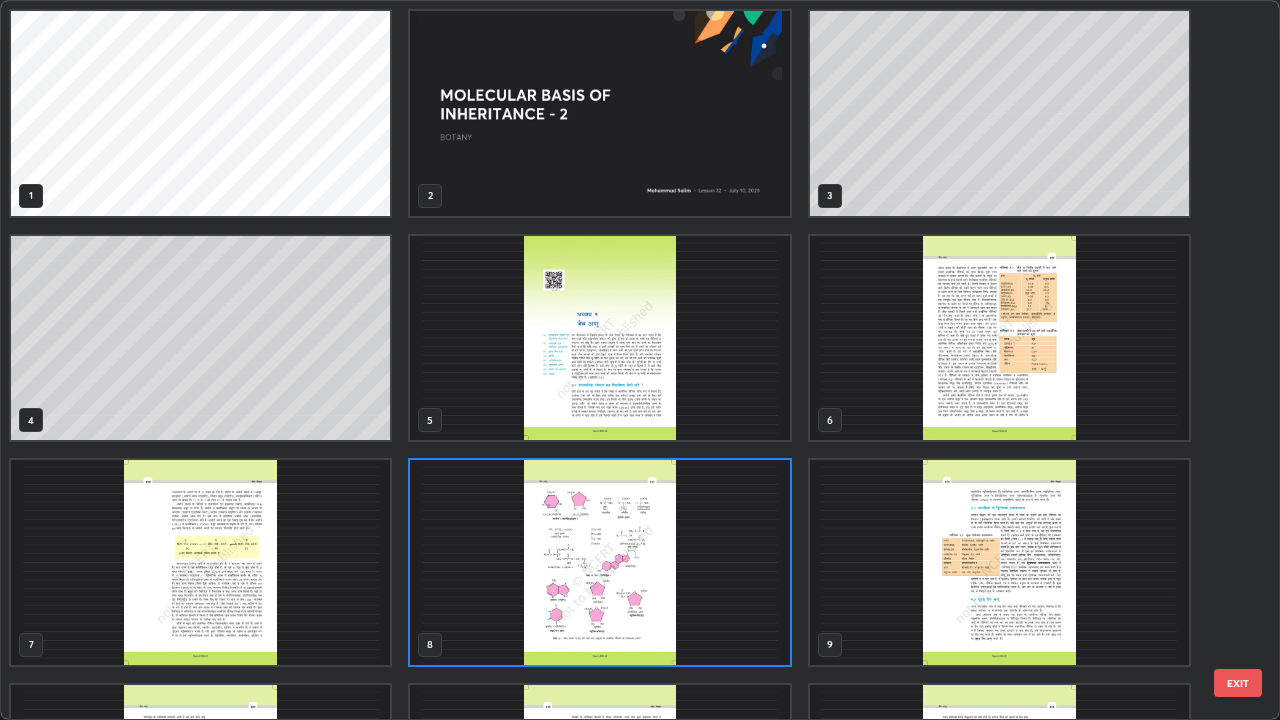 click at bounding box center [599, 562] 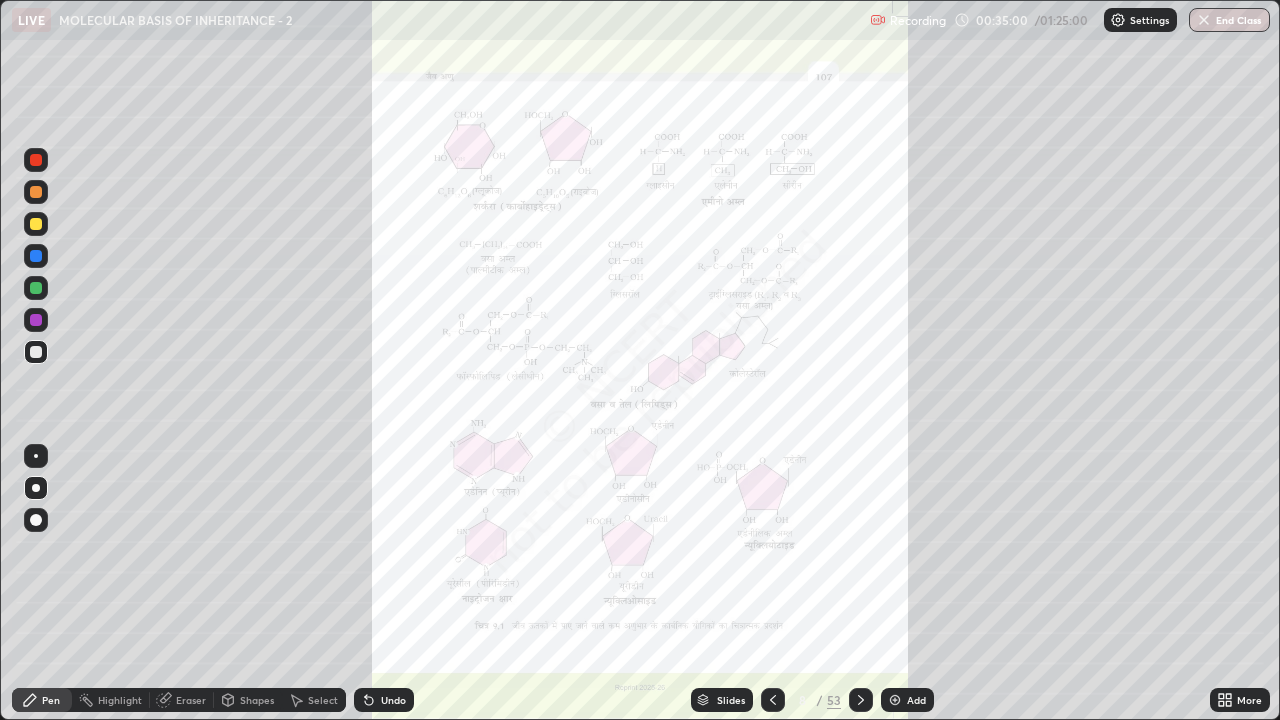 click 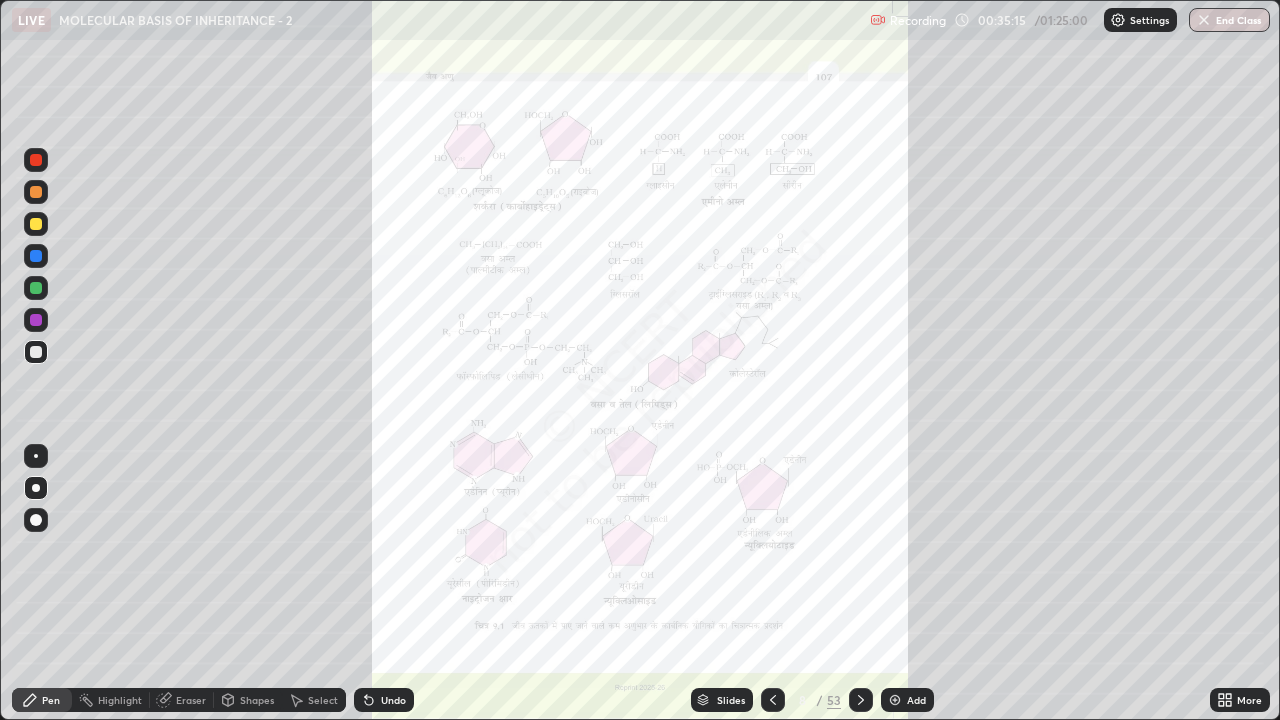 click on "Slides" at bounding box center [731, 700] 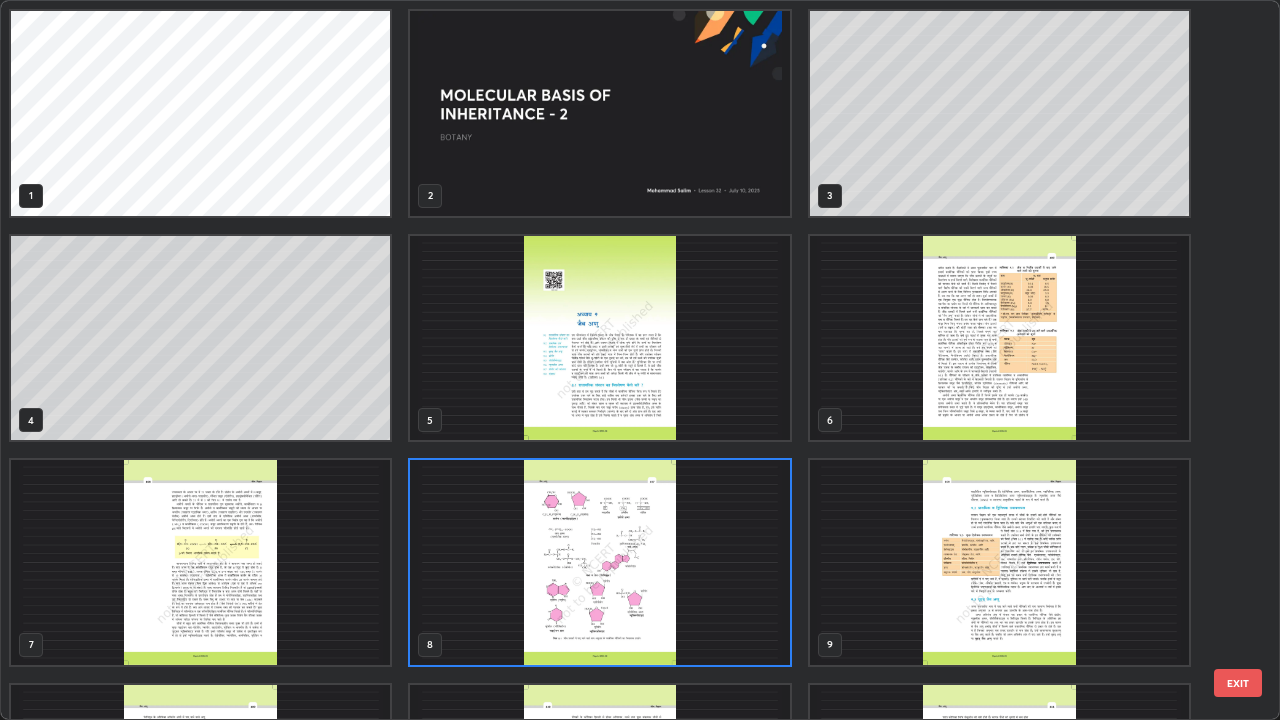 scroll, scrollTop: 7, scrollLeft: 11, axis: both 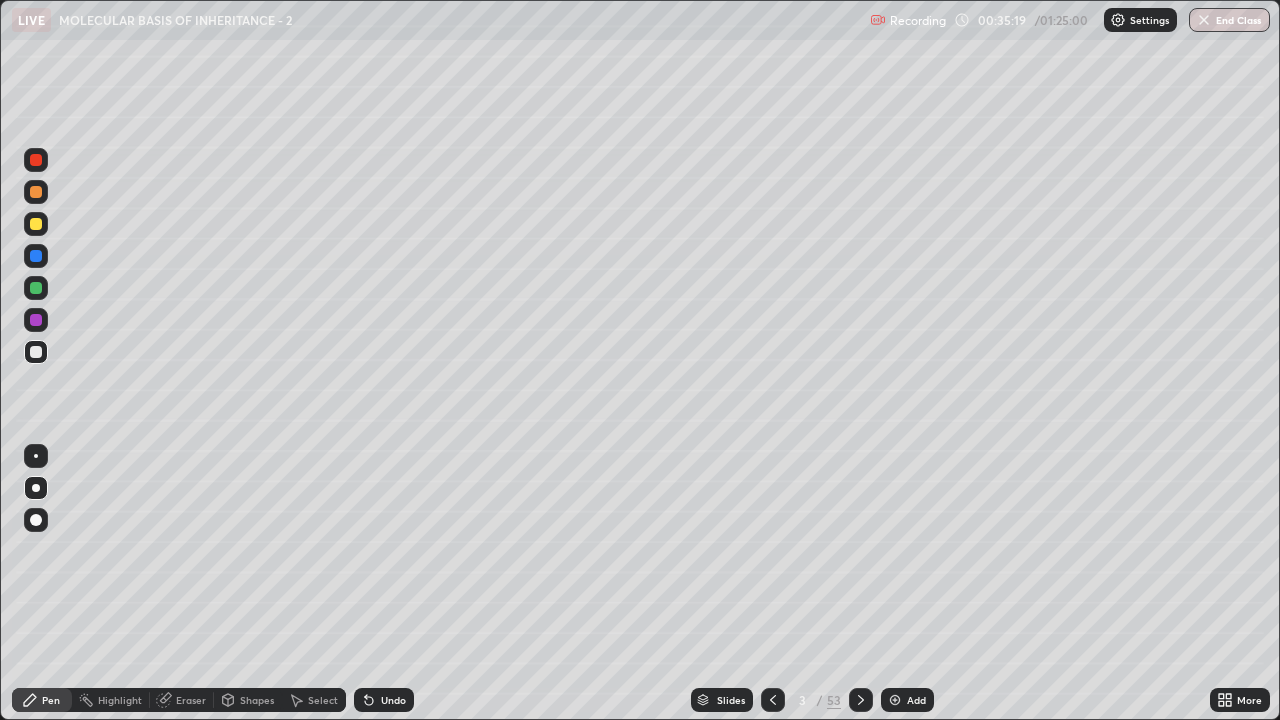 click 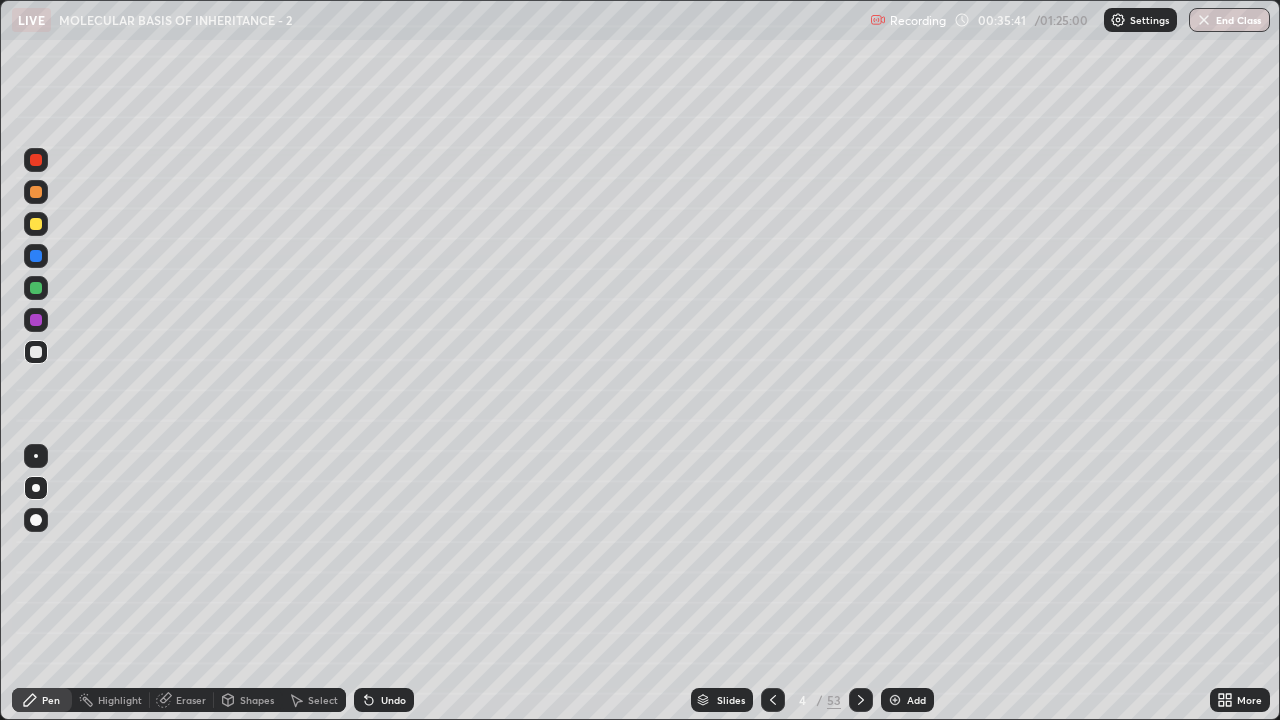 click 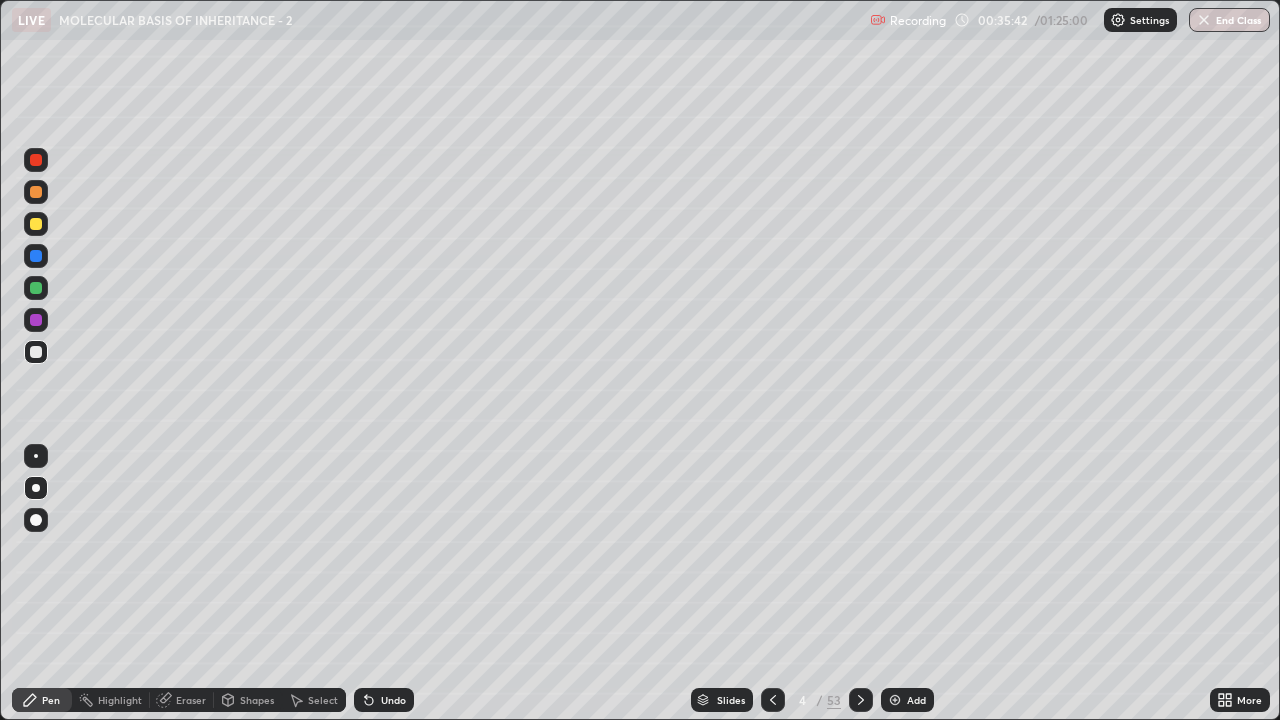 click 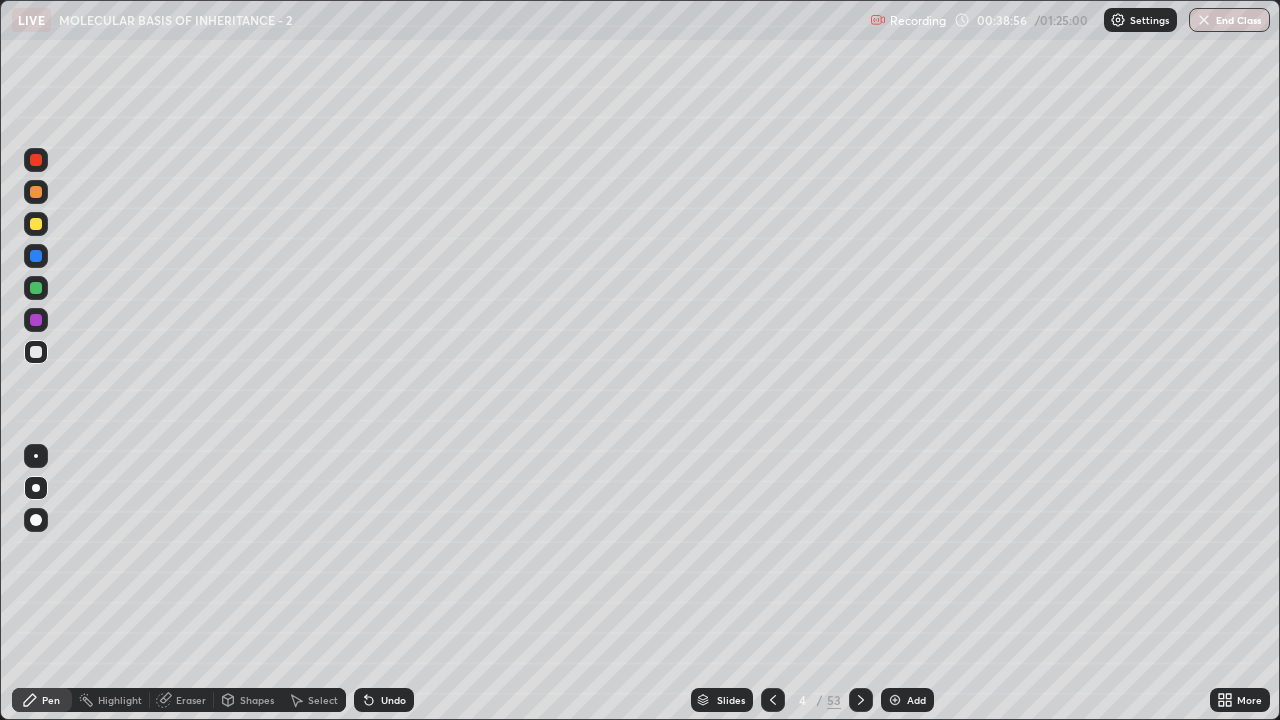 click at bounding box center [895, 700] 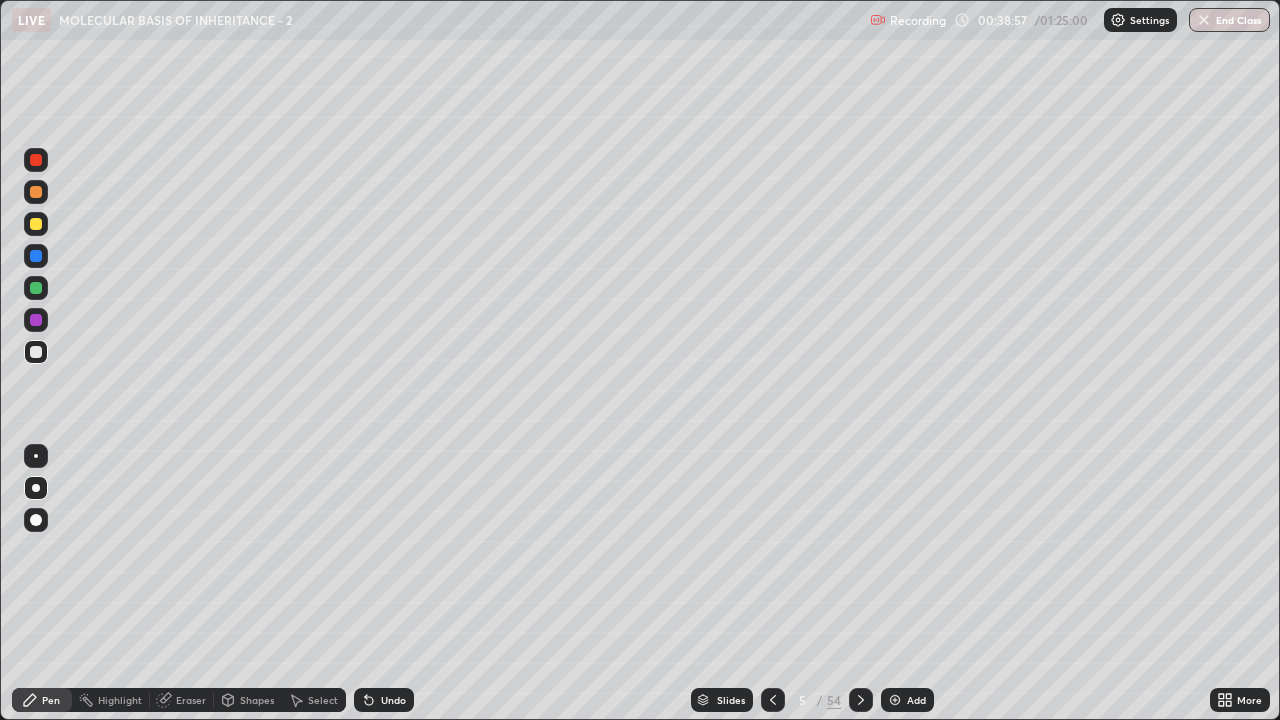 click on "Slides" at bounding box center [731, 700] 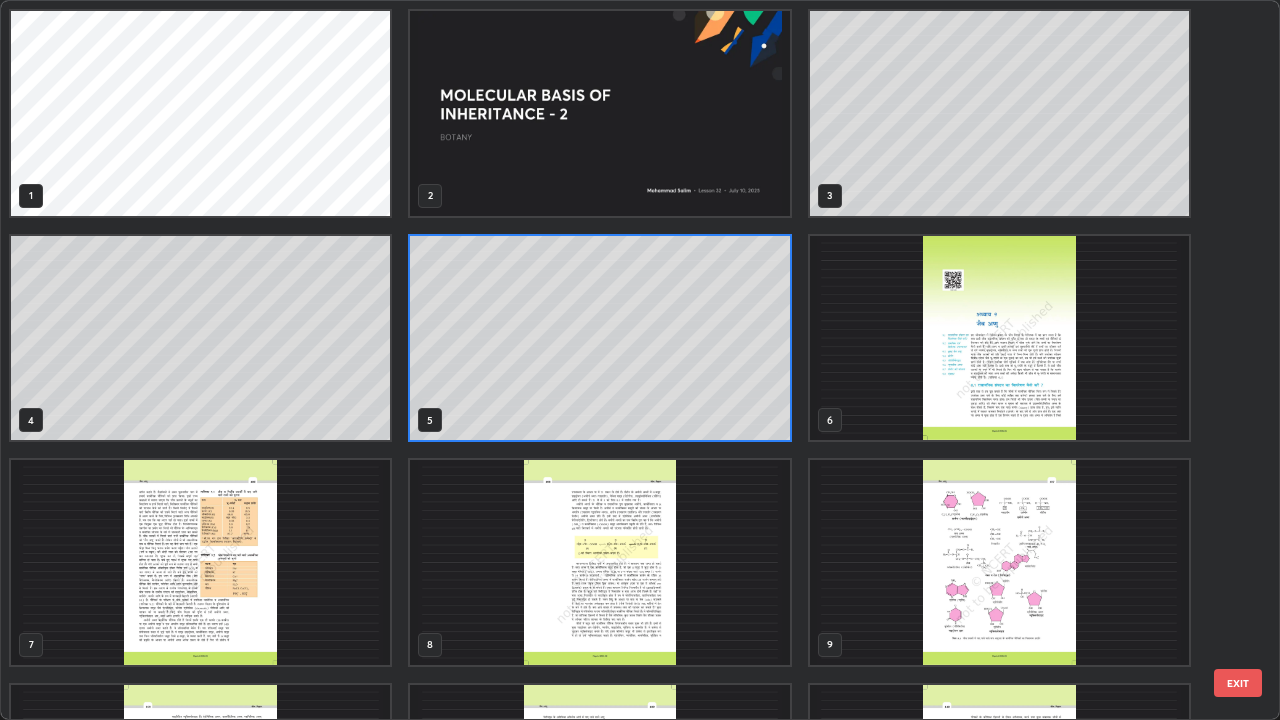 scroll, scrollTop: 7, scrollLeft: 11, axis: both 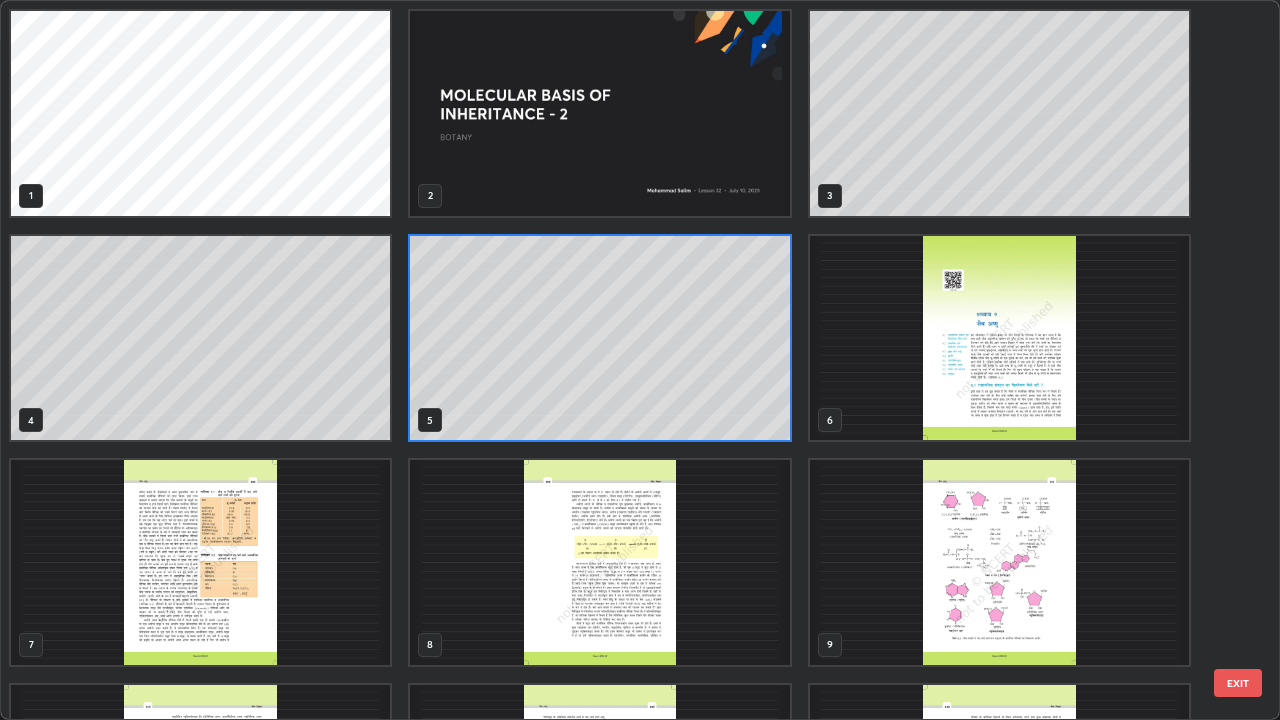 click at bounding box center (999, 562) 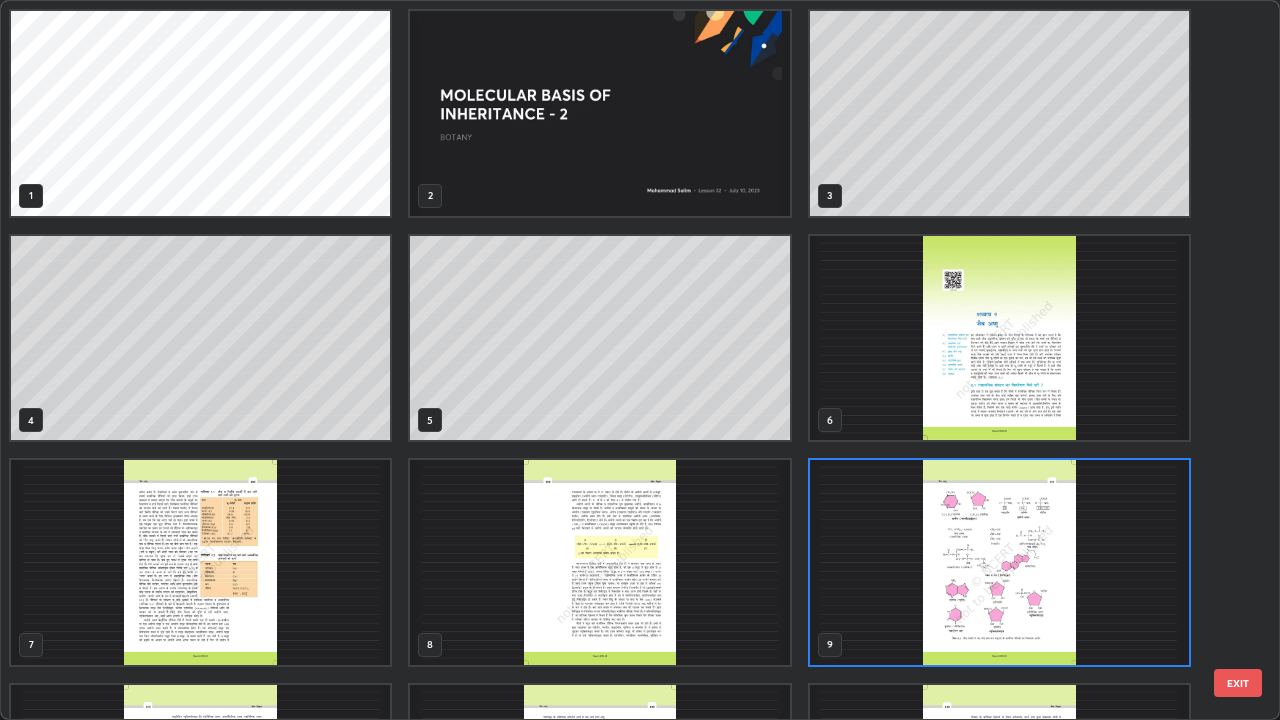 click at bounding box center (999, 562) 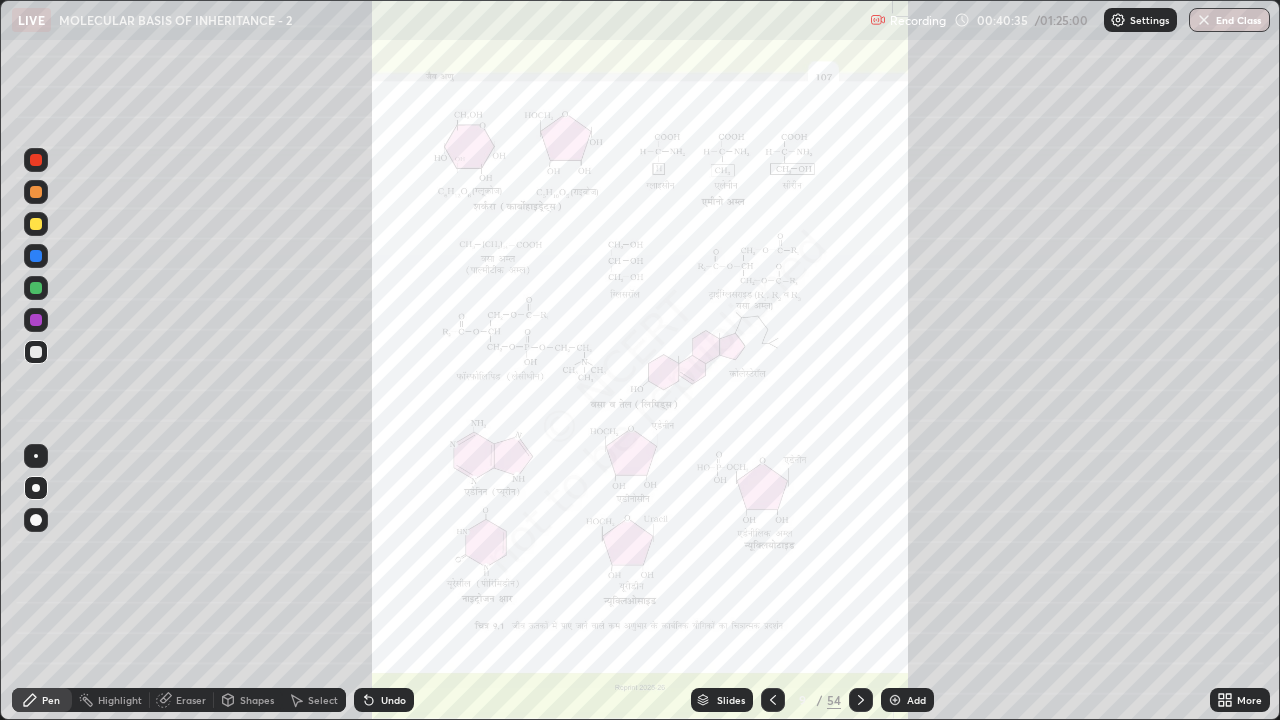 click on "Slides" at bounding box center [731, 700] 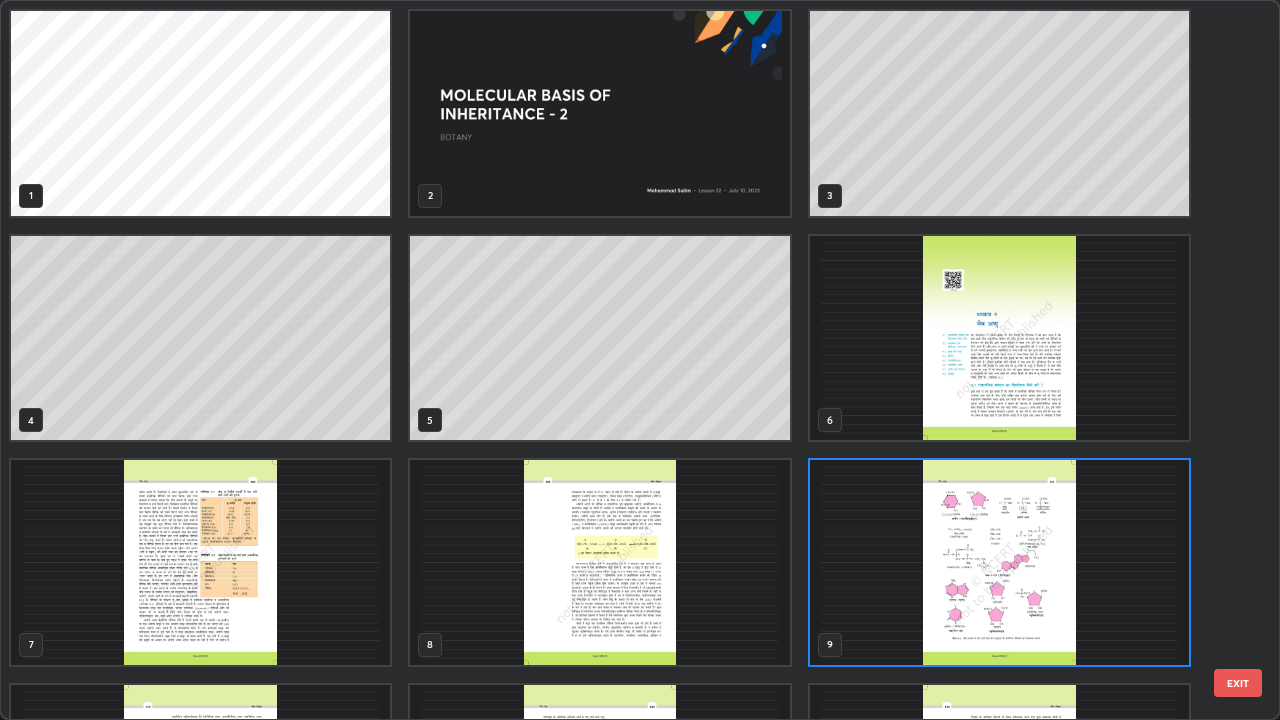 scroll, scrollTop: 7, scrollLeft: 11, axis: both 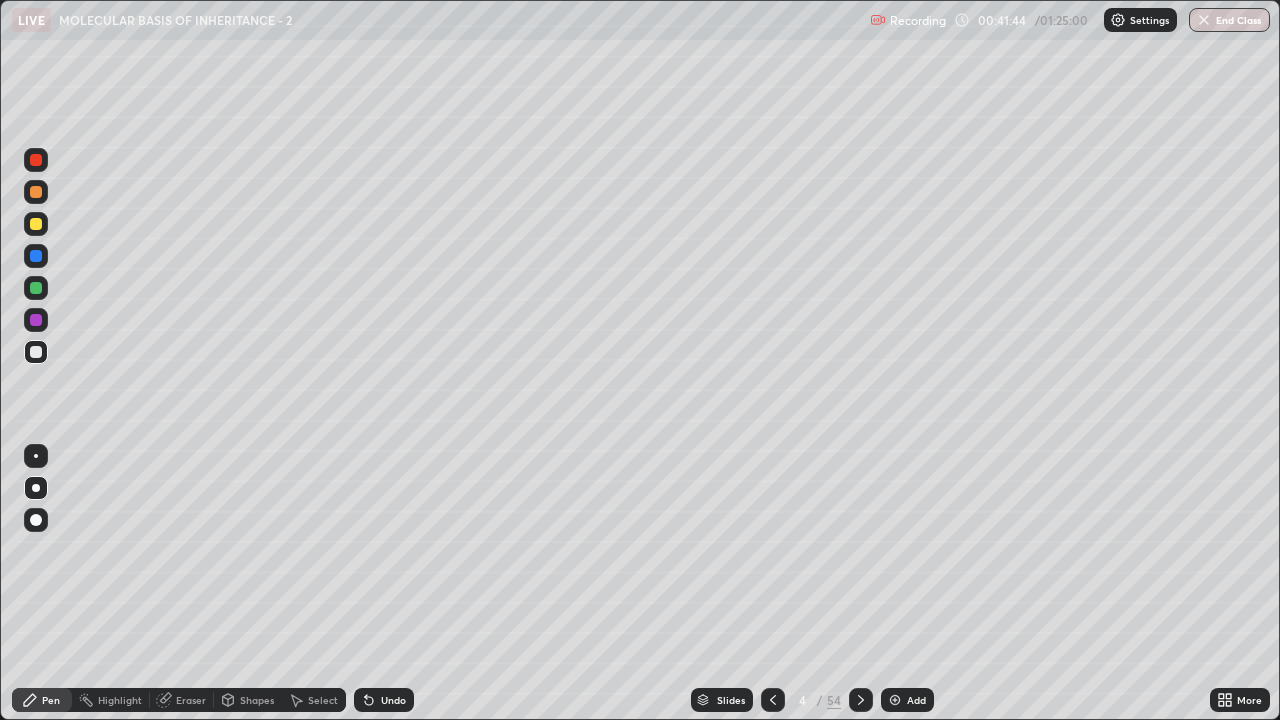 click at bounding box center (895, 700) 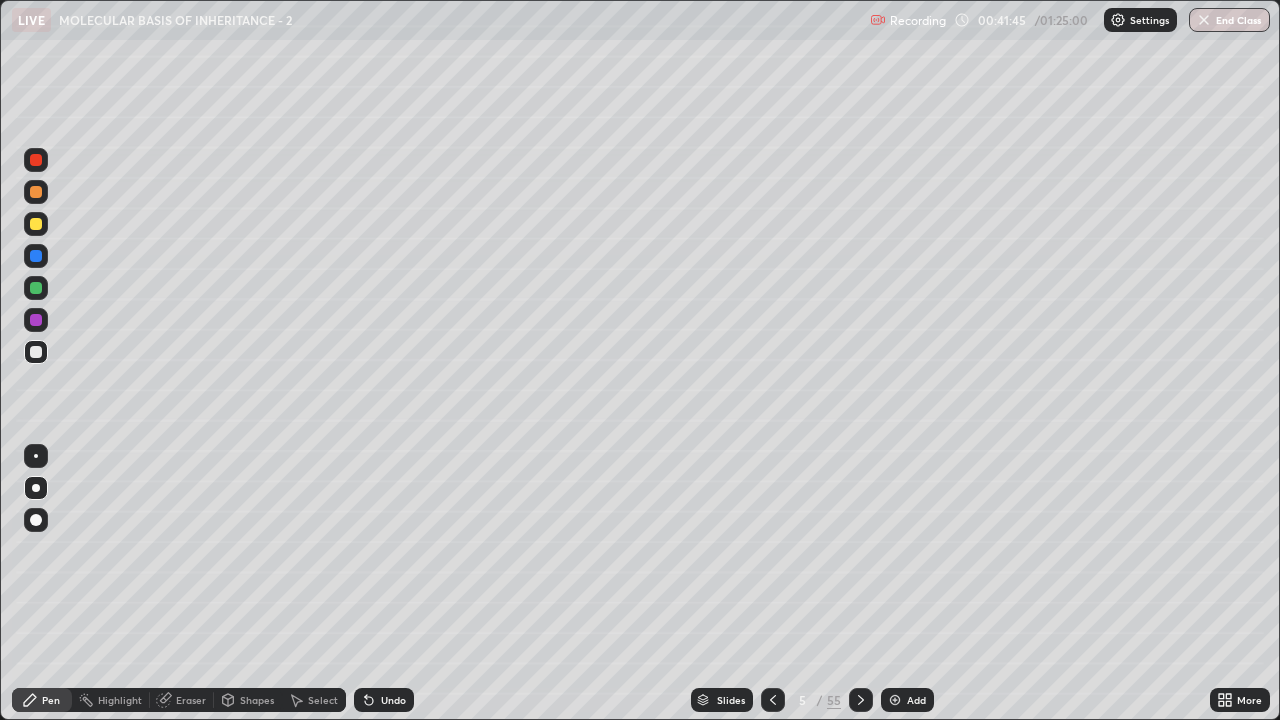 click 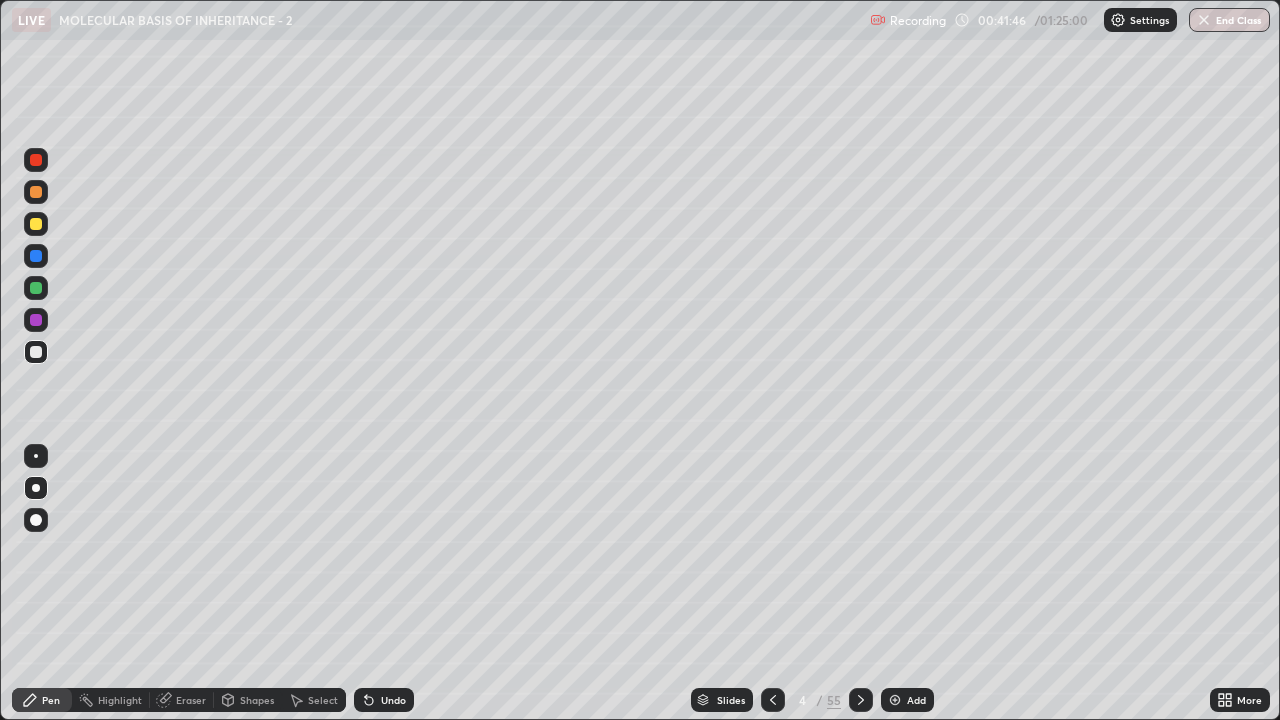 click 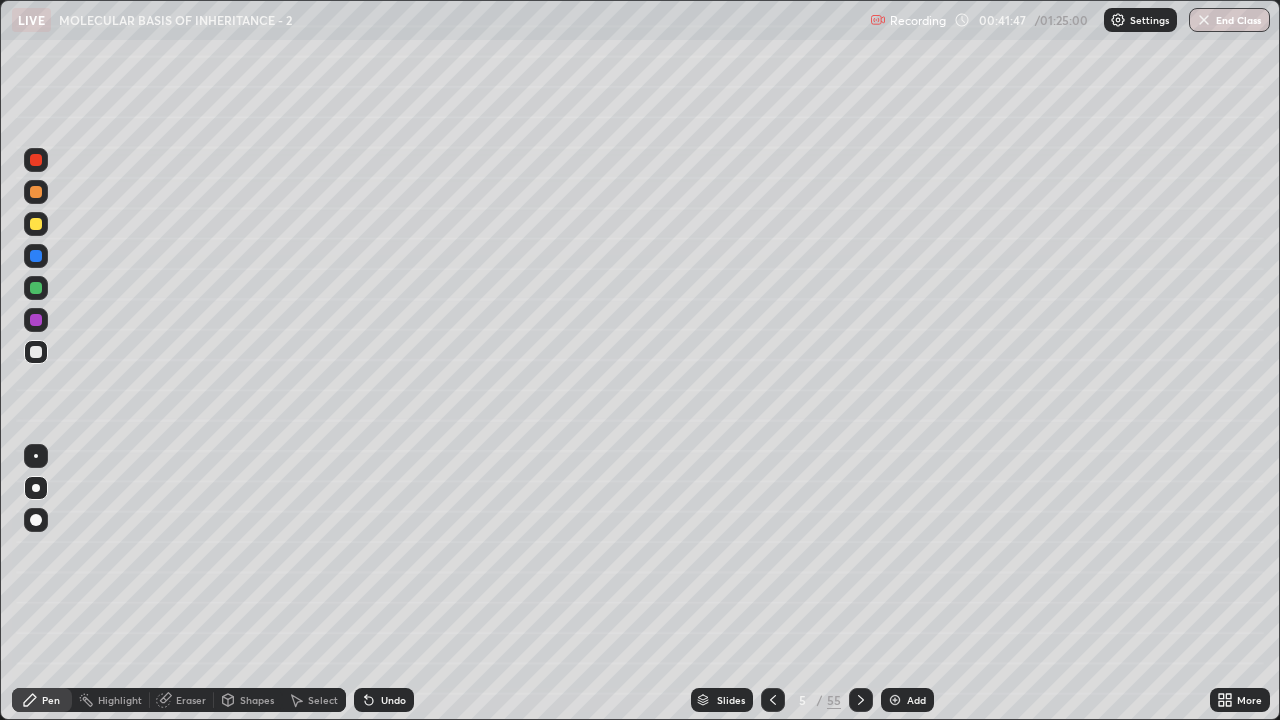 click 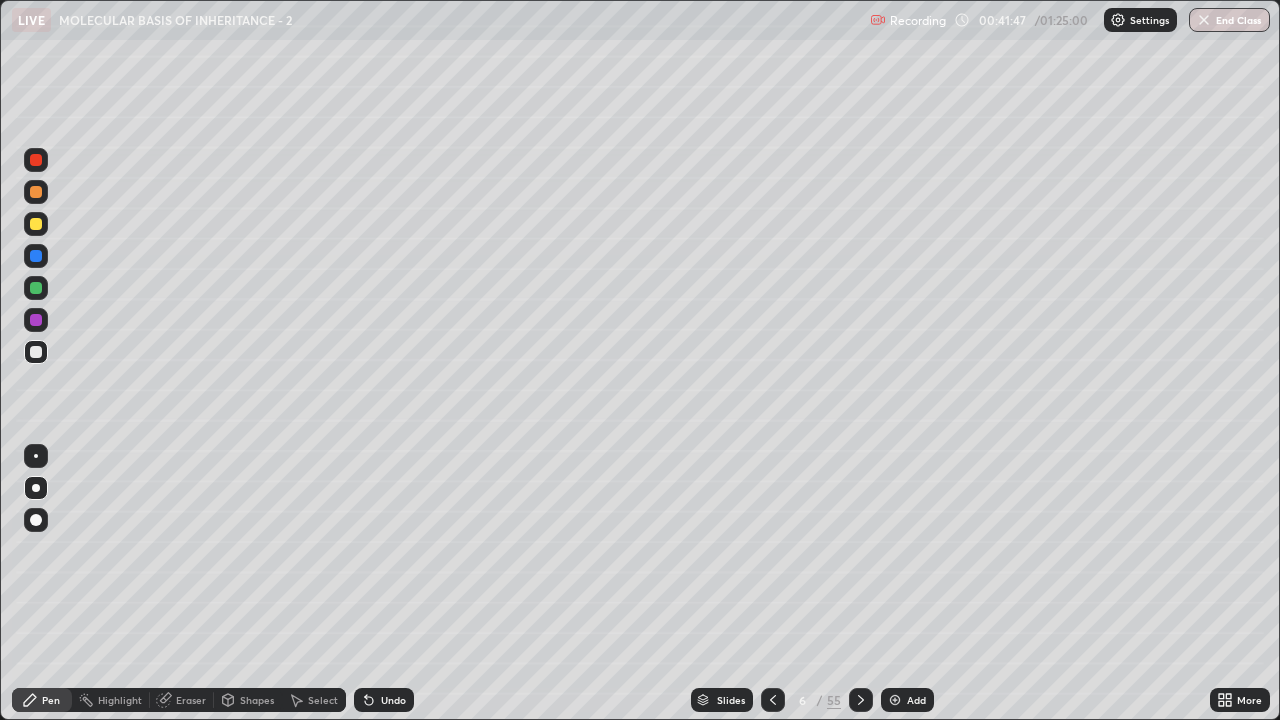 click 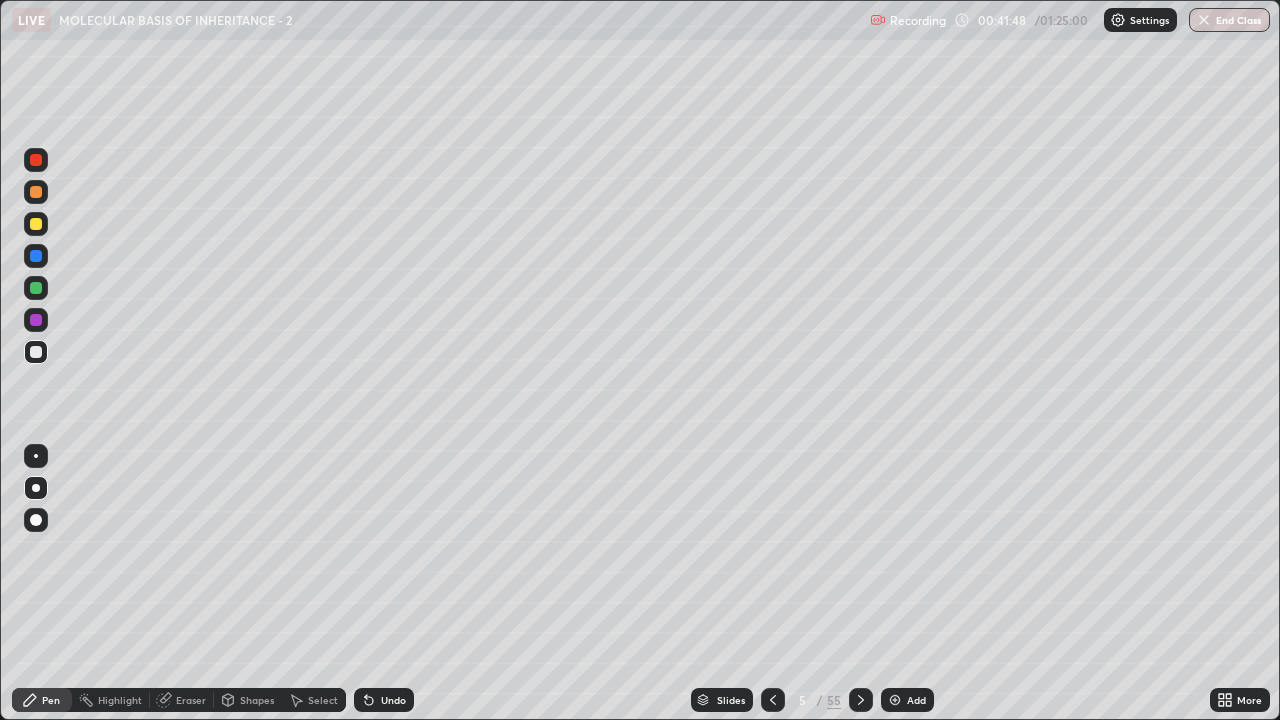 click 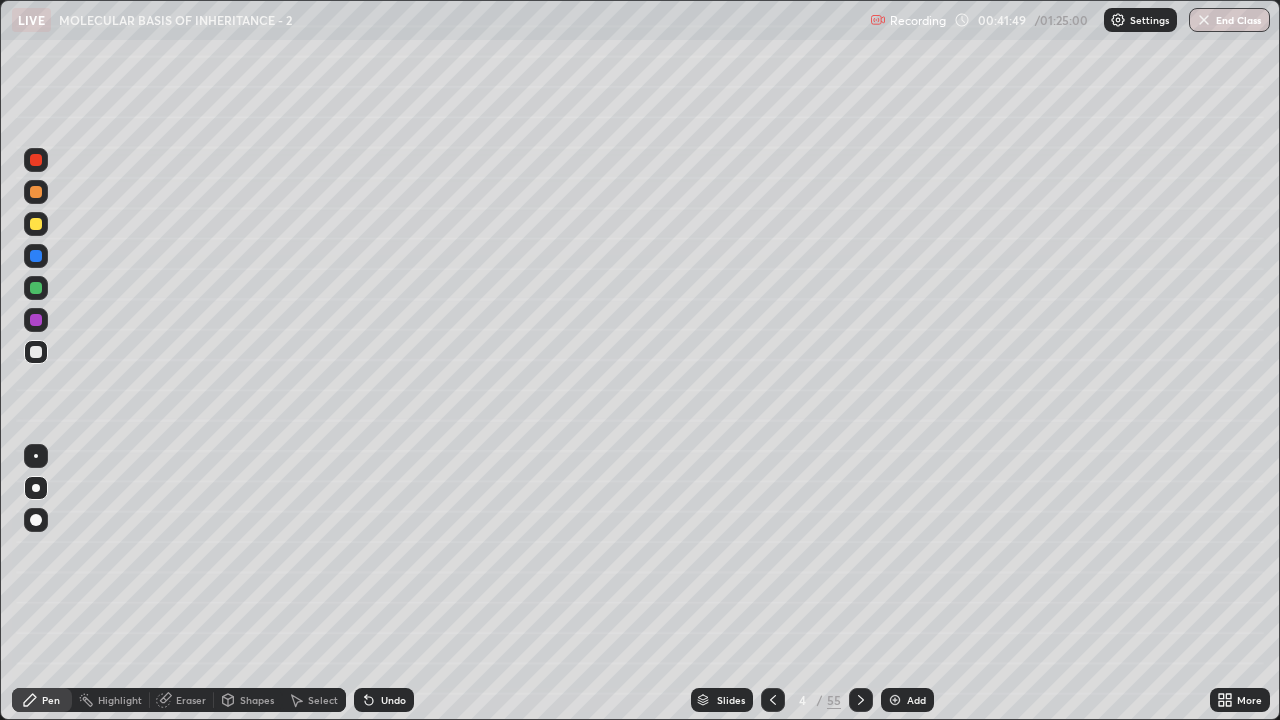 click 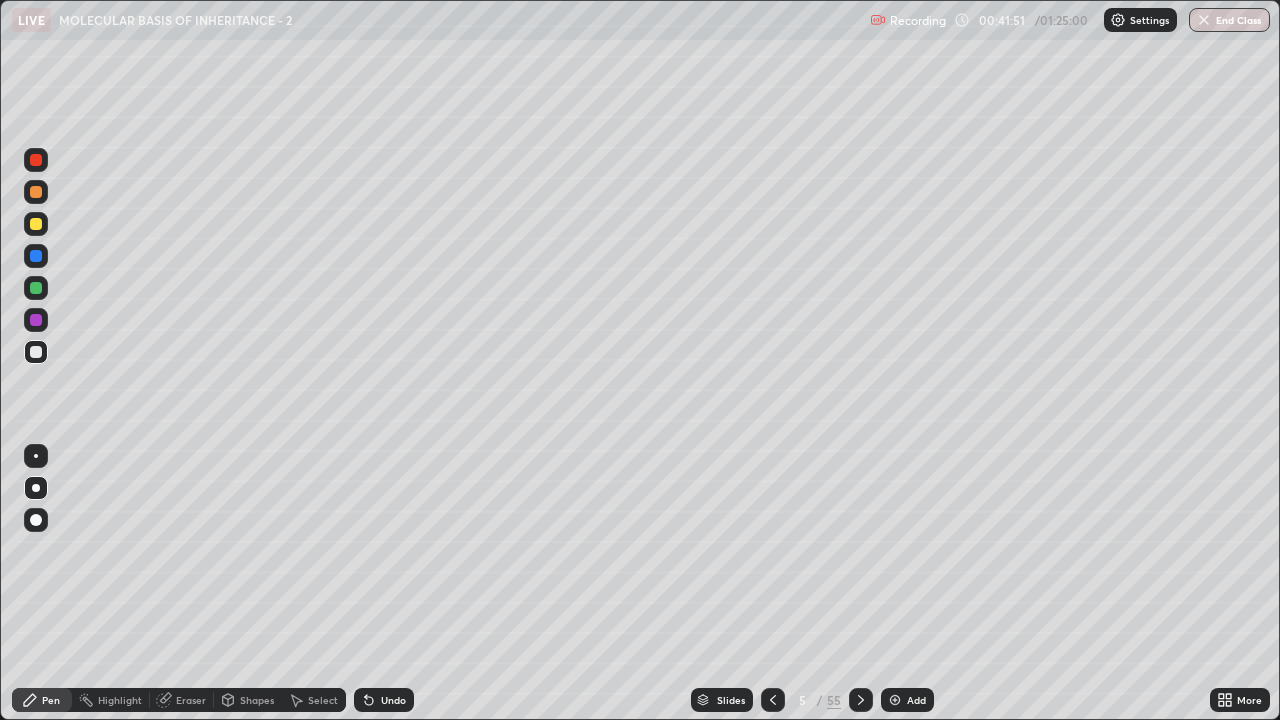 click at bounding box center (36, 288) 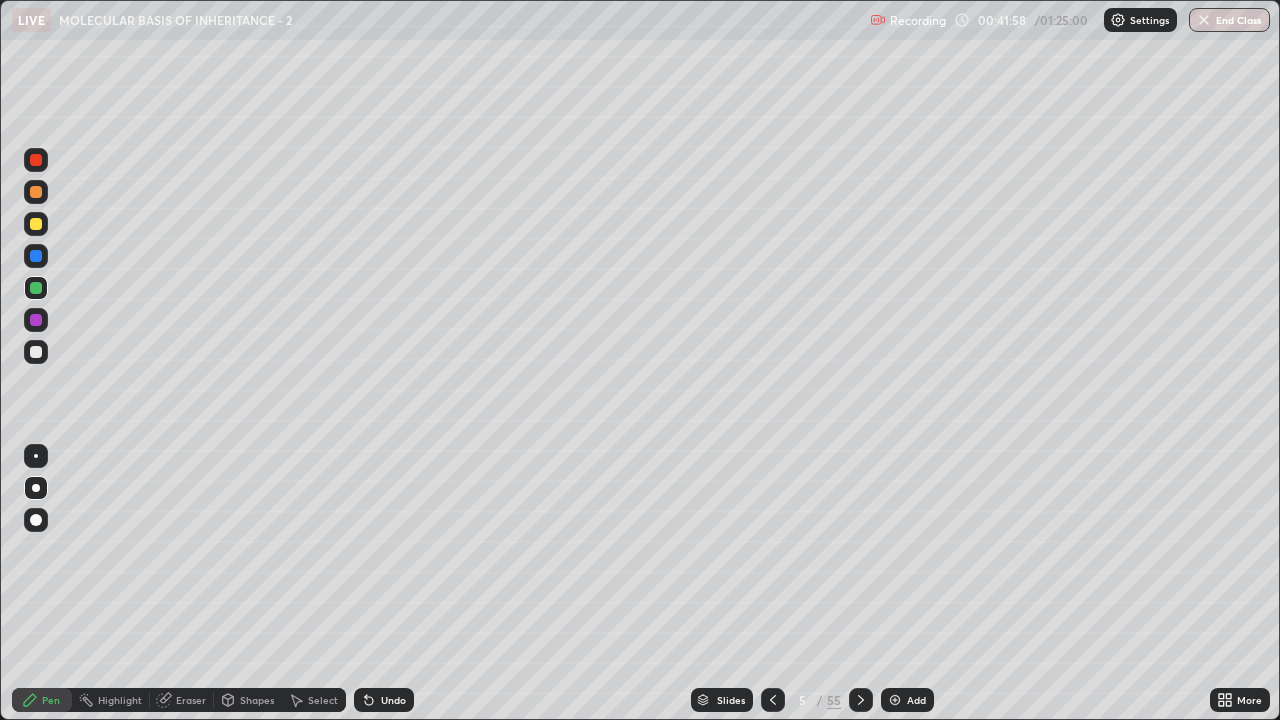 click on "Undo" at bounding box center [384, 700] 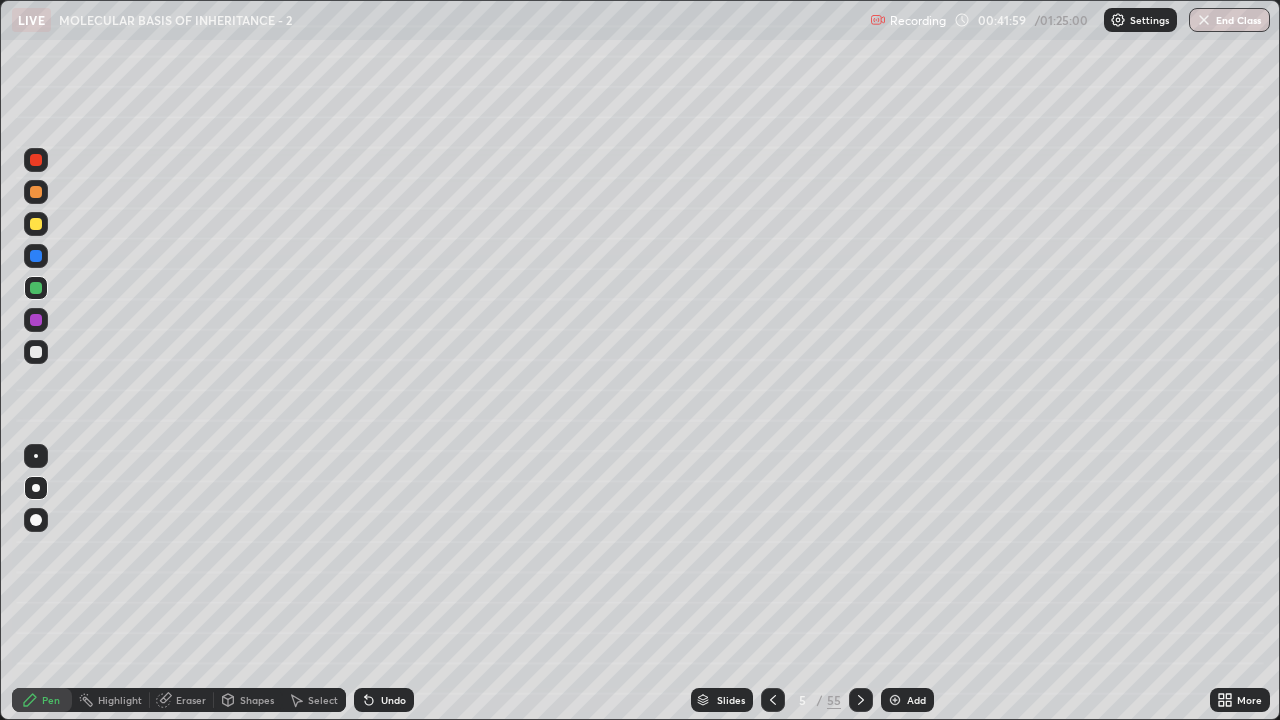 click 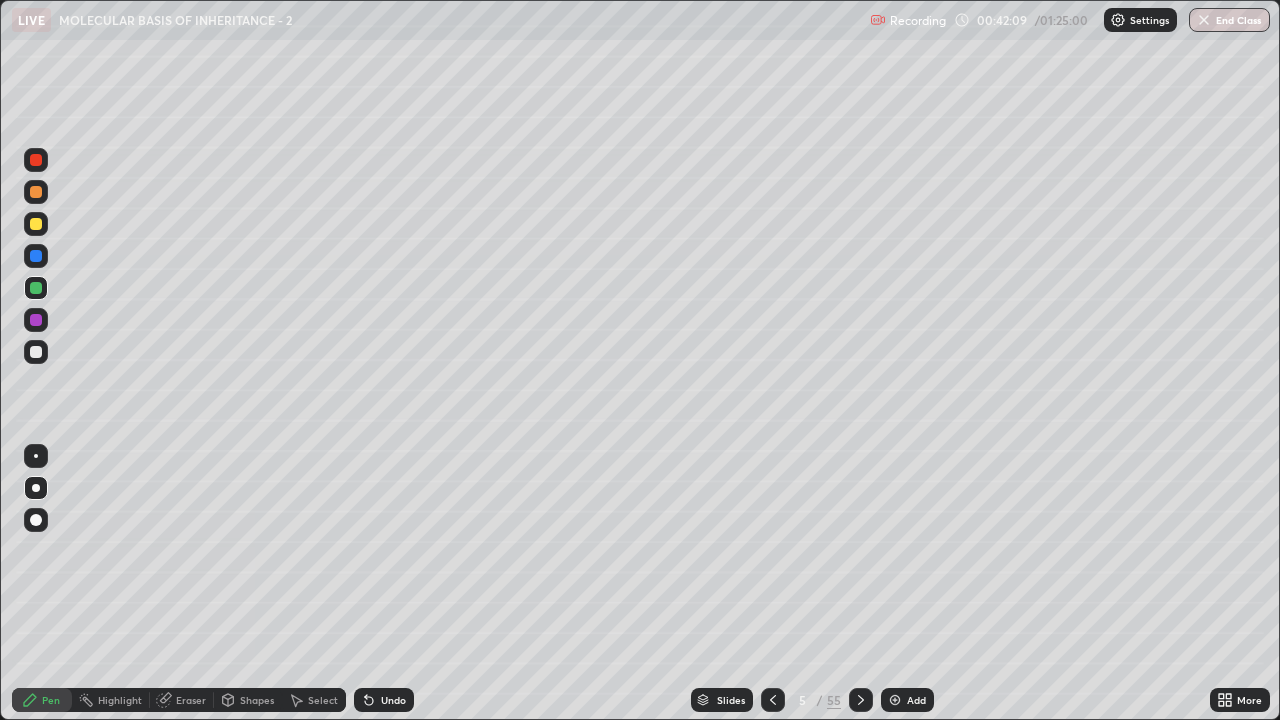 click at bounding box center [36, 352] 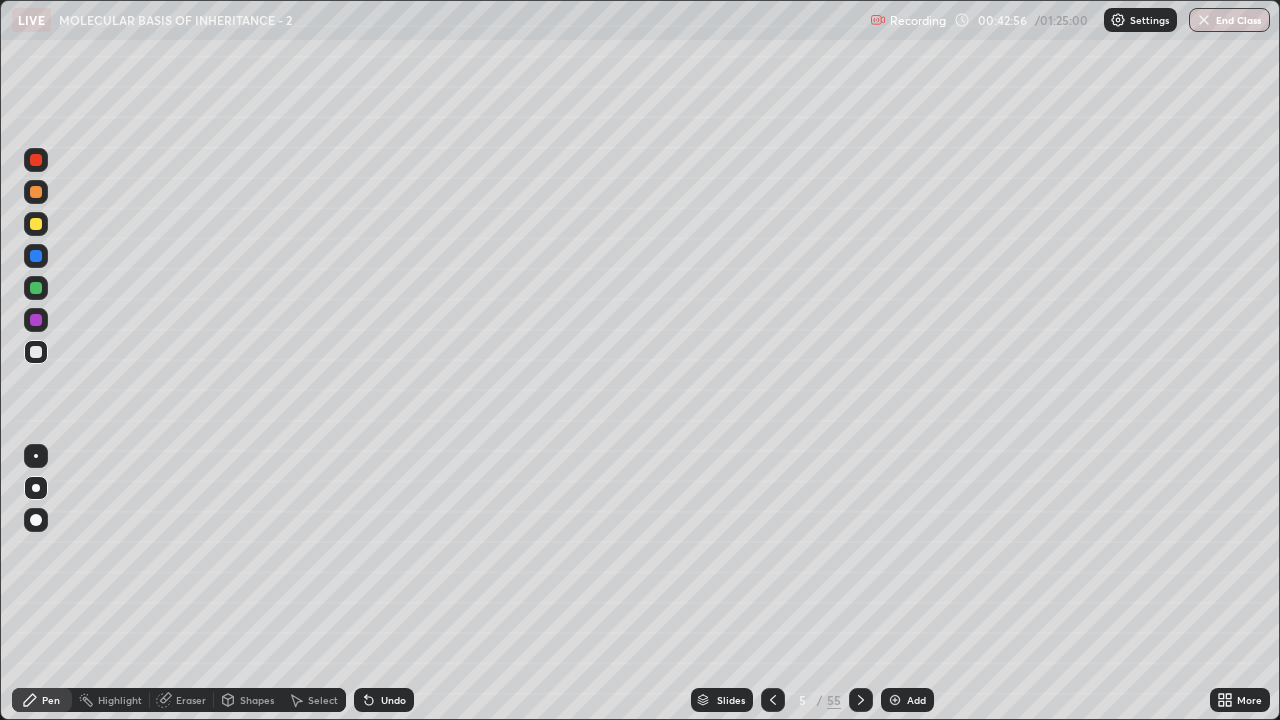 click on "Slides" at bounding box center (722, 700) 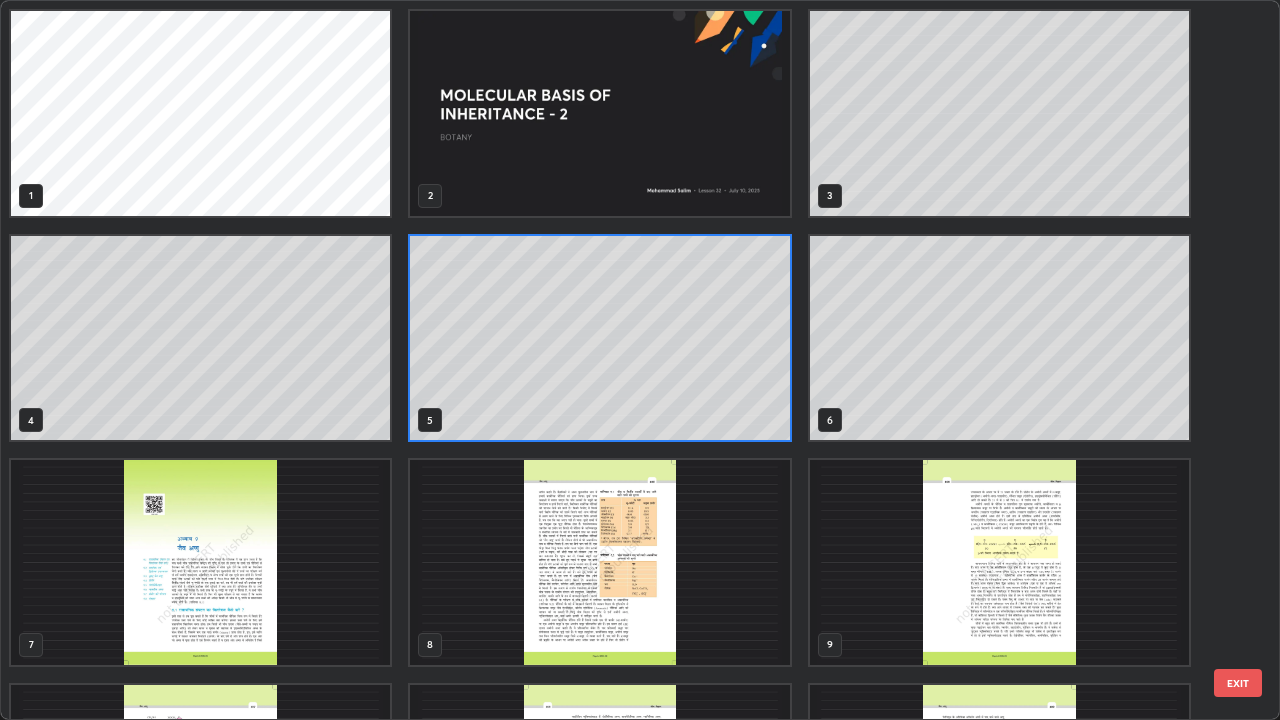 scroll, scrollTop: 7, scrollLeft: 11, axis: both 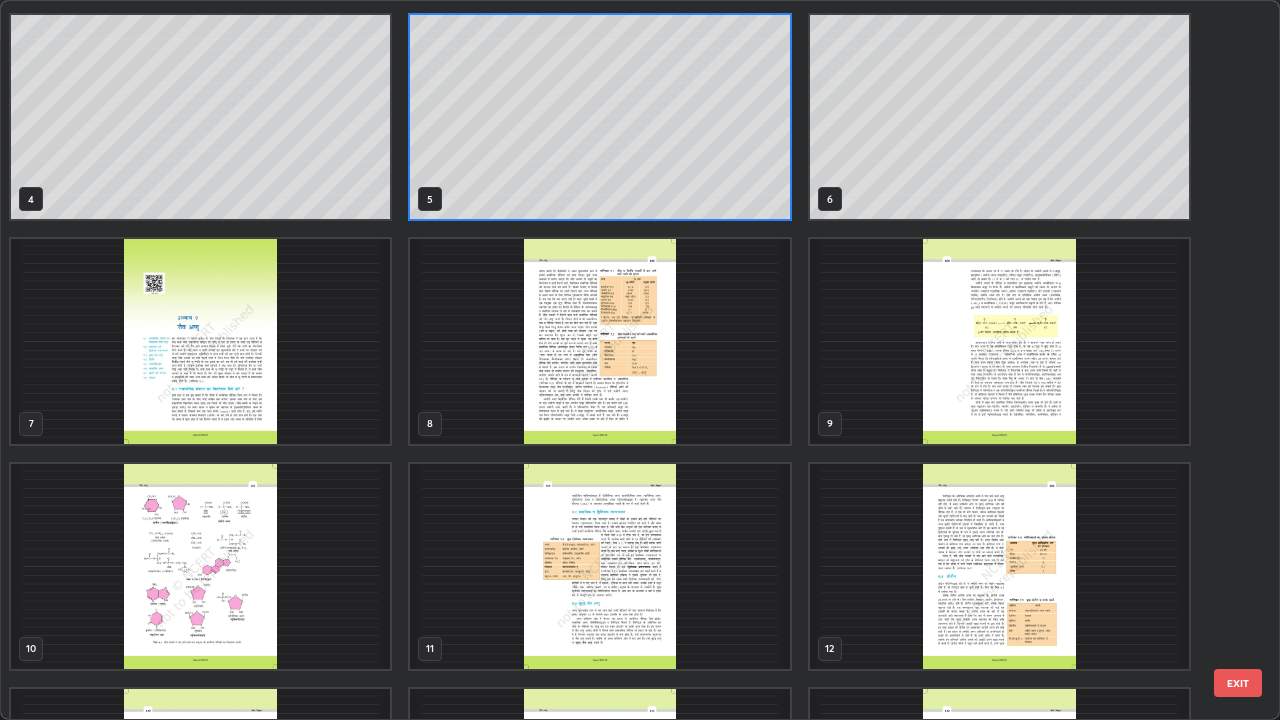 click at bounding box center [200, 566] 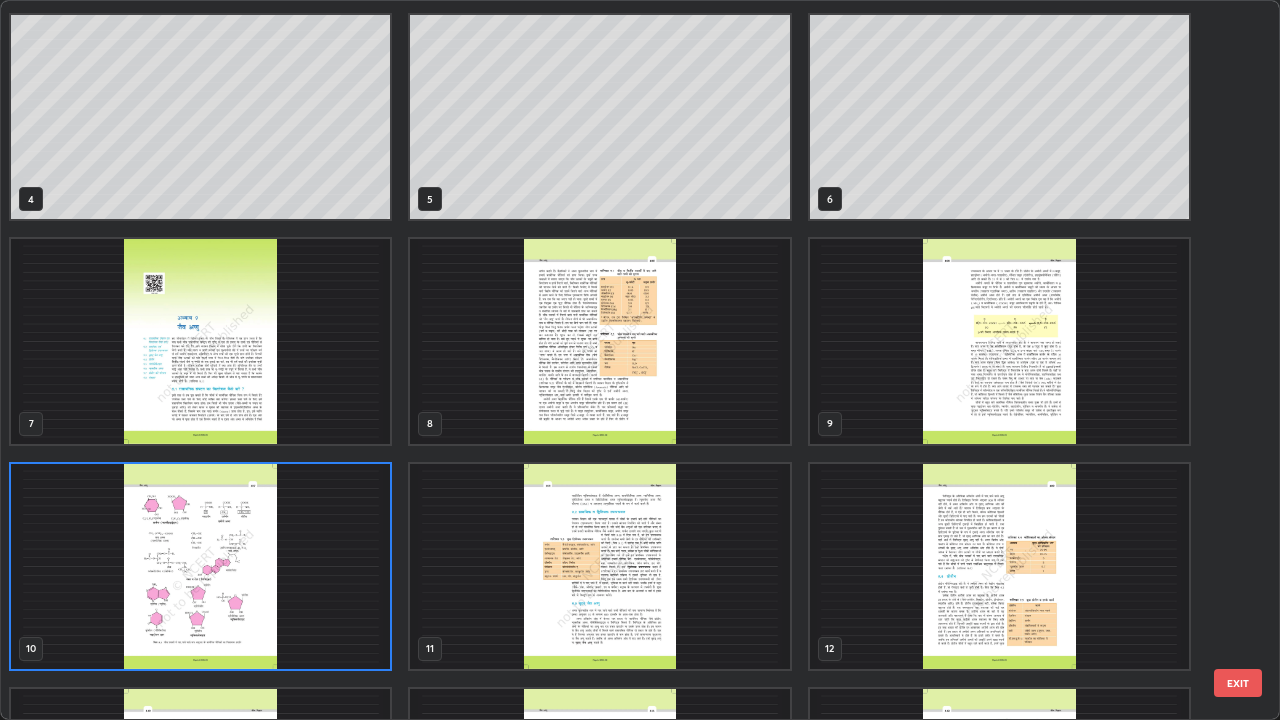 click at bounding box center [200, 566] 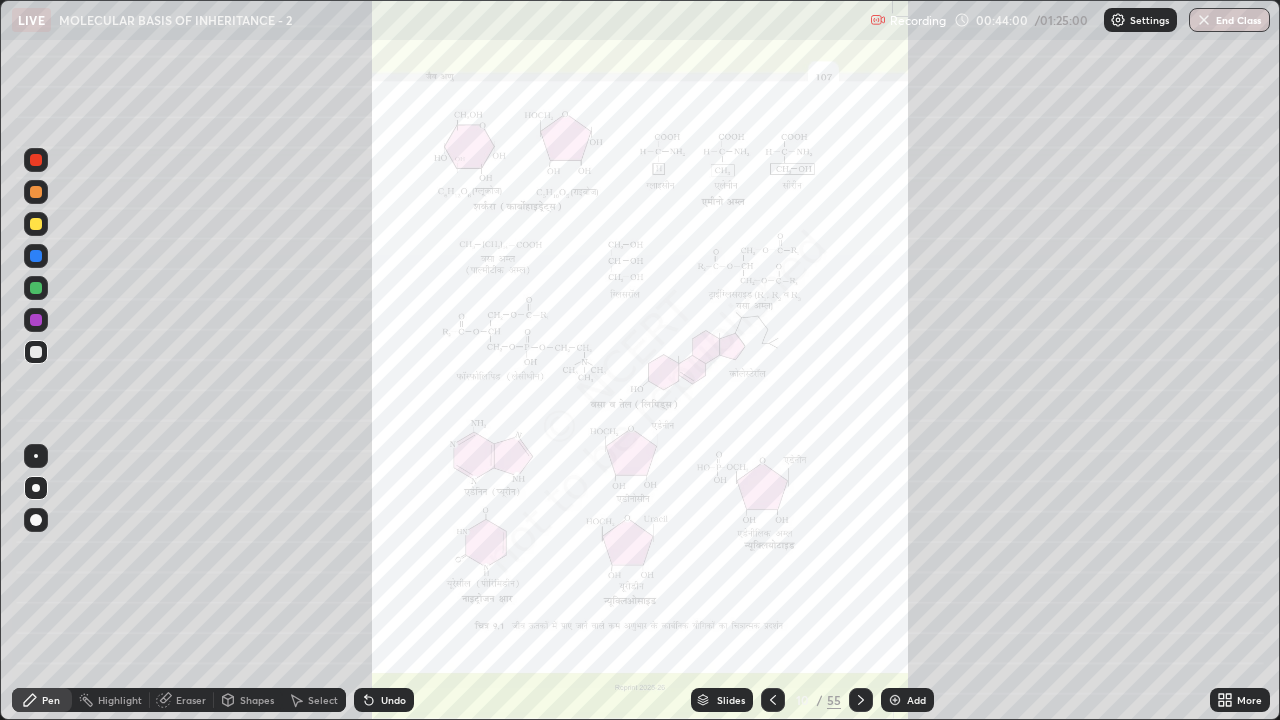 click on "Slides" at bounding box center (731, 700) 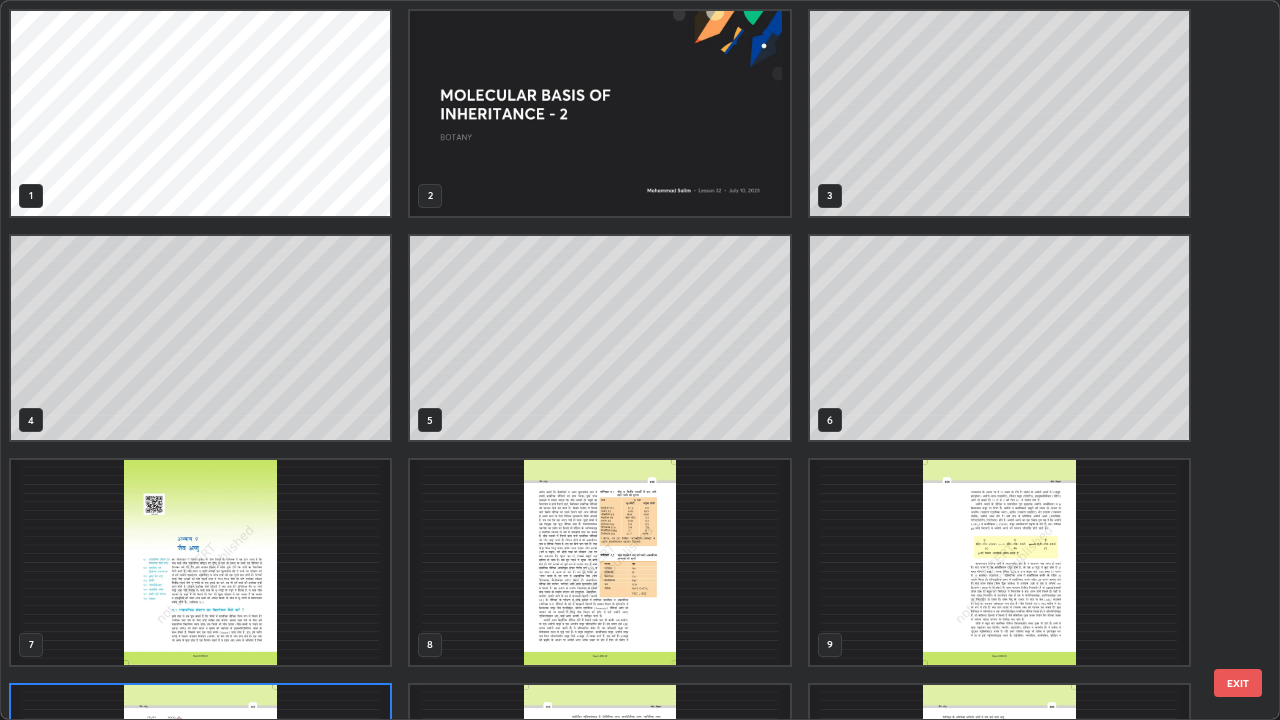 scroll, scrollTop: 180, scrollLeft: 0, axis: vertical 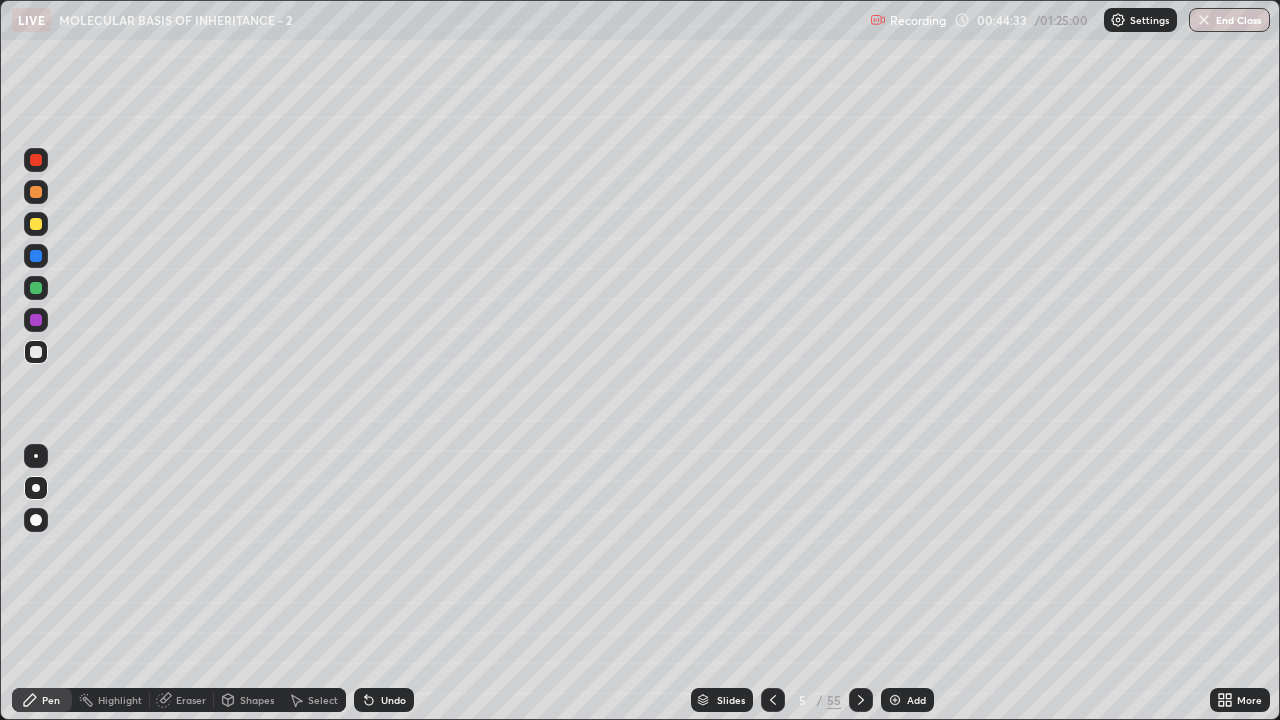 click on "Undo" at bounding box center [393, 700] 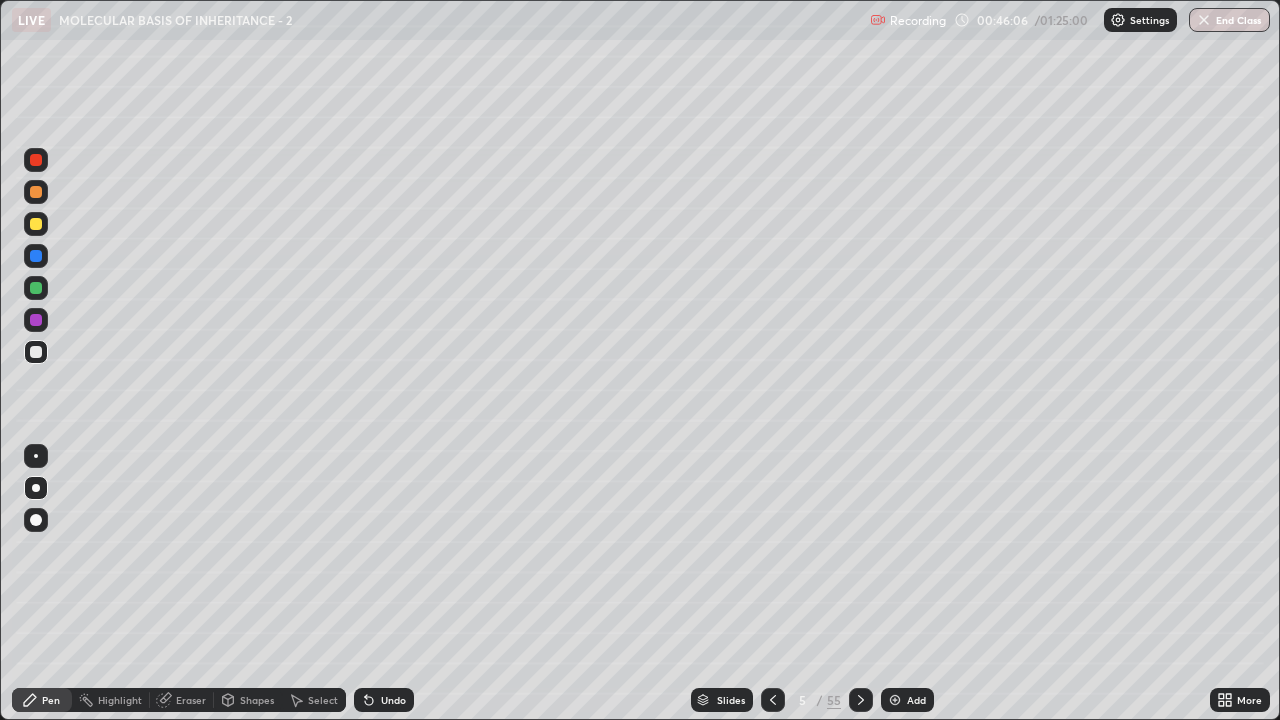 click at bounding box center (36, 288) 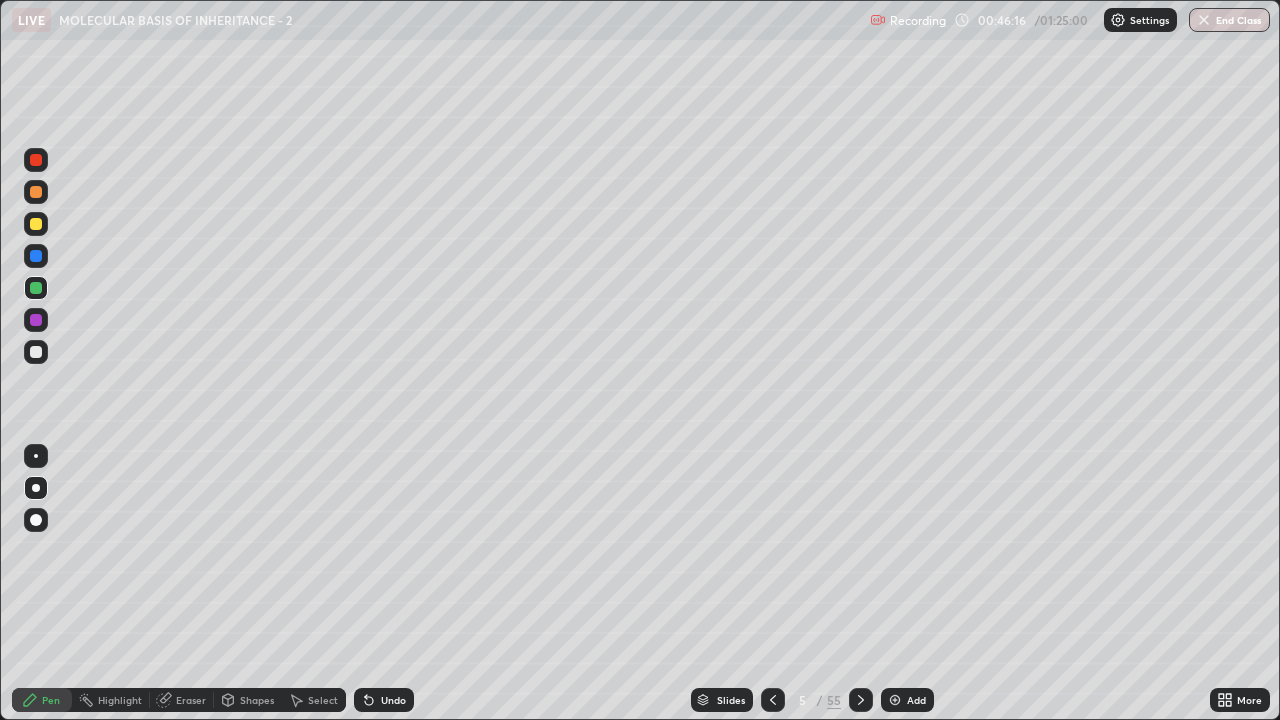 click at bounding box center [36, 352] 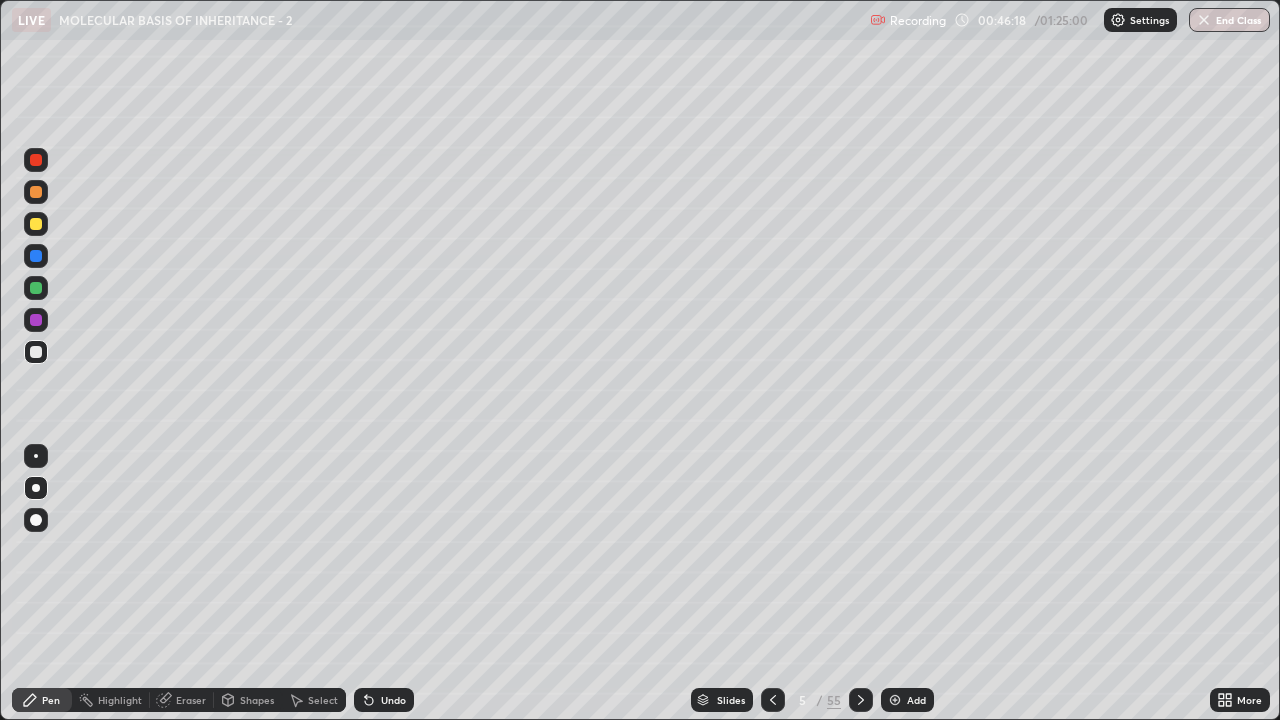 click at bounding box center (36, 288) 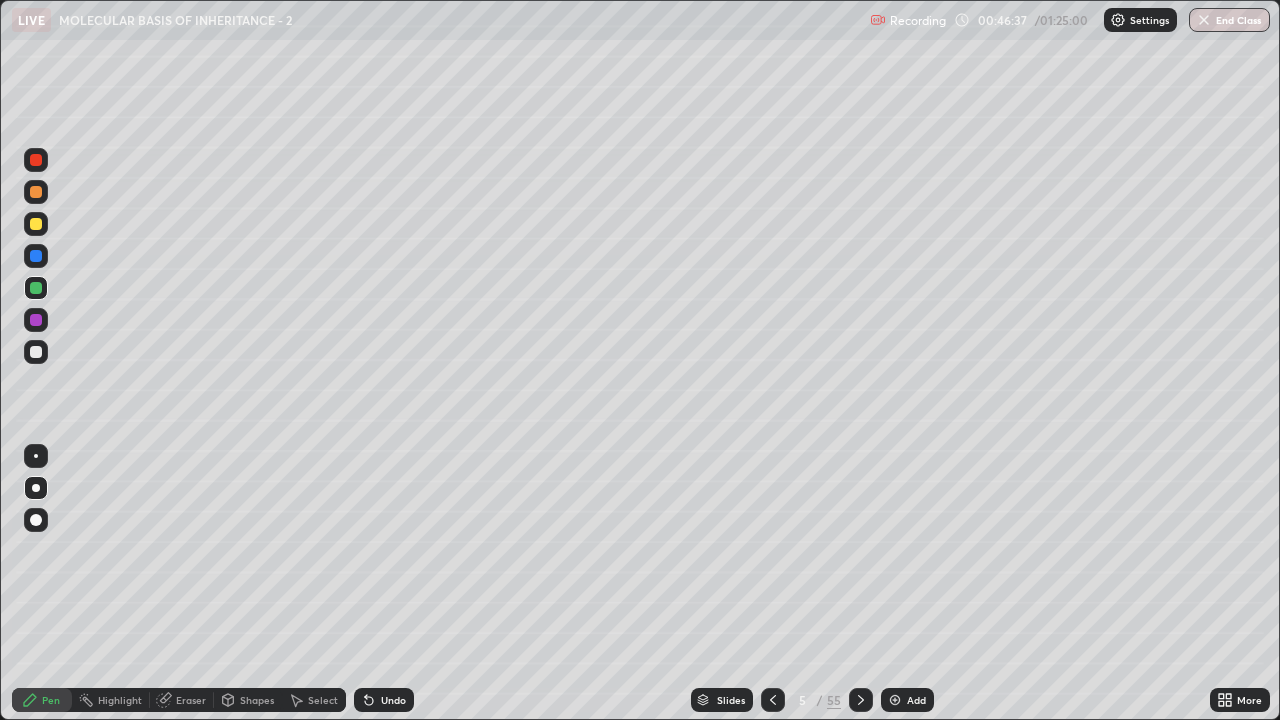 click at bounding box center (36, 352) 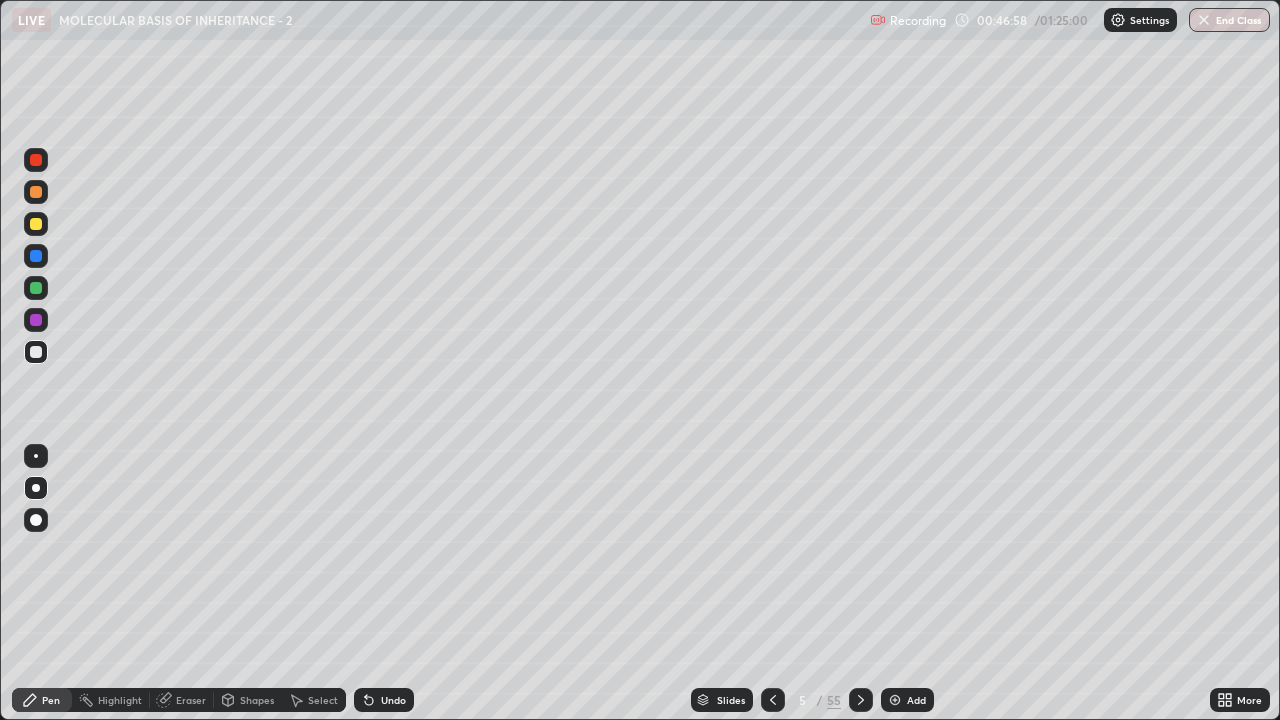 click at bounding box center (36, 352) 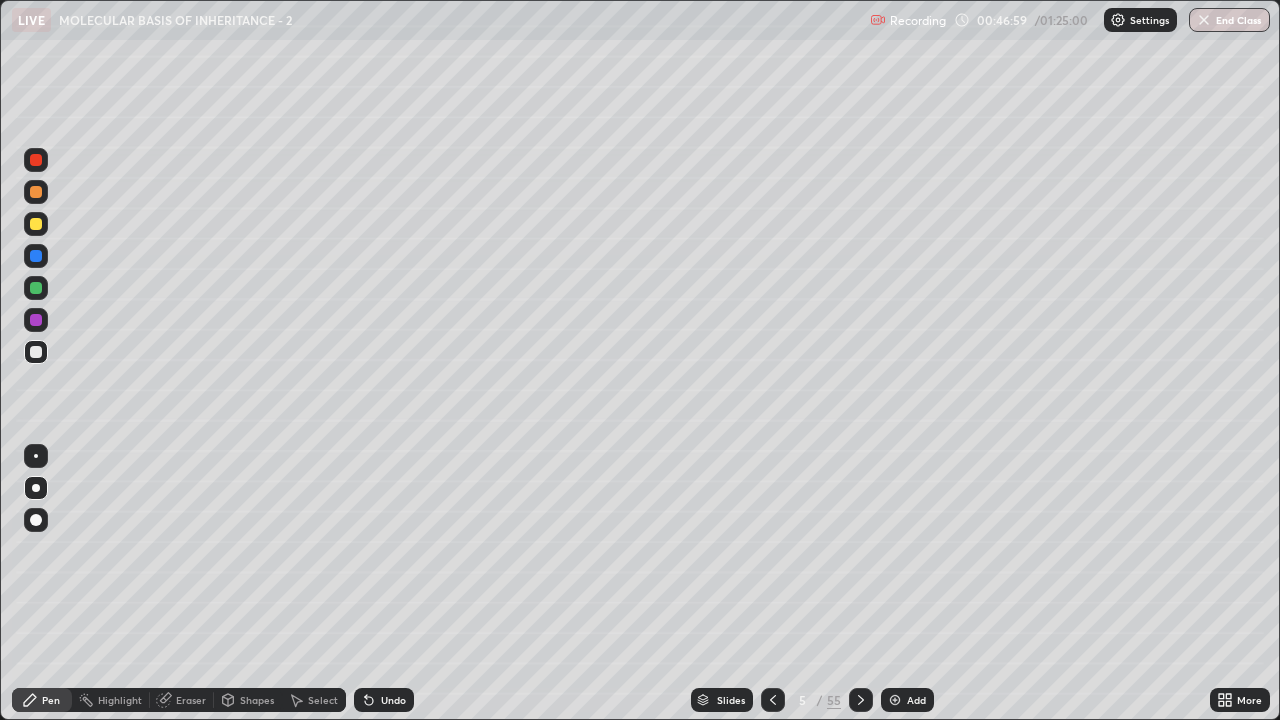 click at bounding box center [36, 288] 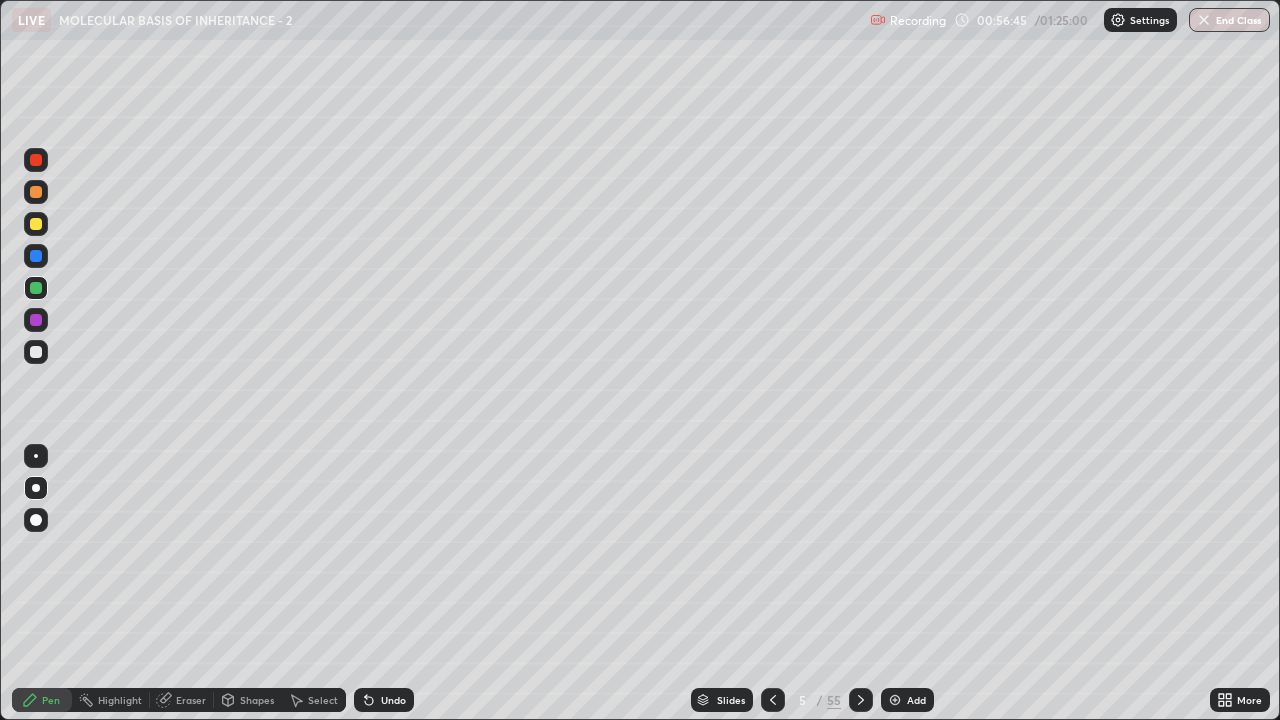 click on "Slides" at bounding box center (731, 700) 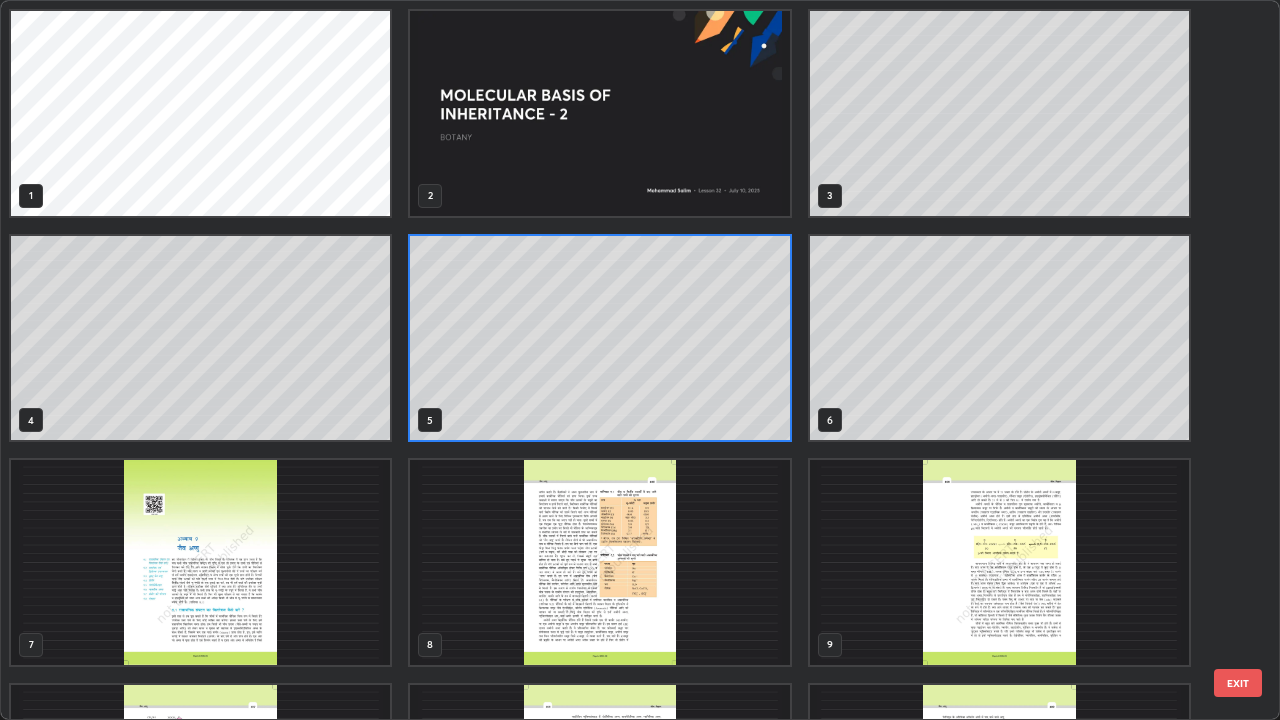 scroll, scrollTop: 7, scrollLeft: 11, axis: both 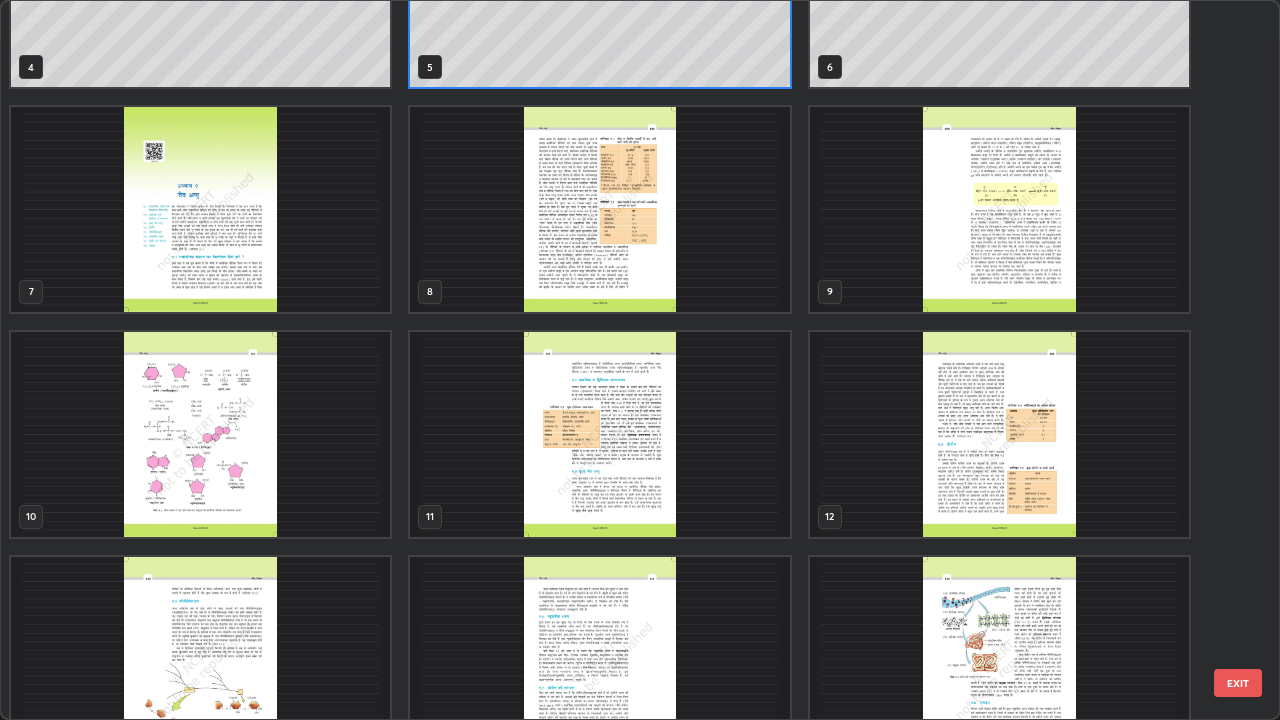 click at bounding box center [200, 434] 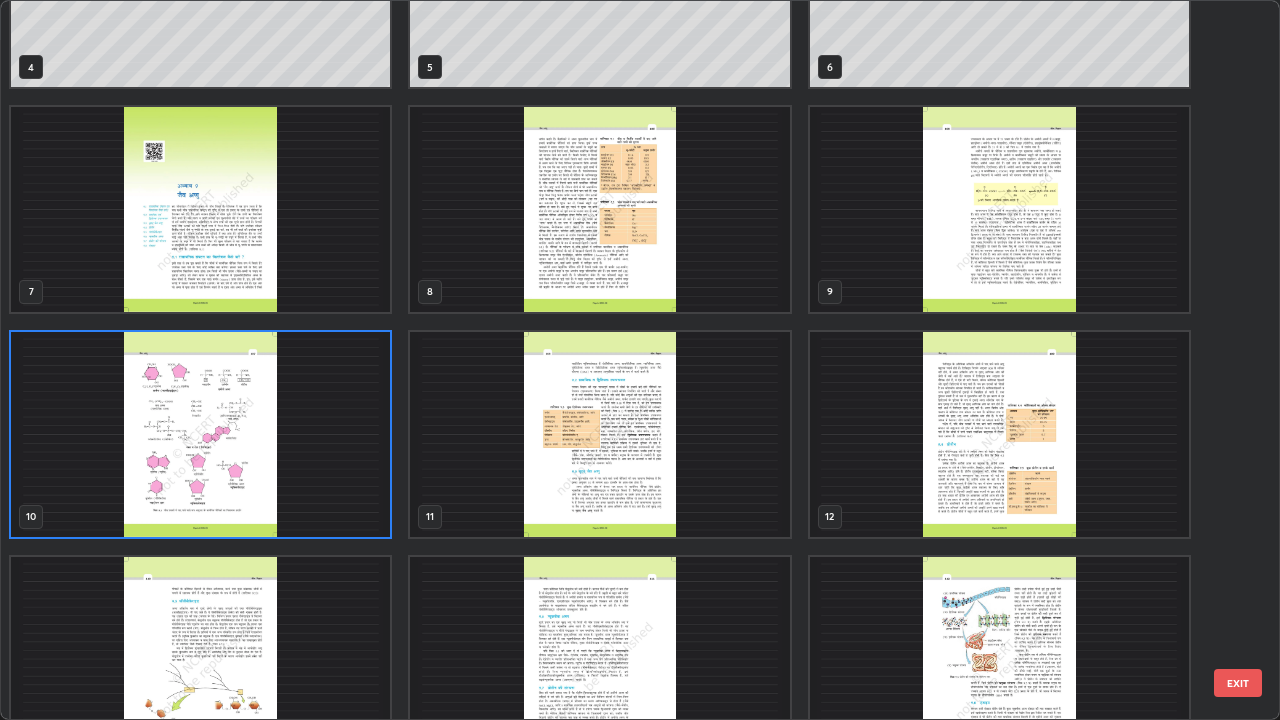 click at bounding box center [200, 434] 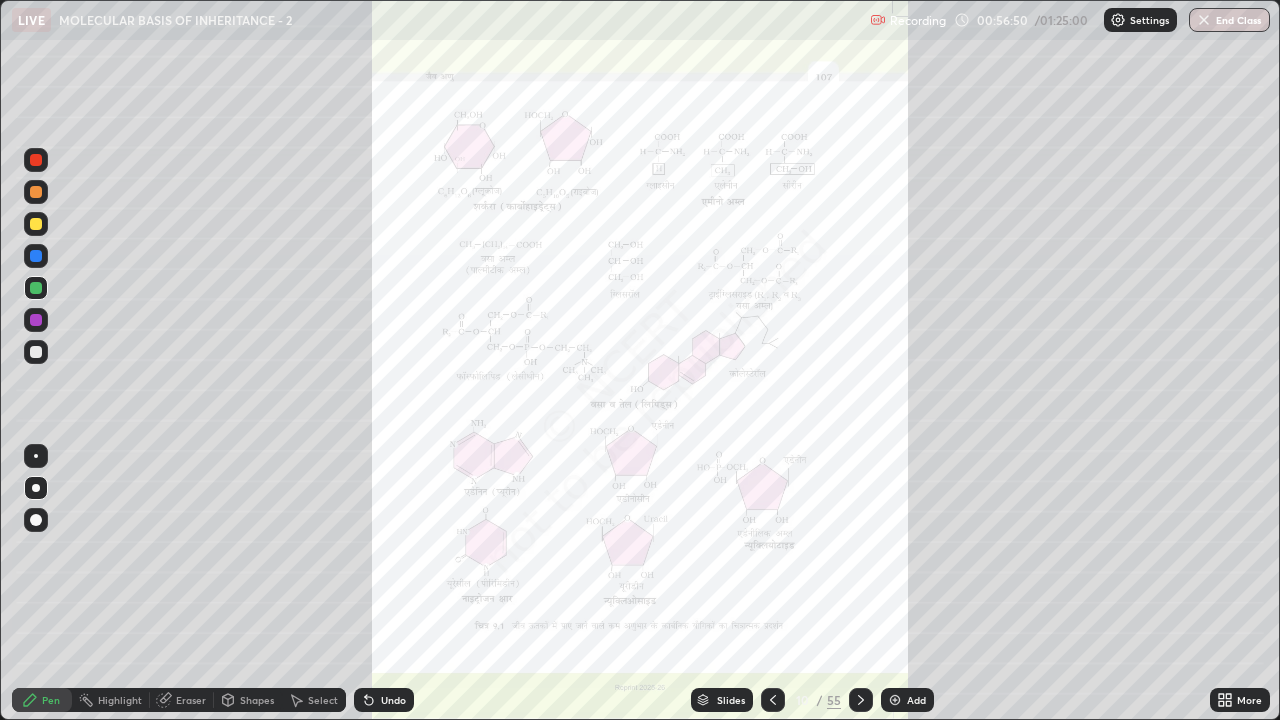 click at bounding box center (200, 434) 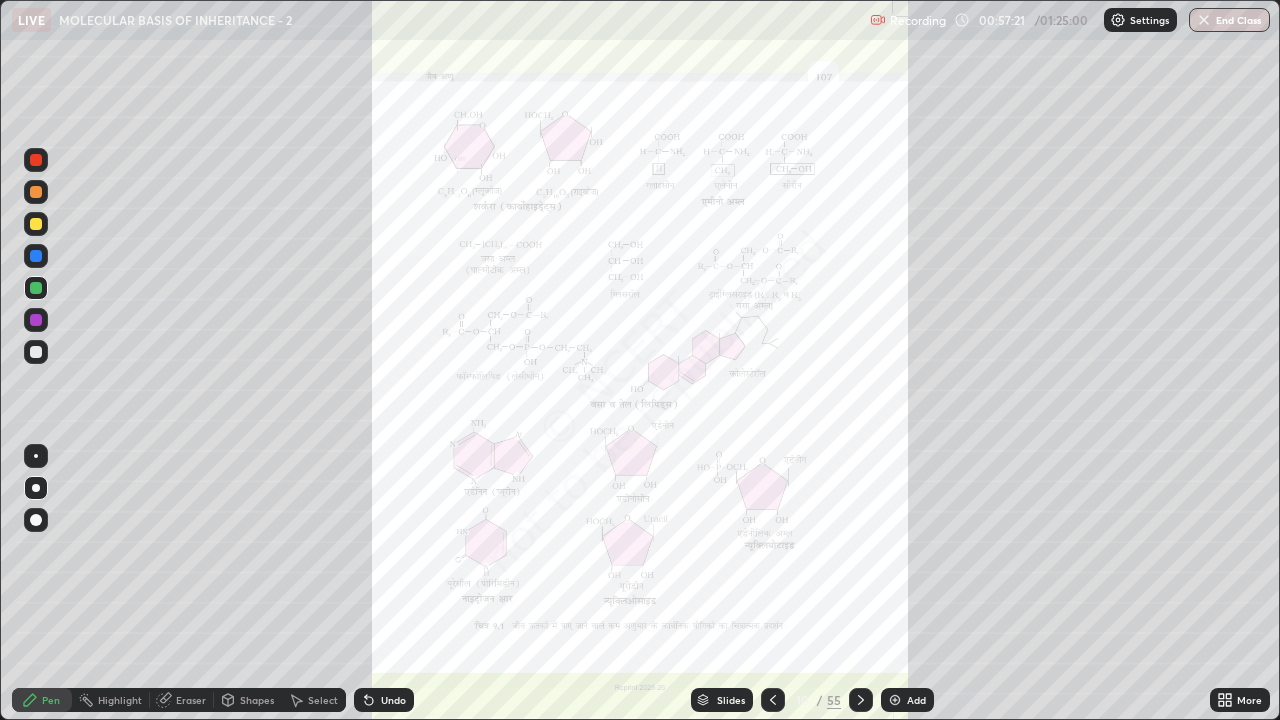 click on "Slides" at bounding box center (731, 700) 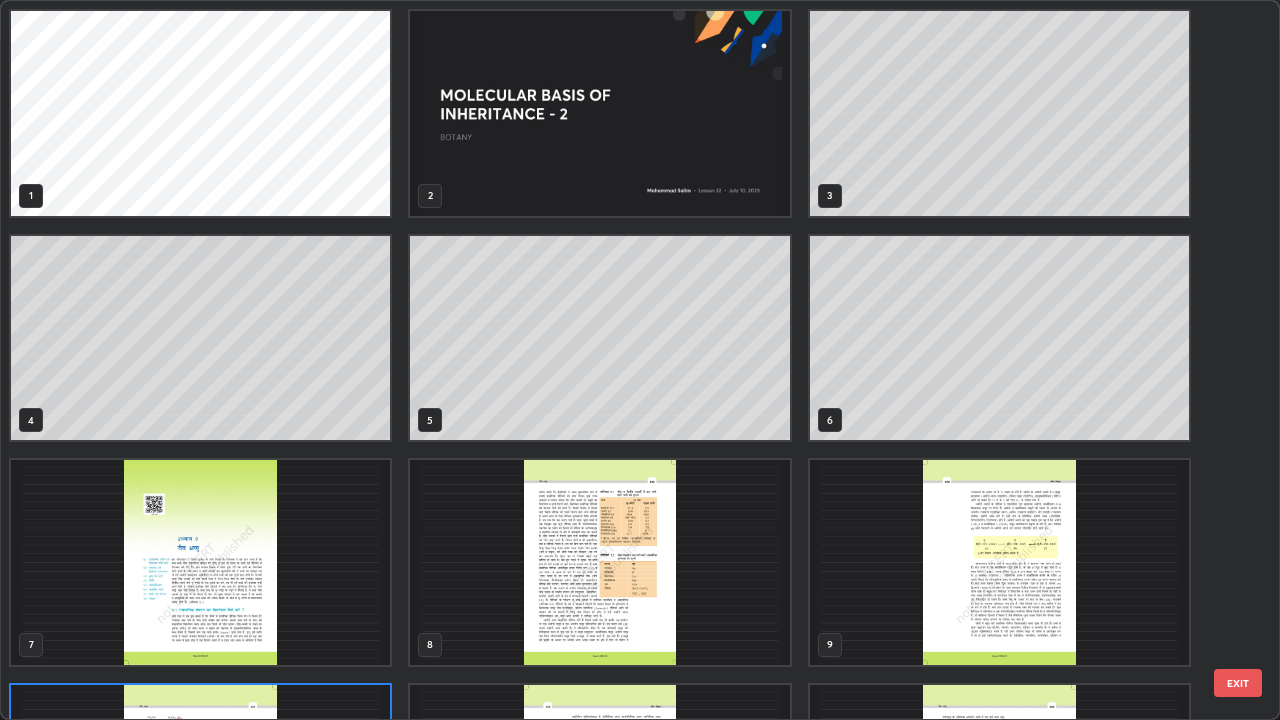 scroll, scrollTop: 180, scrollLeft: 0, axis: vertical 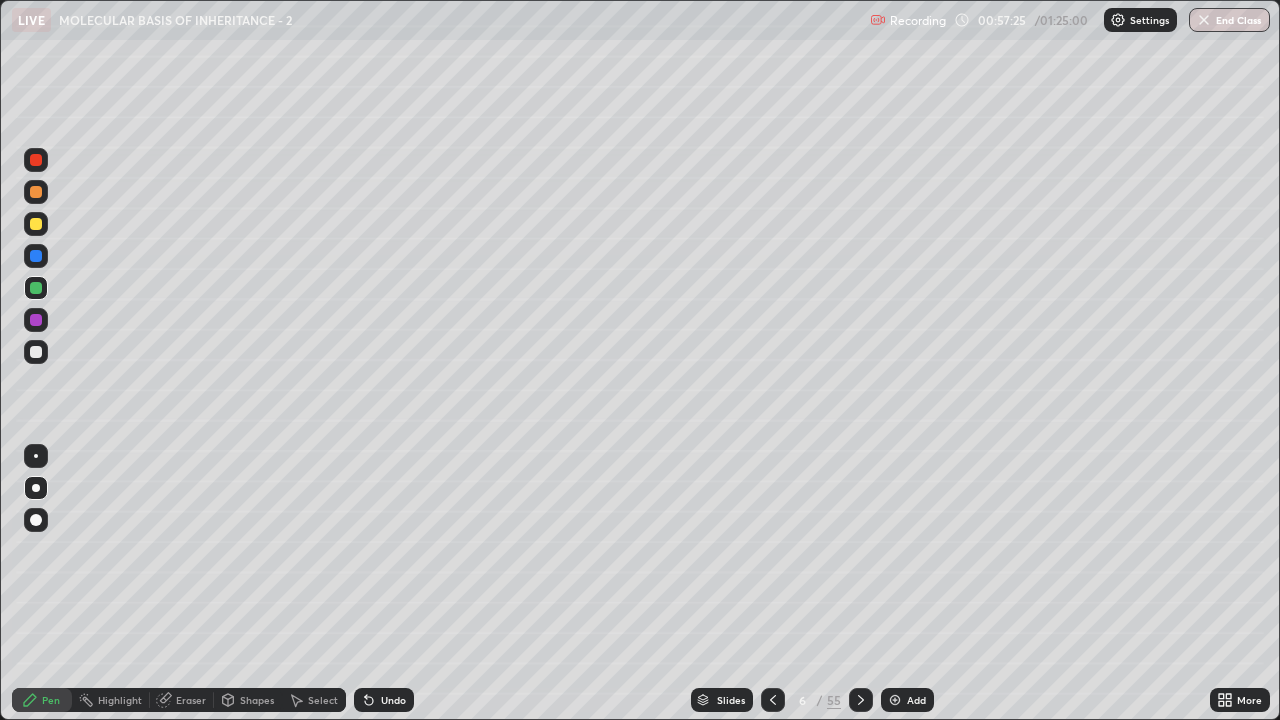 click at bounding box center [36, 288] 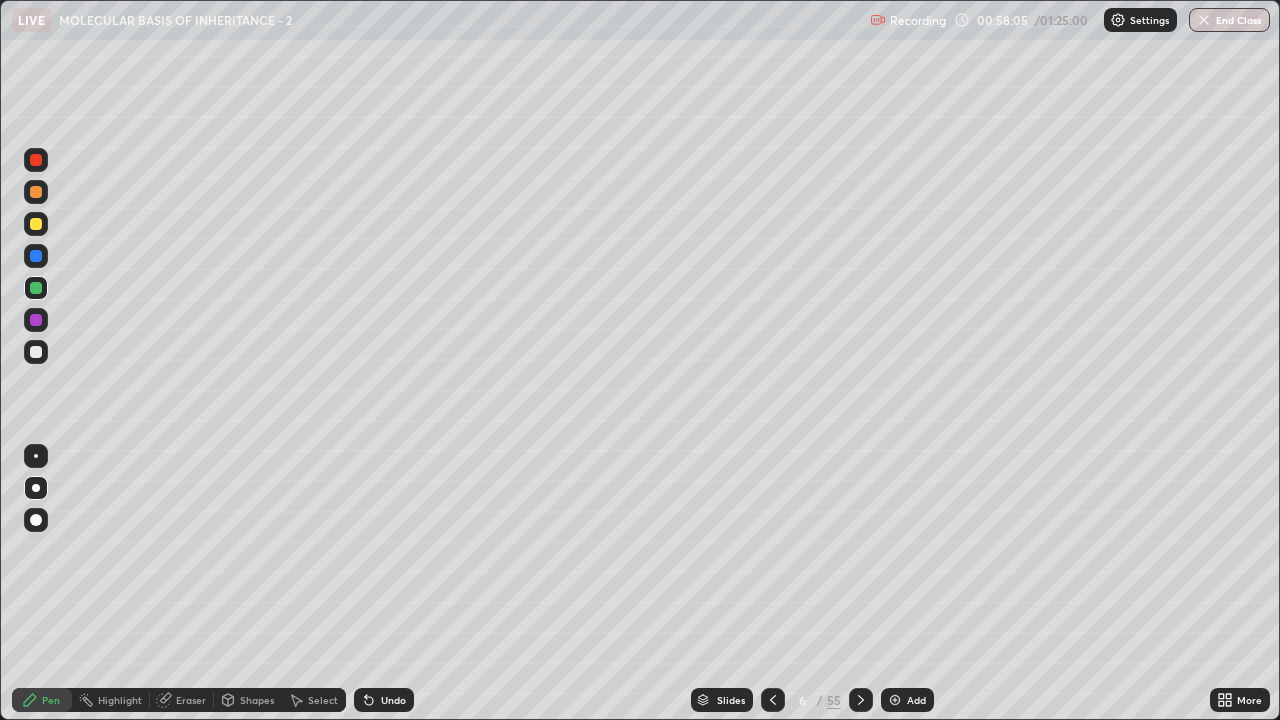 click on "Undo" at bounding box center [393, 700] 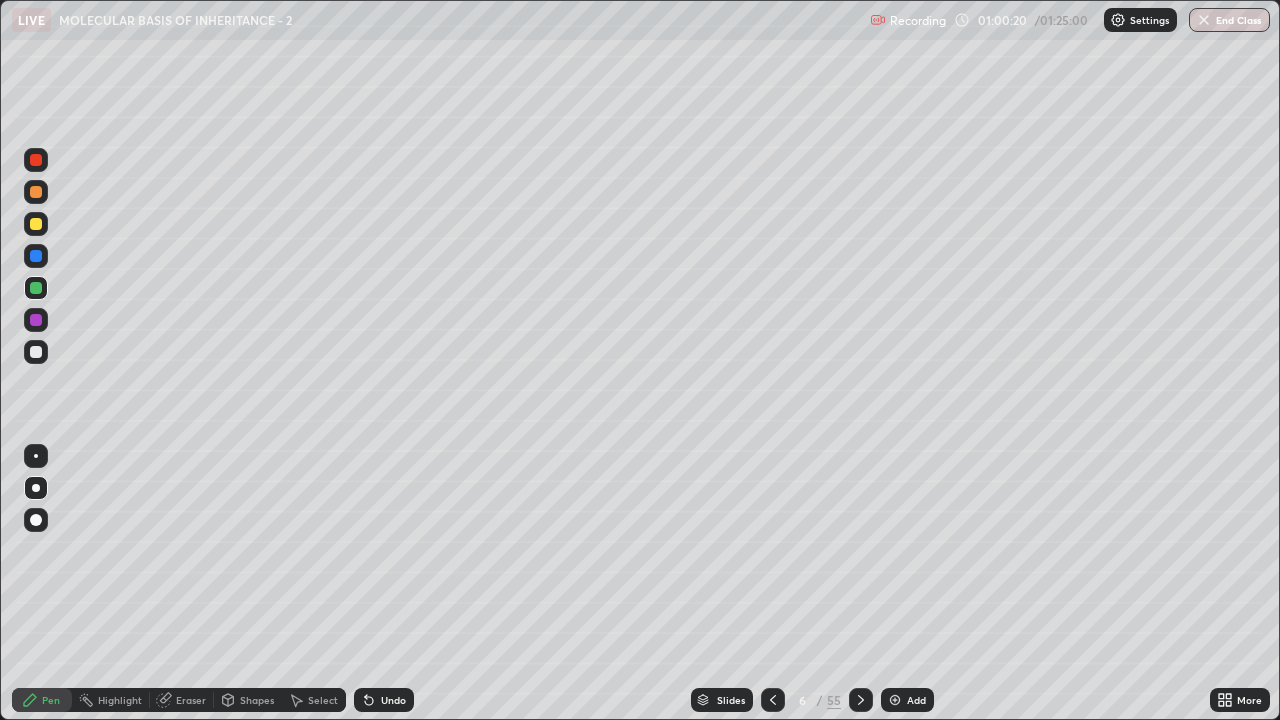 click 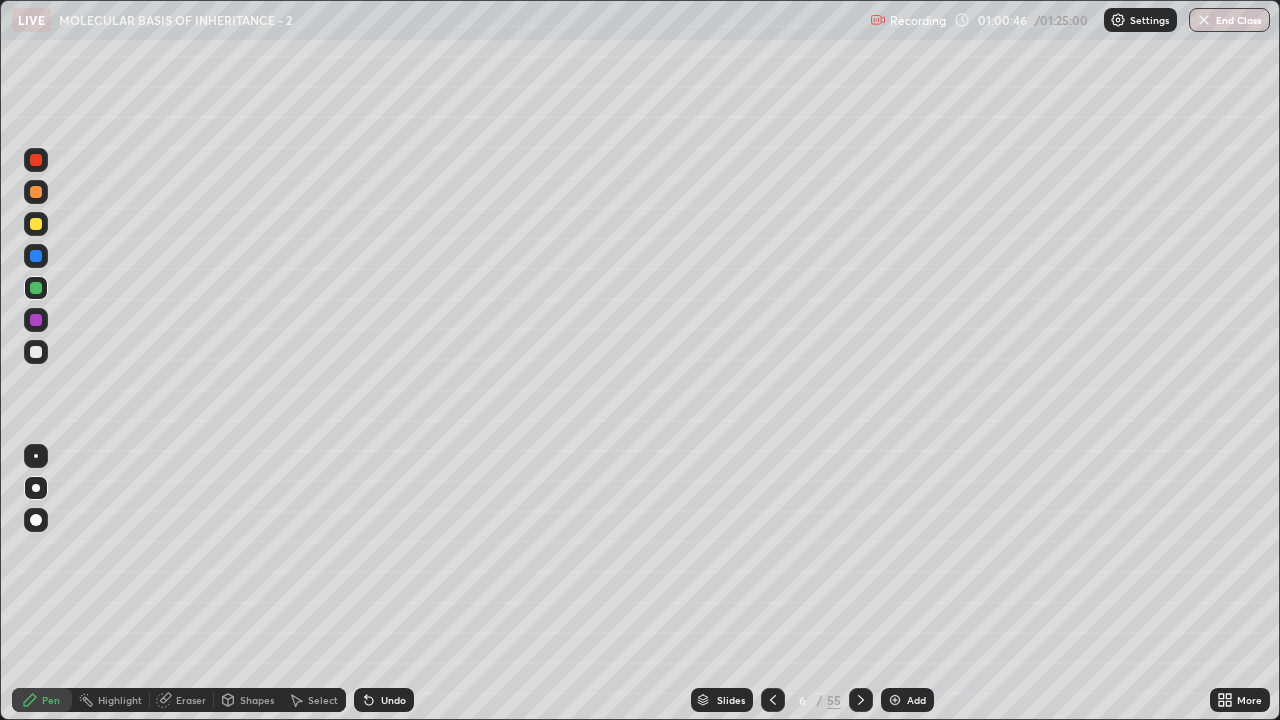 click 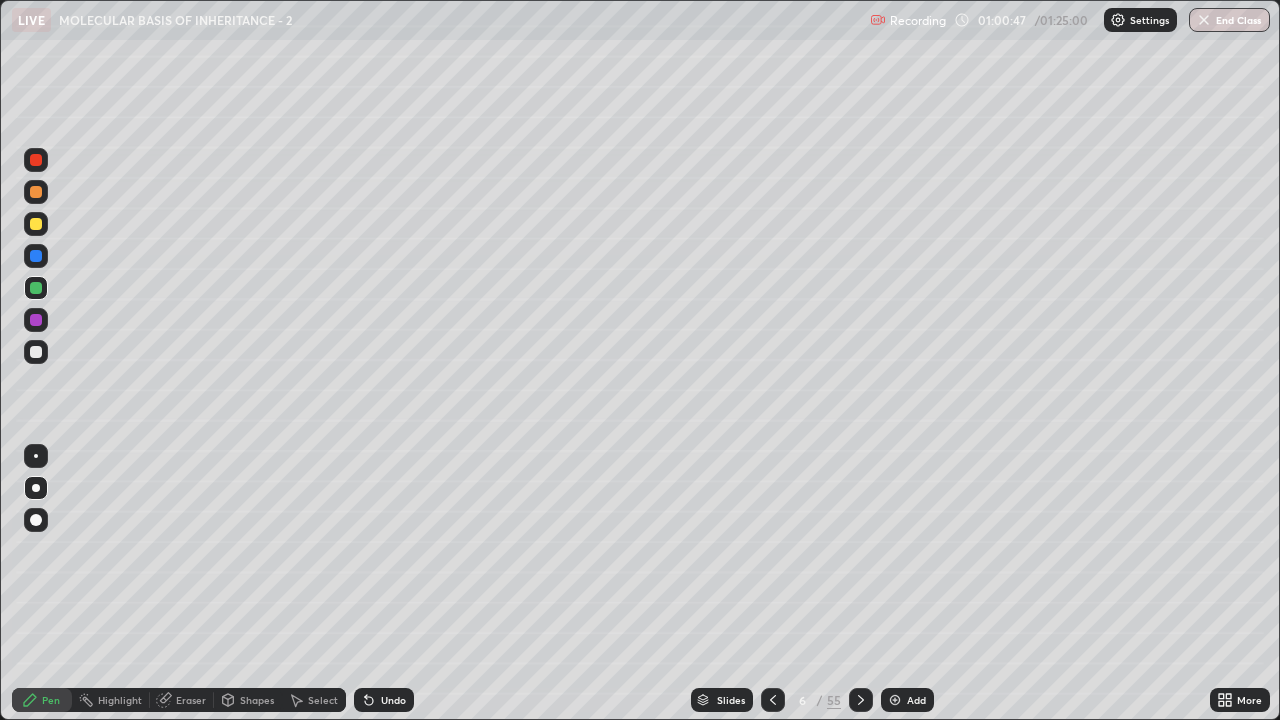 click 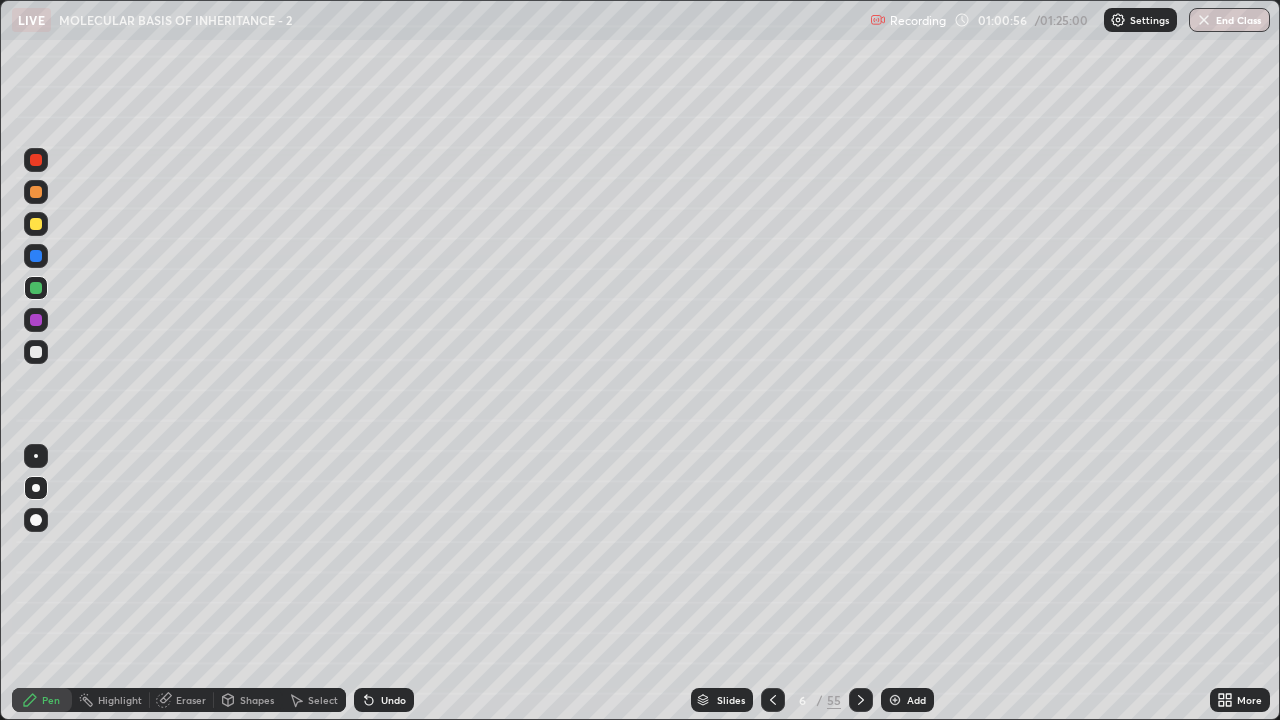 click 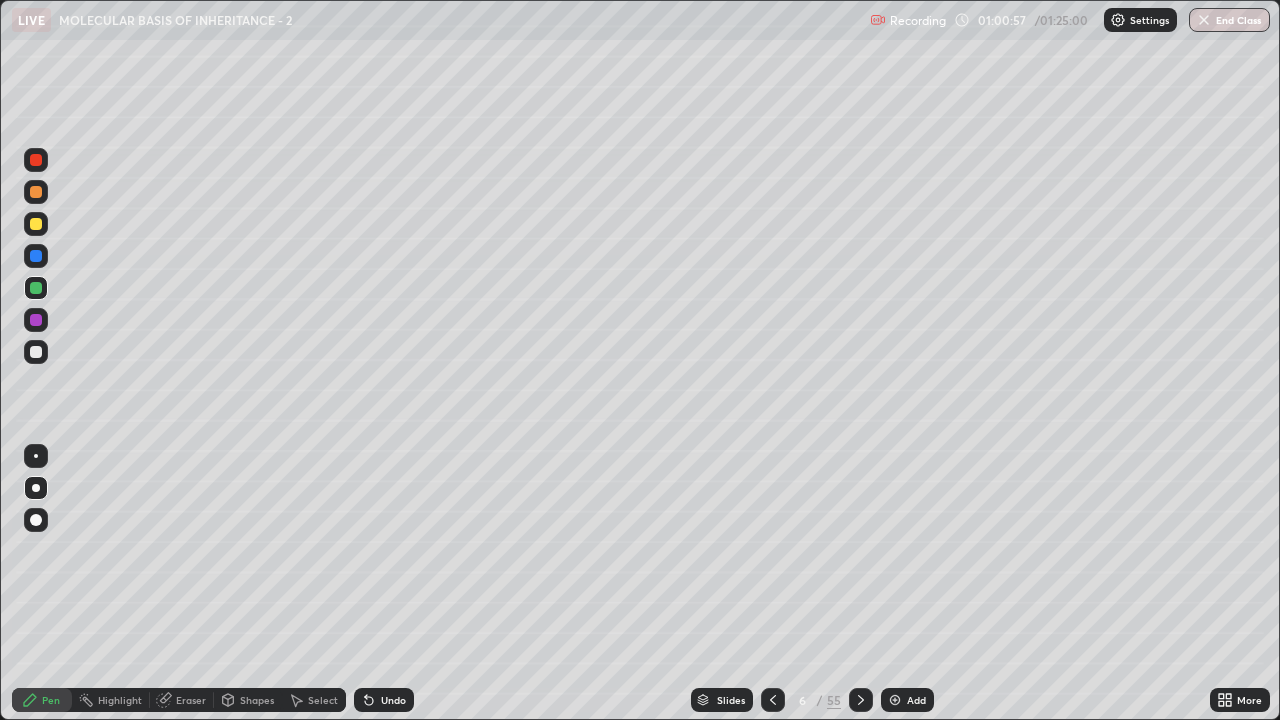 click 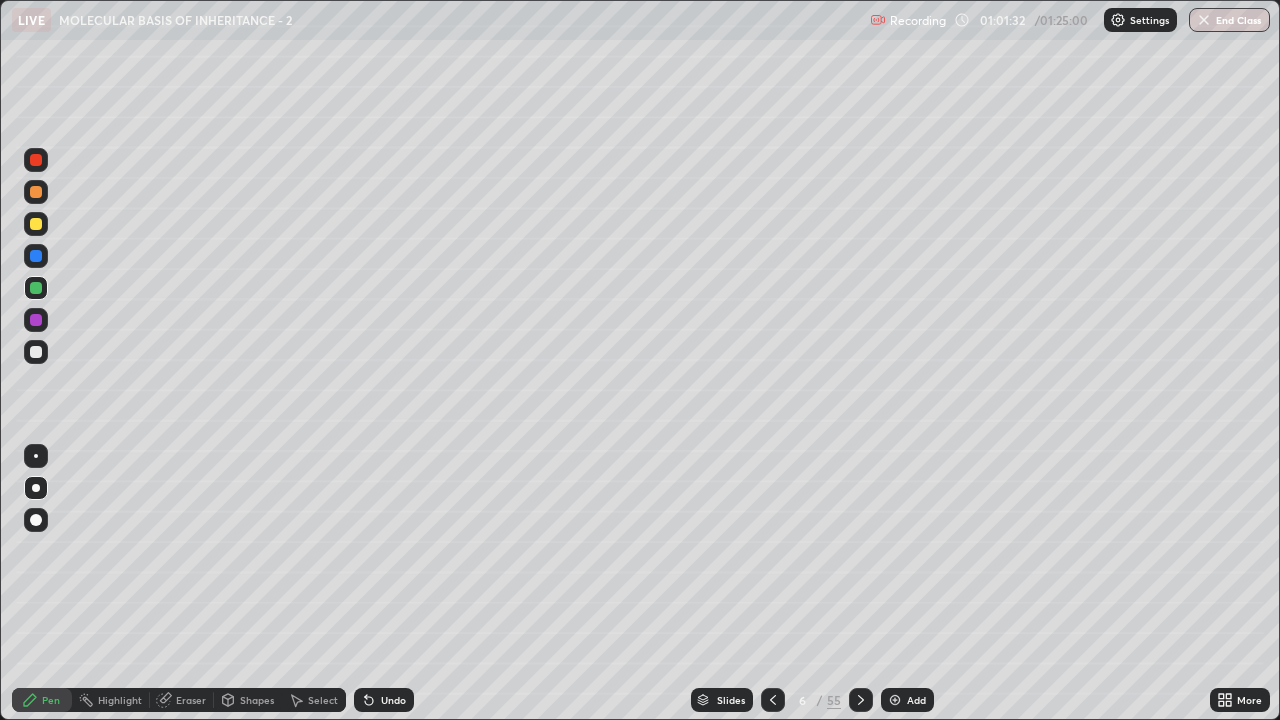 click at bounding box center [36, 352] 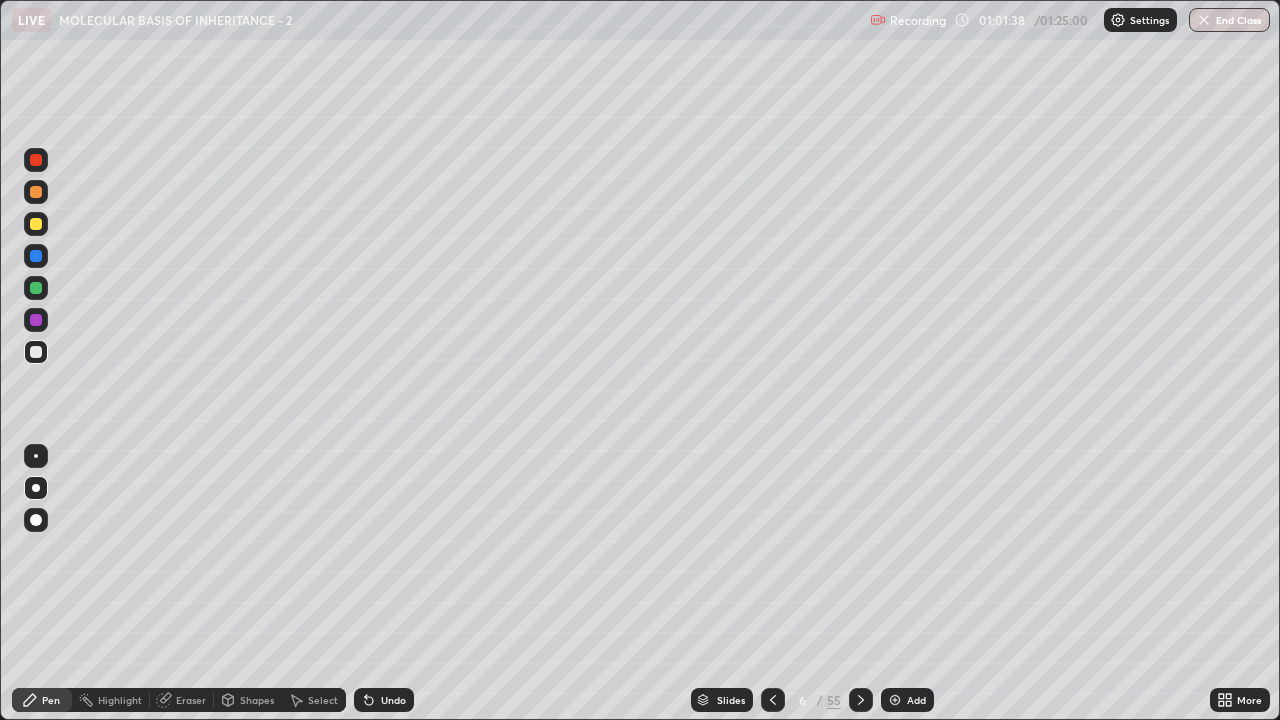 click on "Slides" at bounding box center (722, 700) 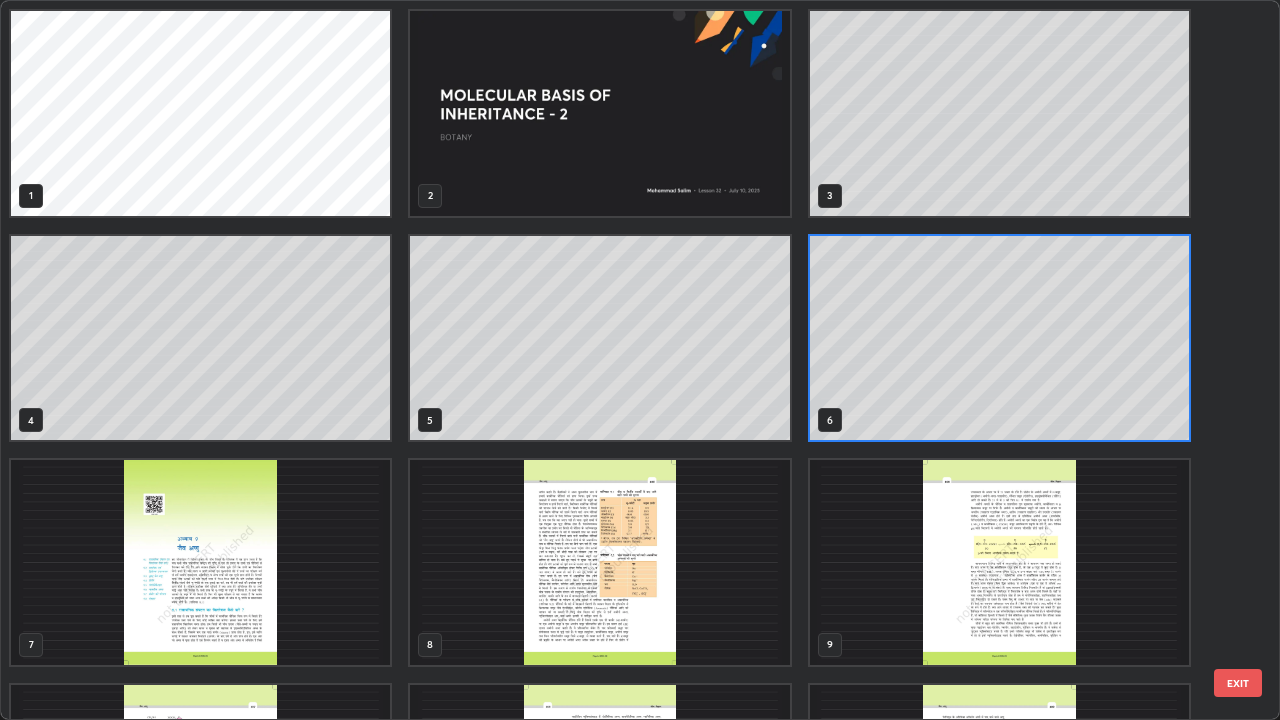 scroll, scrollTop: 7, scrollLeft: 11, axis: both 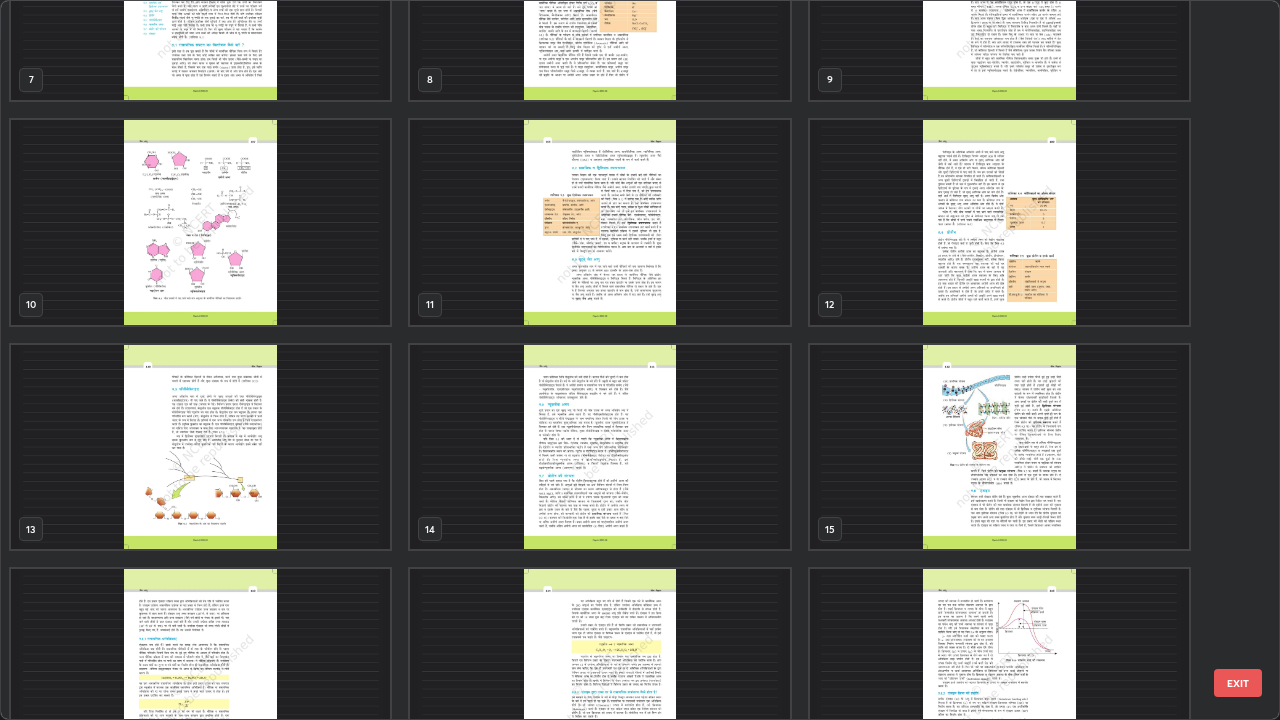click at bounding box center (200, 222) 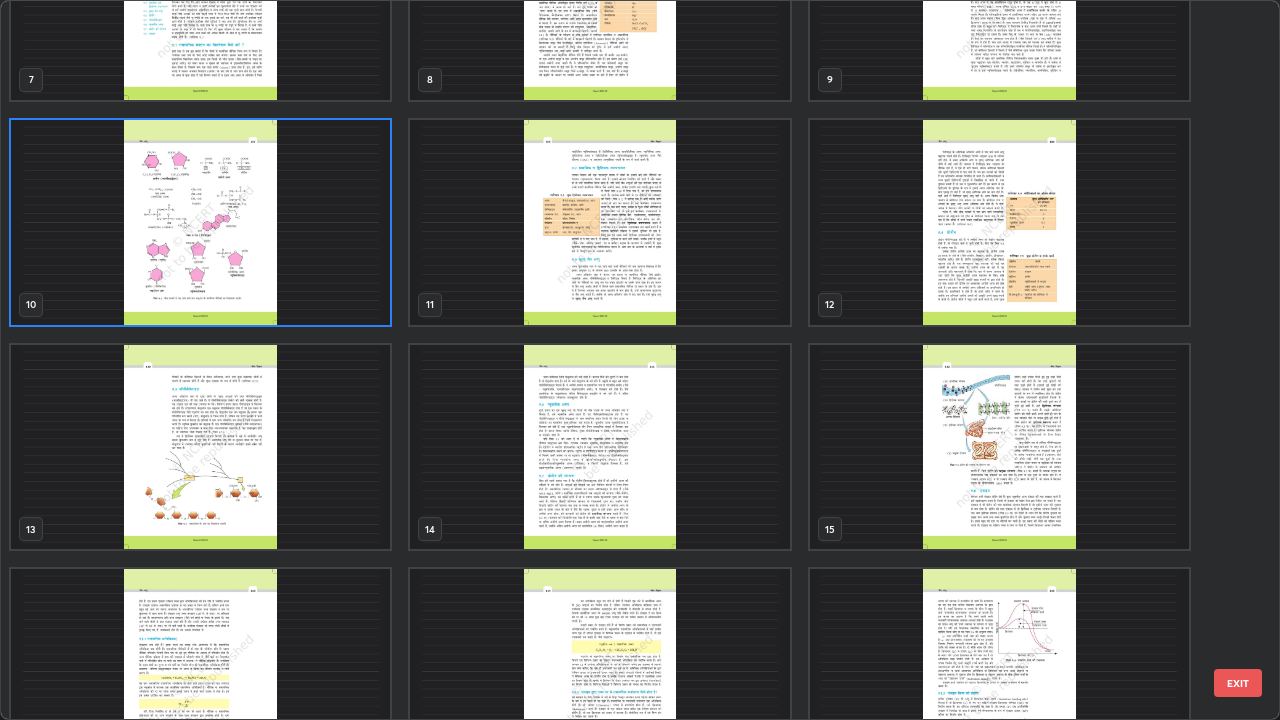 click at bounding box center [200, 222] 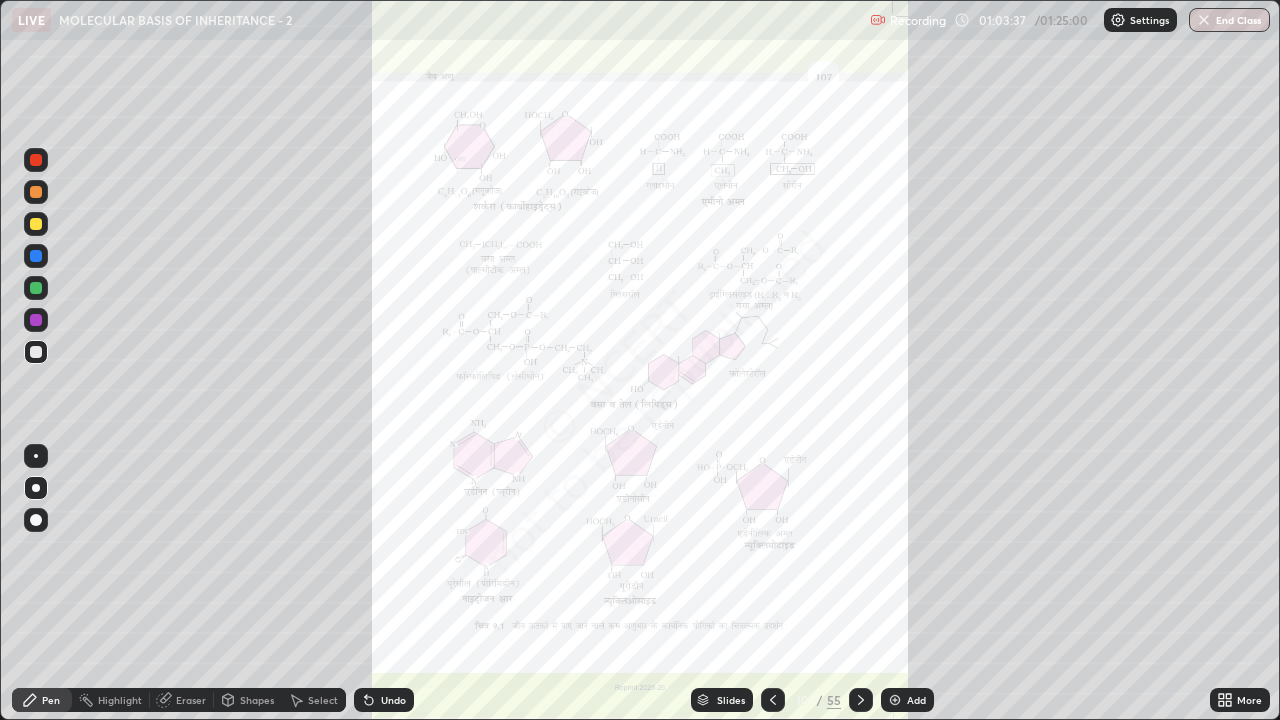 click on "Slides" at bounding box center [722, 700] 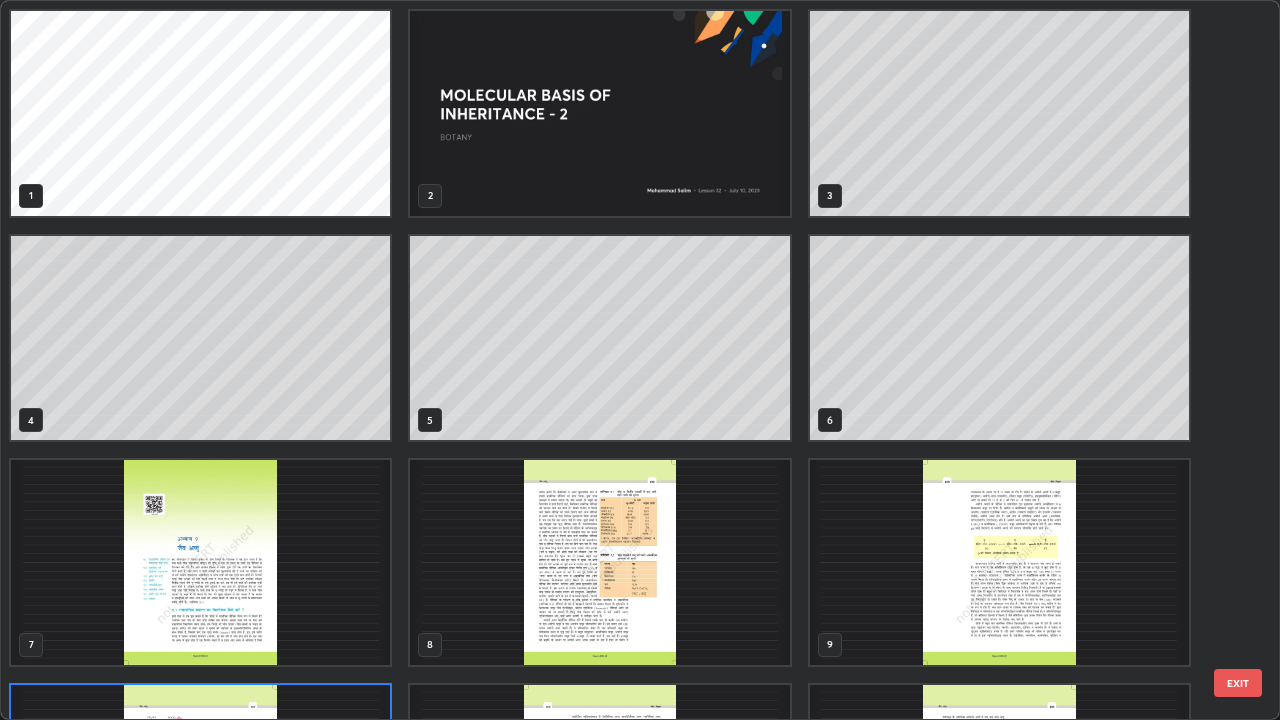 scroll, scrollTop: 180, scrollLeft: 0, axis: vertical 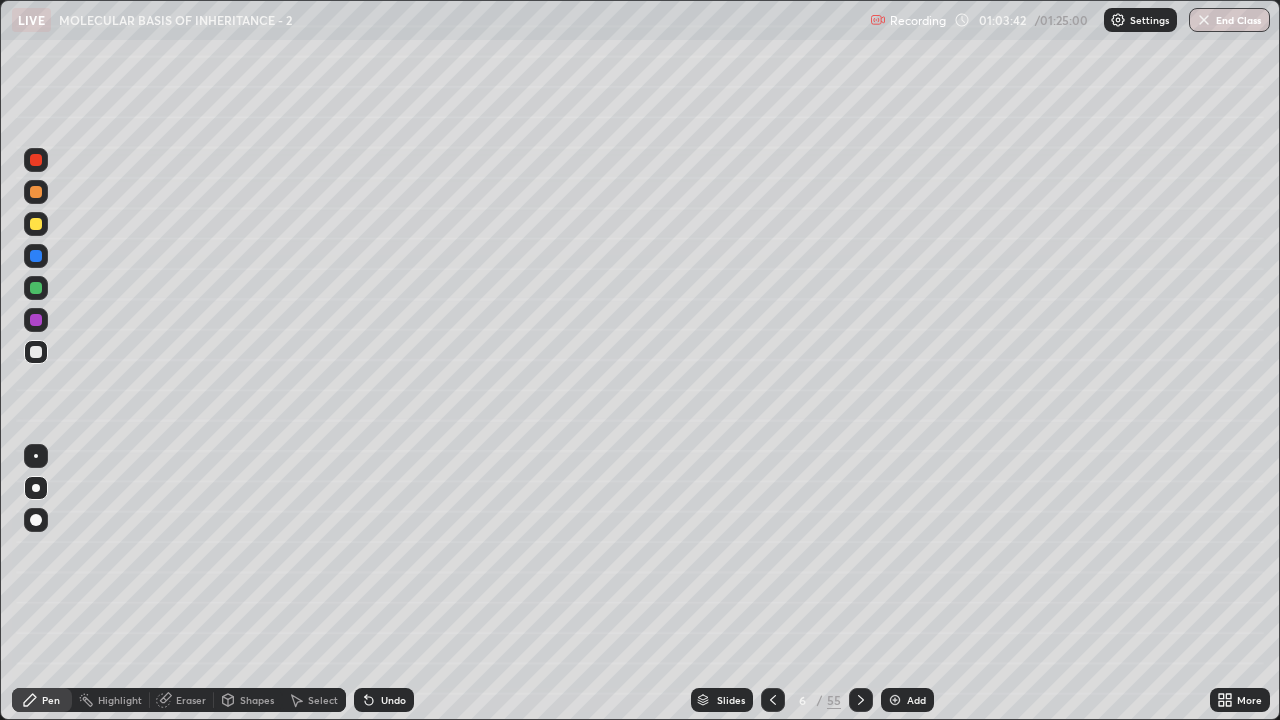 click on "Select" at bounding box center (323, 700) 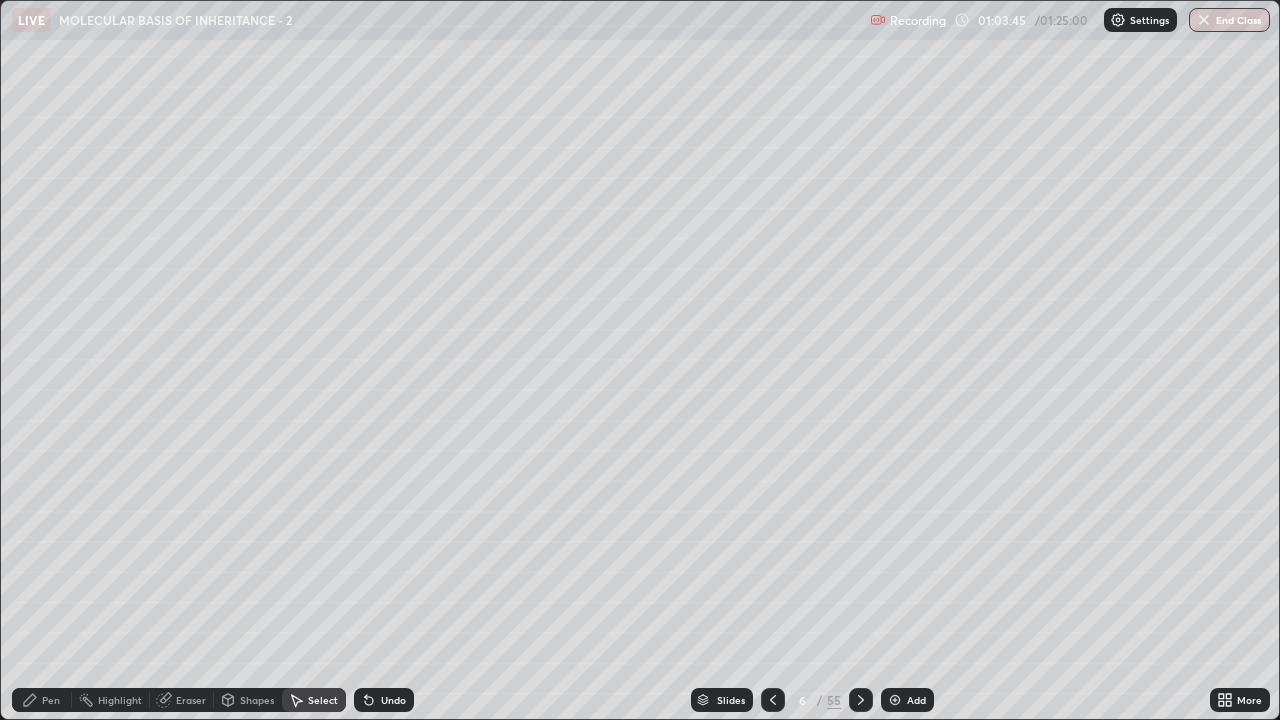 click 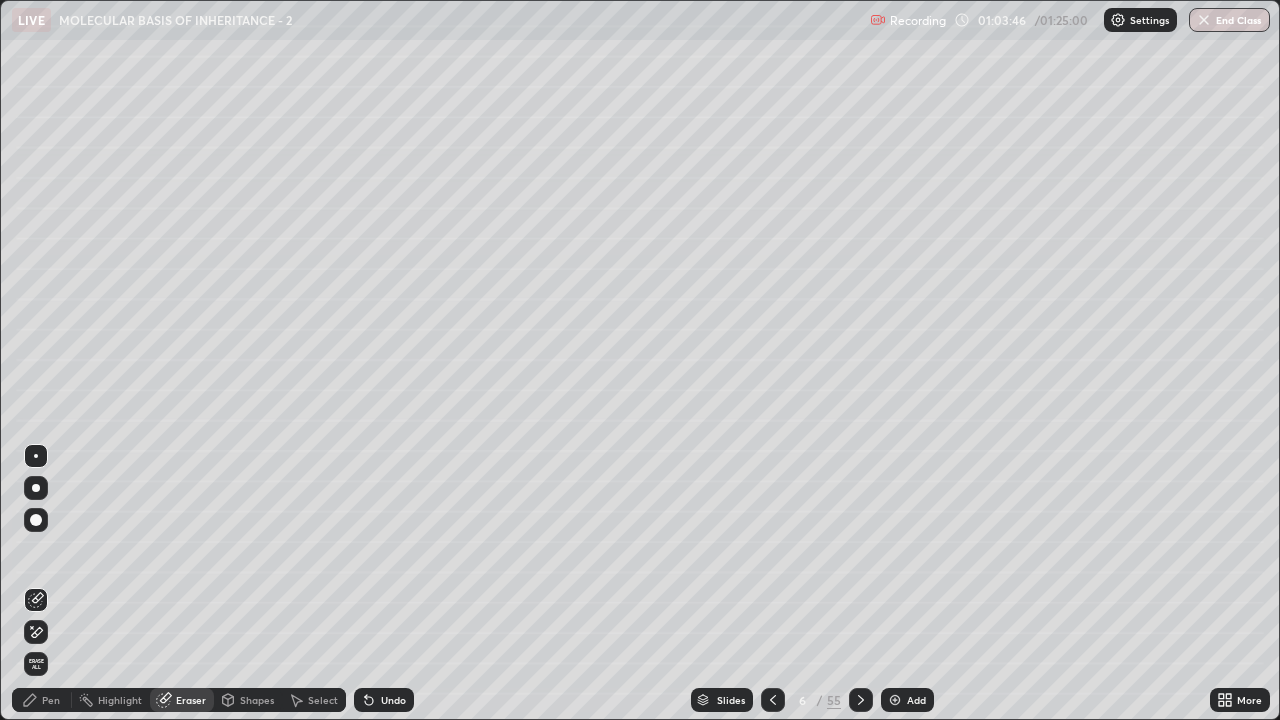 click at bounding box center (36, 632) 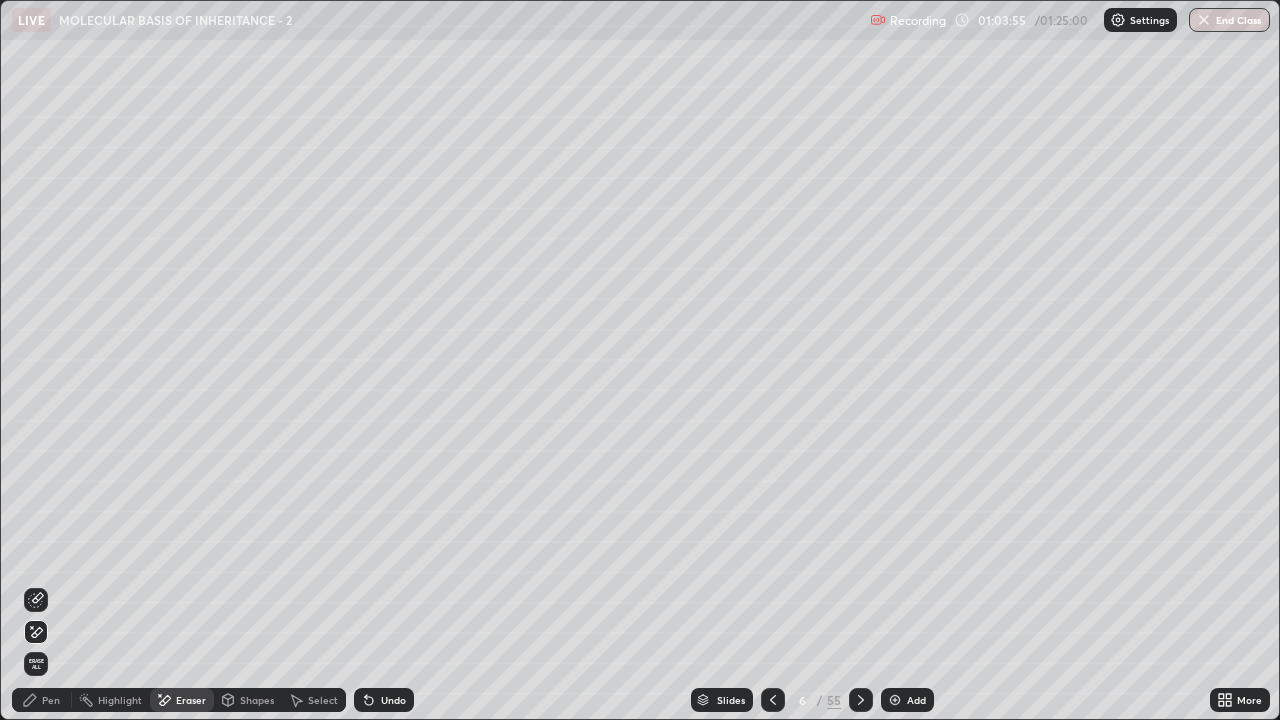 click on "Pen" at bounding box center (42, 700) 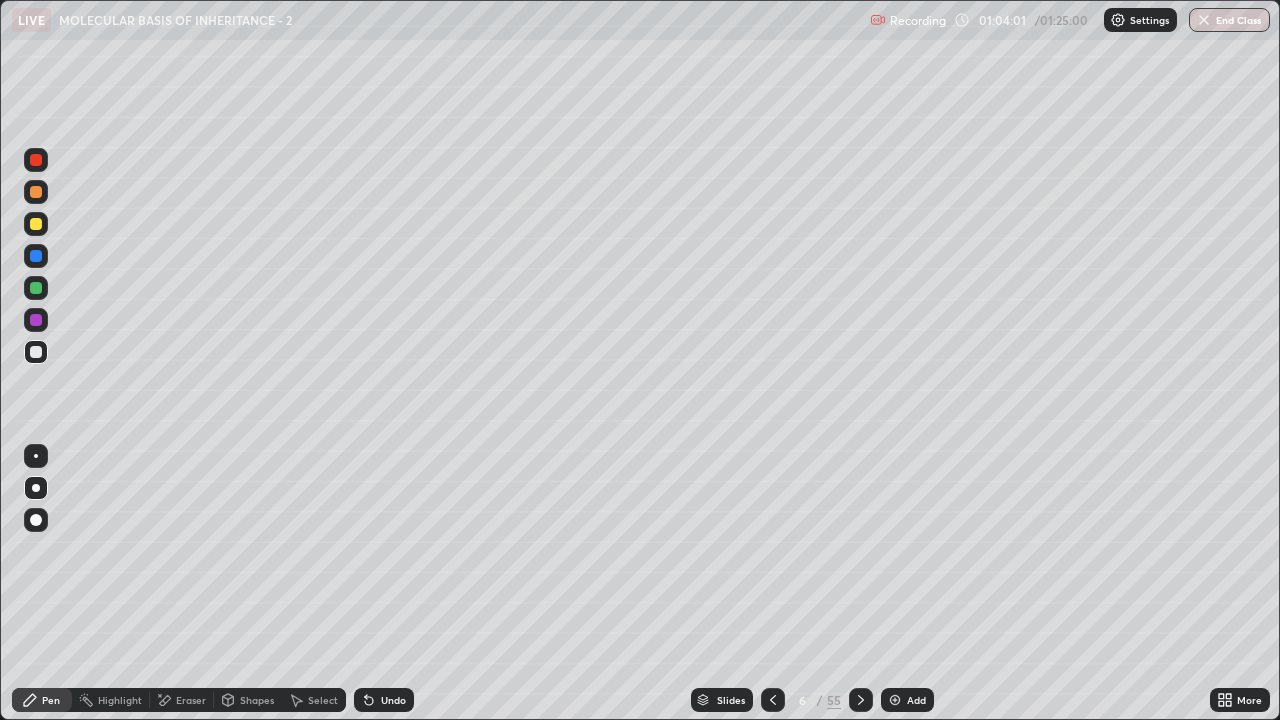 click at bounding box center (36, 352) 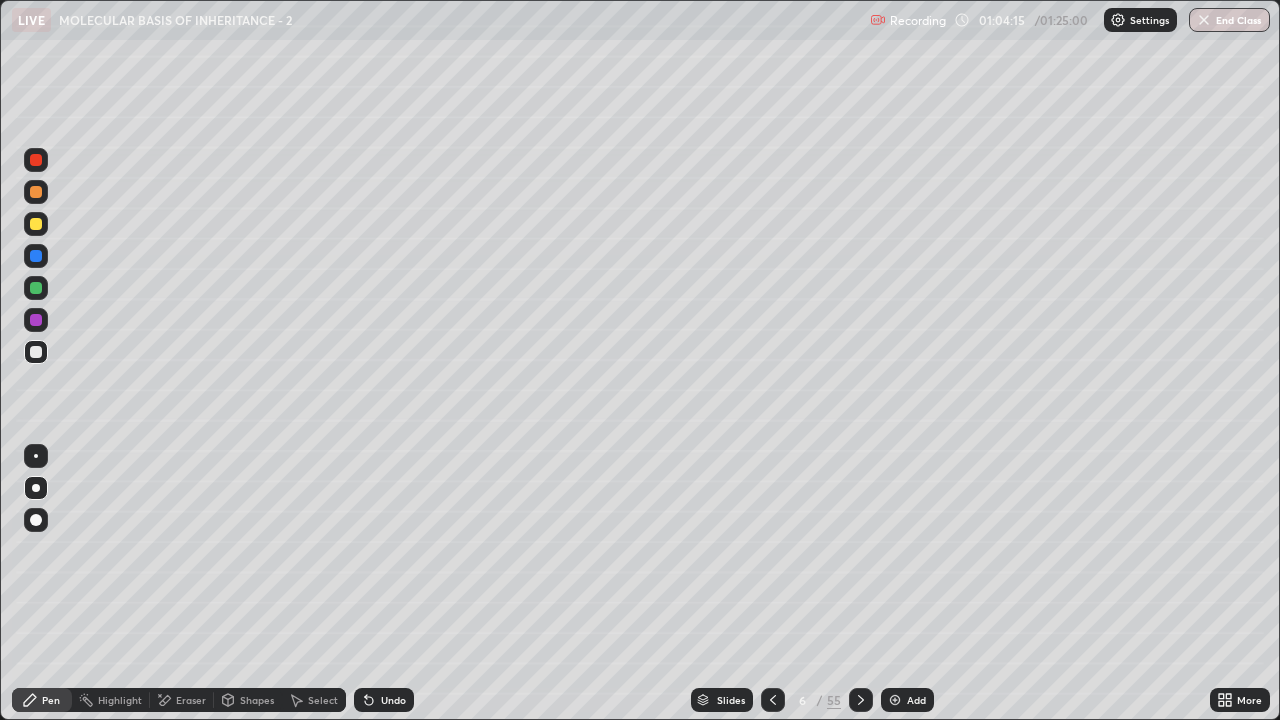 click on "Undo" at bounding box center (384, 700) 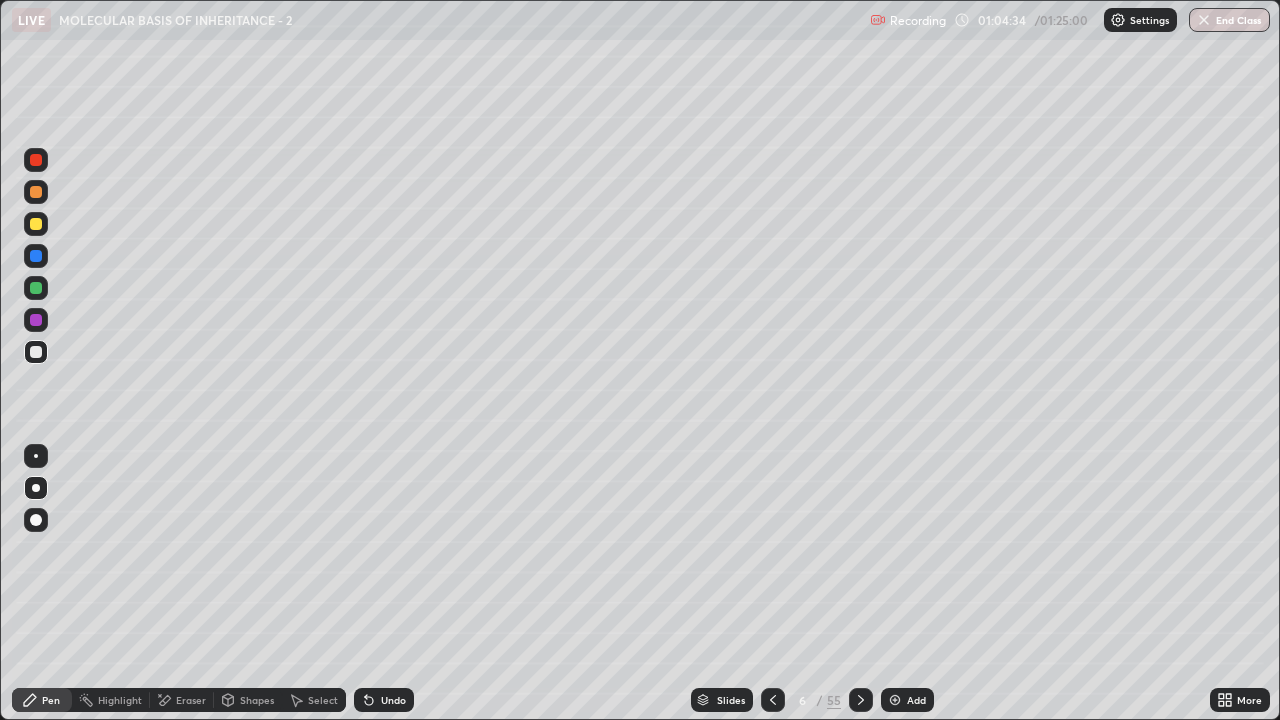 click 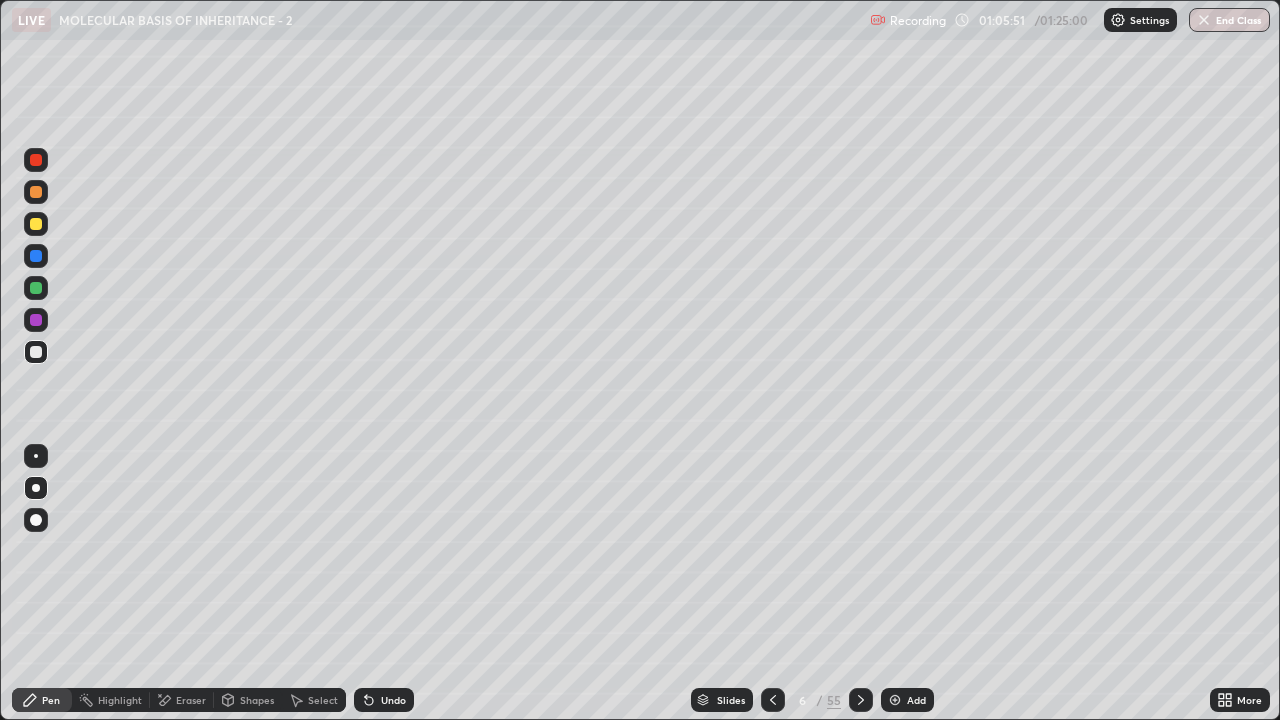 click on "Slides" at bounding box center (731, 700) 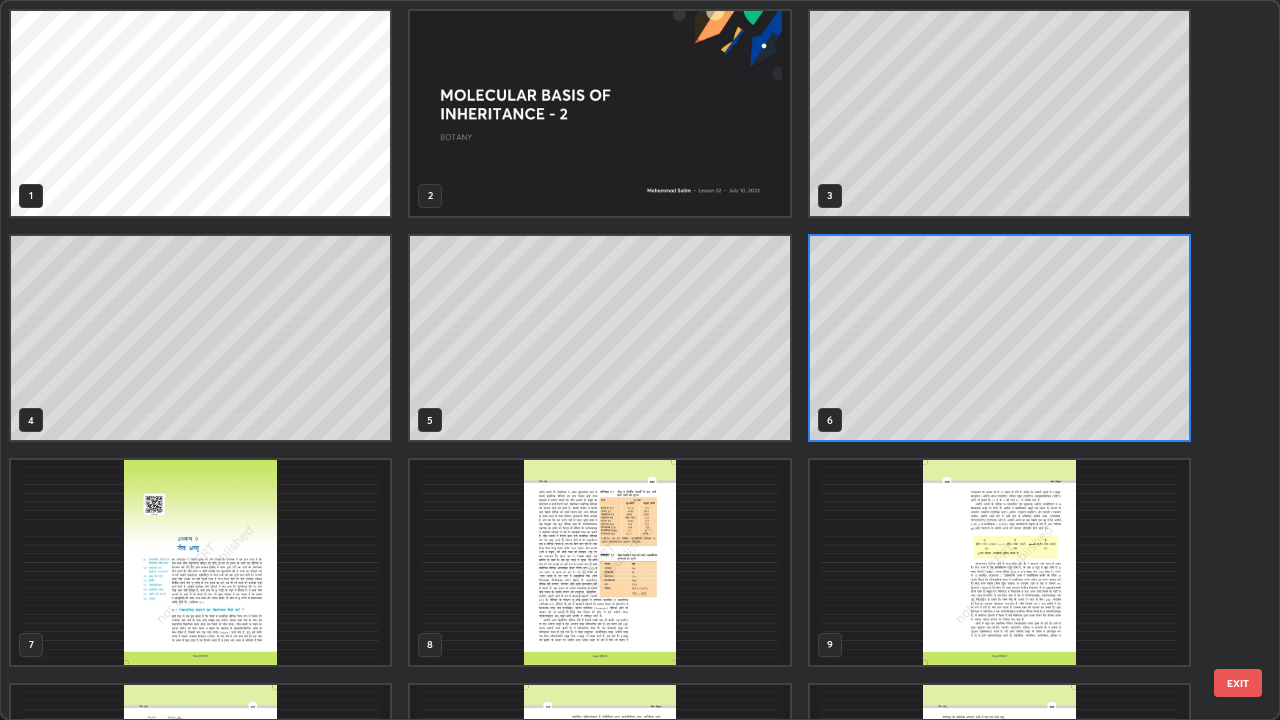scroll, scrollTop: 7, scrollLeft: 11, axis: both 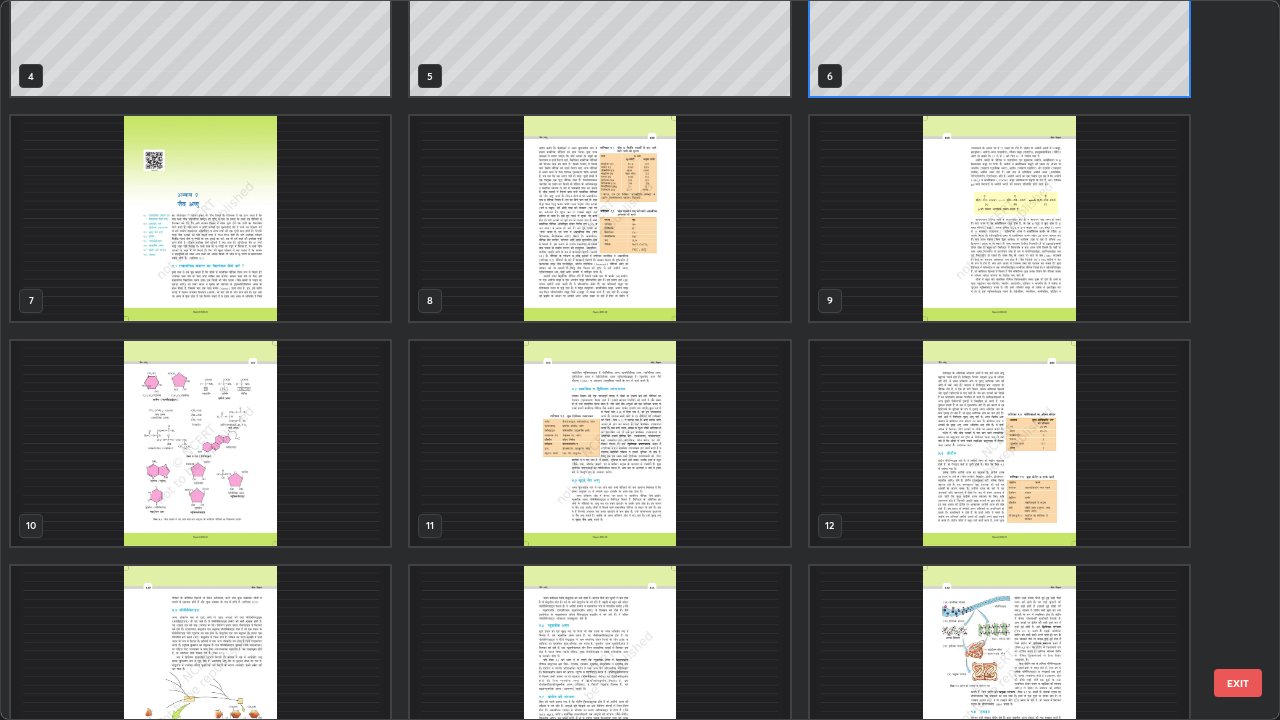 click at bounding box center (200, 443) 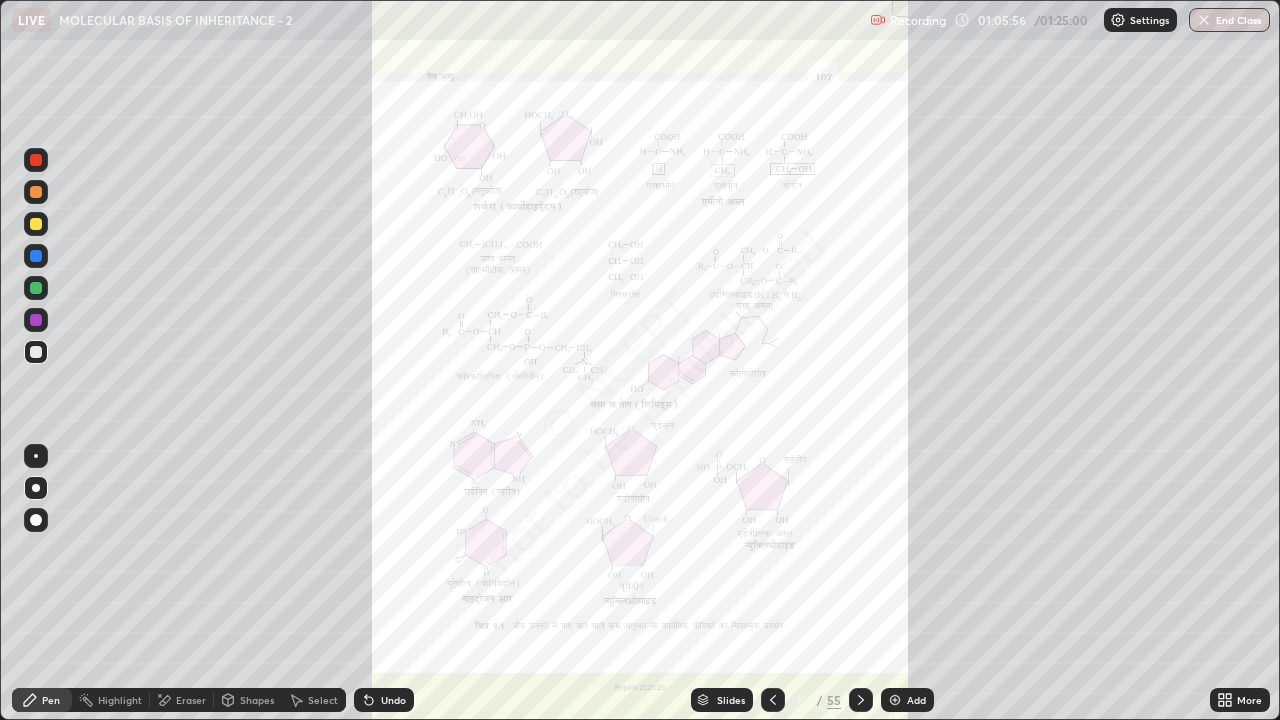click at bounding box center [200, 443] 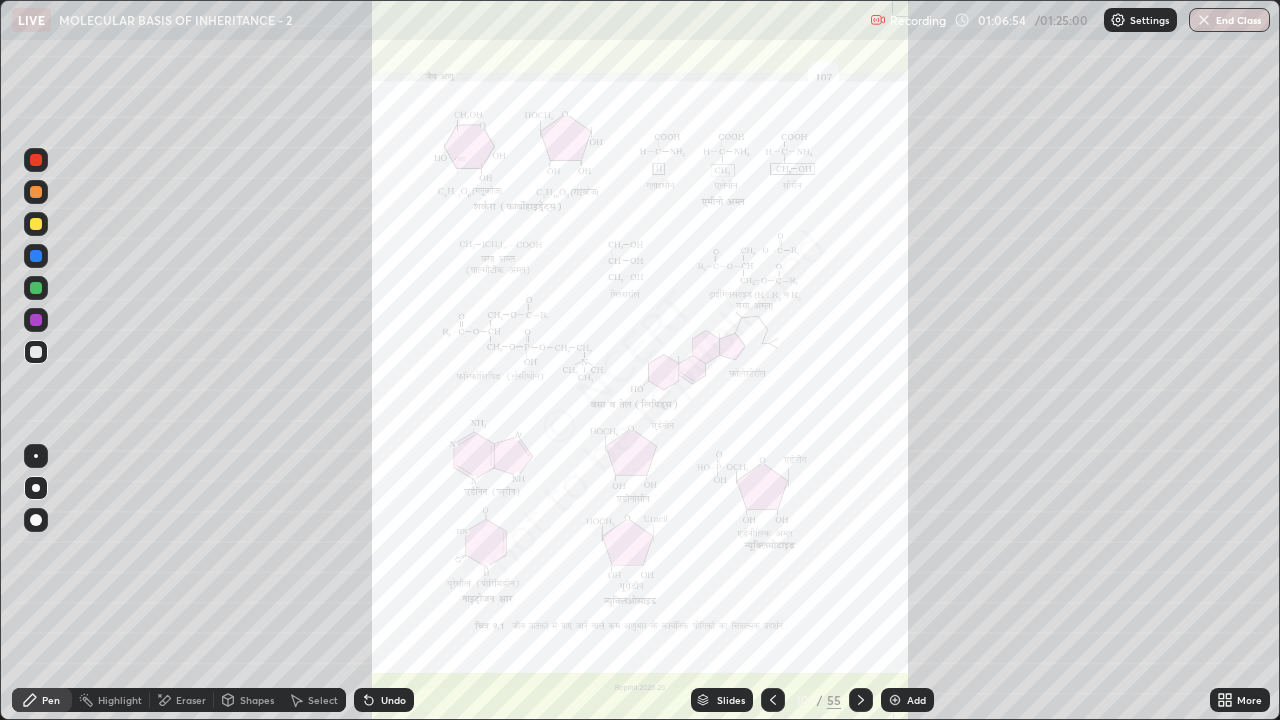 click on "Slides" at bounding box center [722, 700] 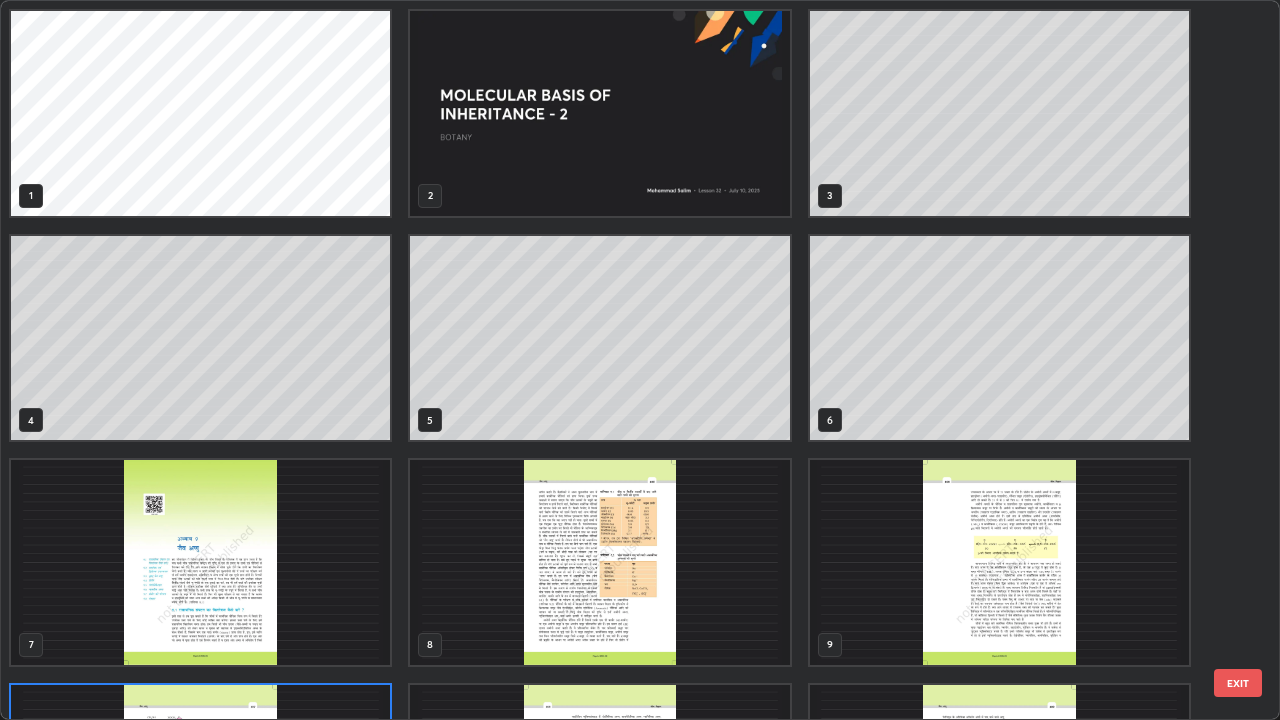 scroll, scrollTop: 180, scrollLeft: 0, axis: vertical 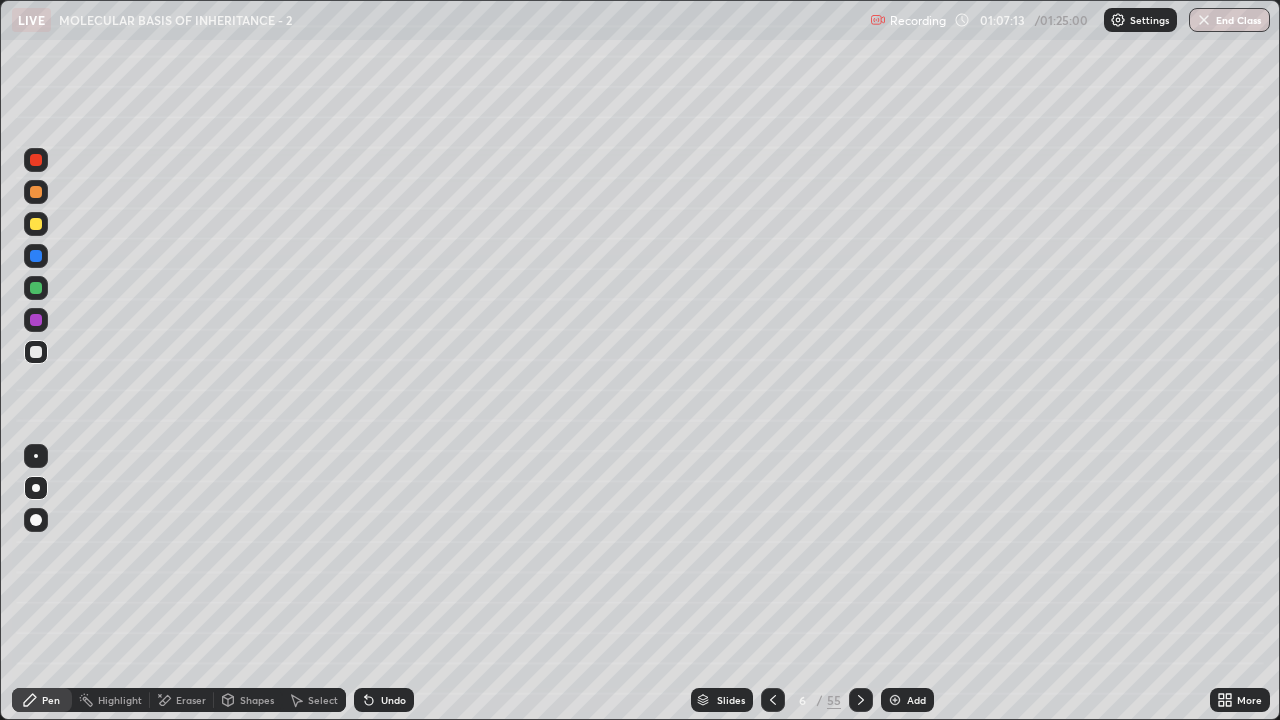 click on "Undo" at bounding box center [393, 700] 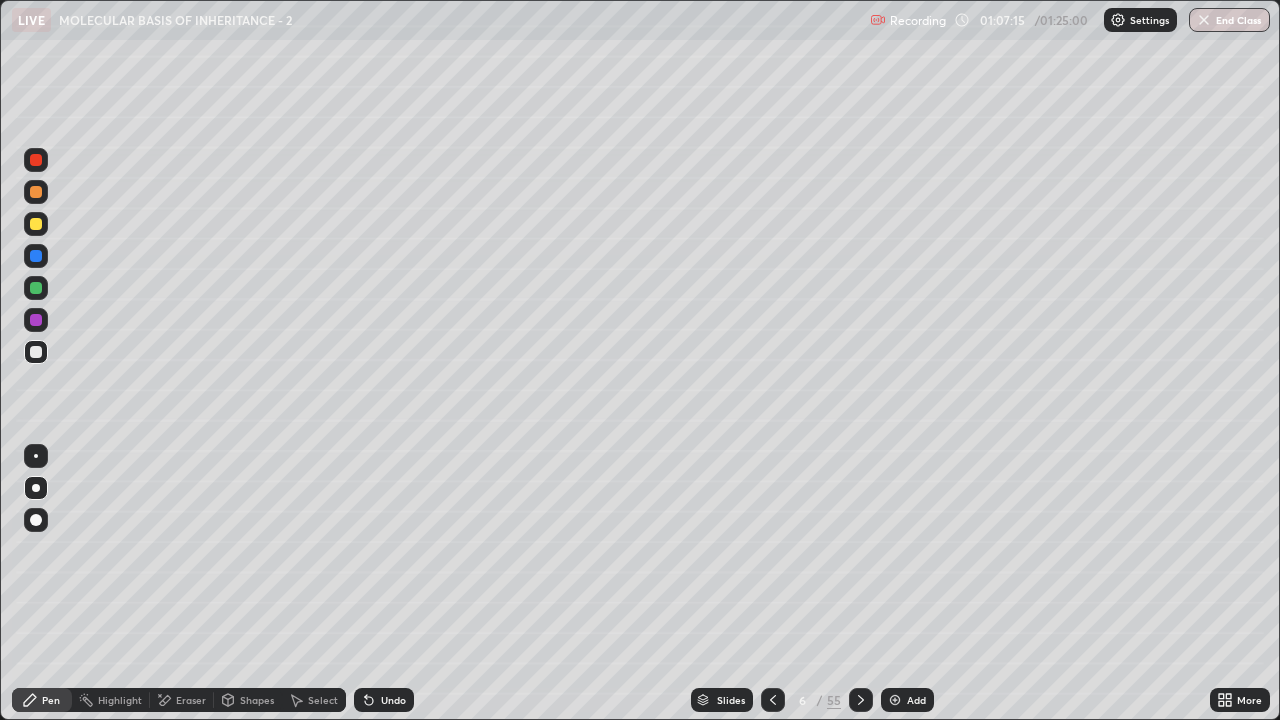 click on "Undo" at bounding box center [393, 700] 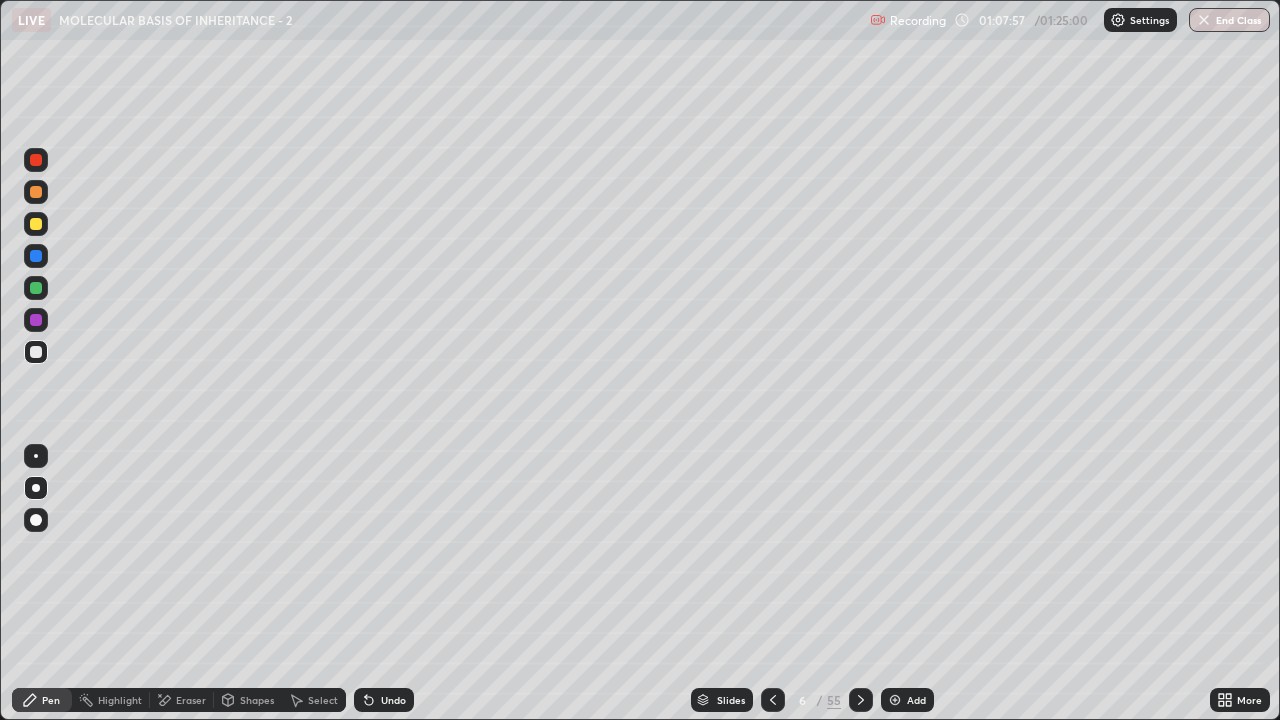 click on "Undo" at bounding box center (393, 700) 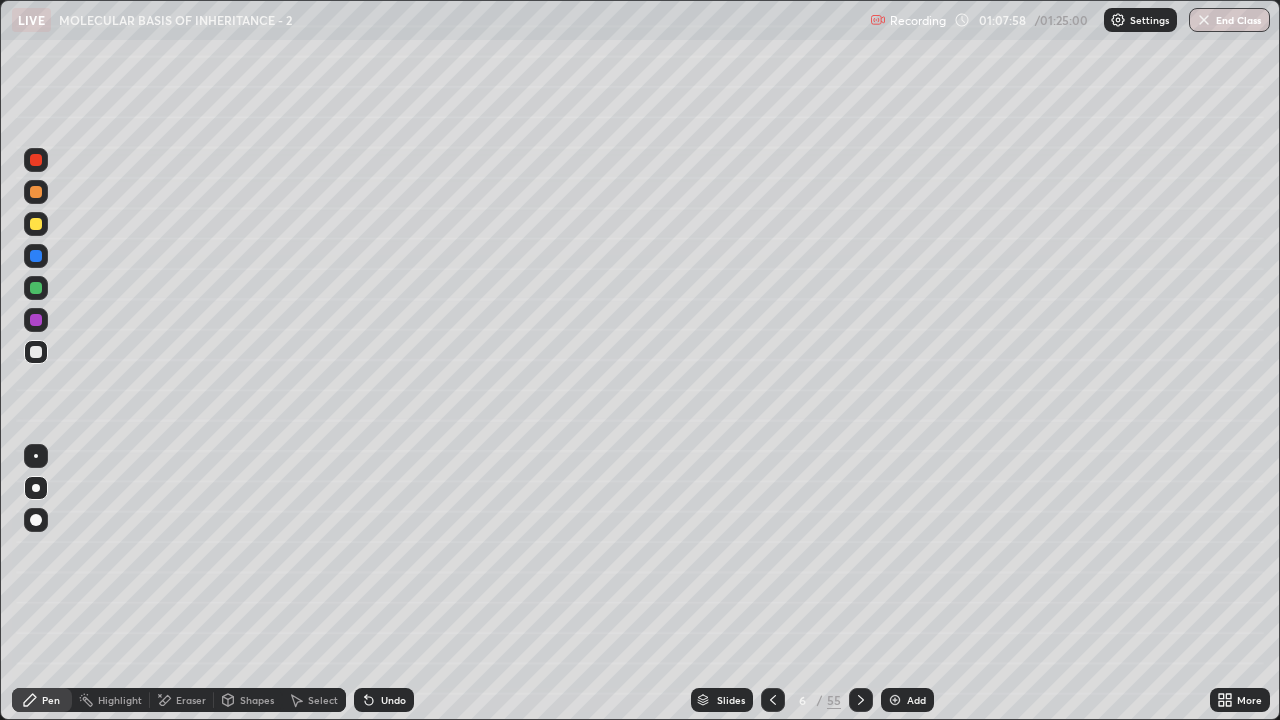 click on "Undo" at bounding box center [384, 700] 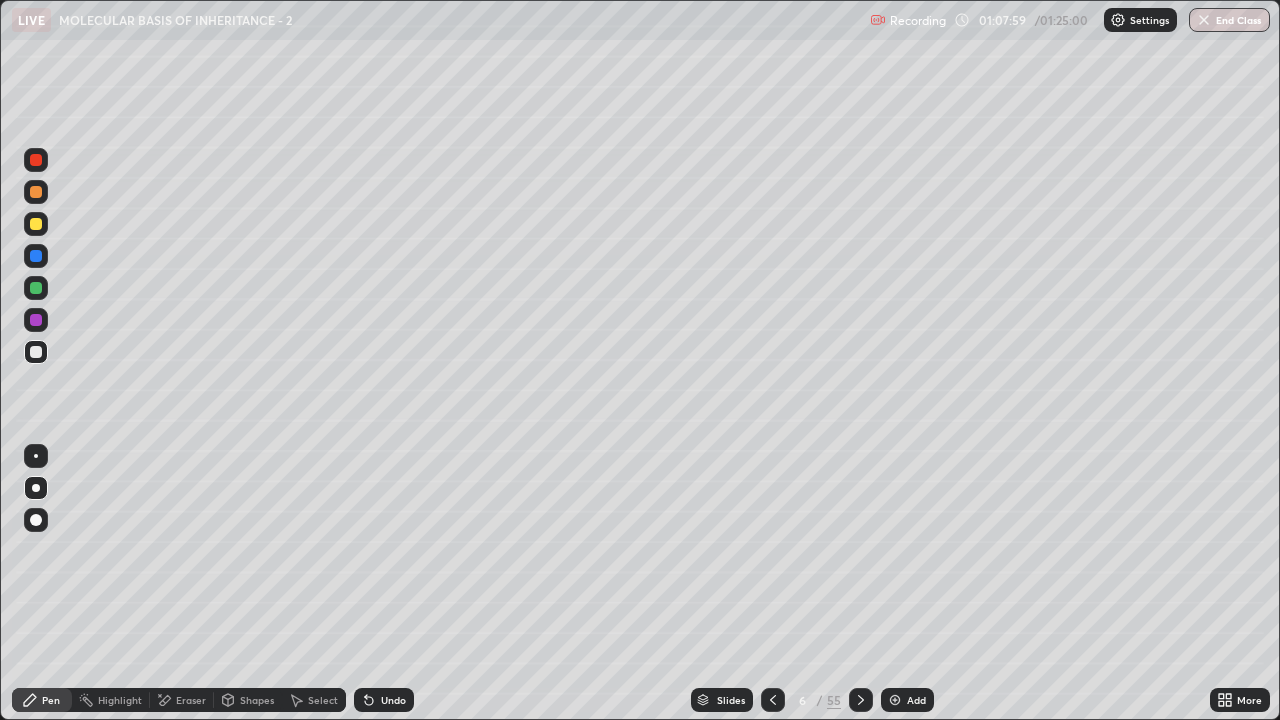 click on "Undo" at bounding box center [384, 700] 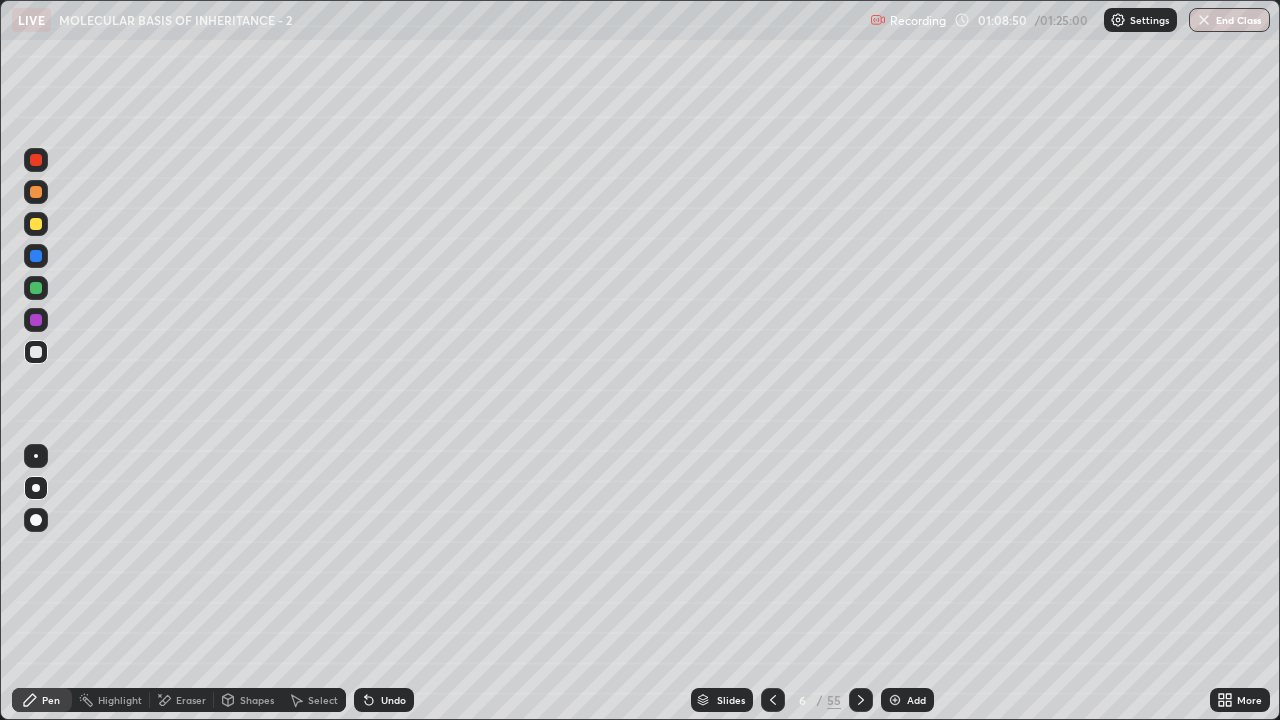 click on "Undo" at bounding box center [384, 700] 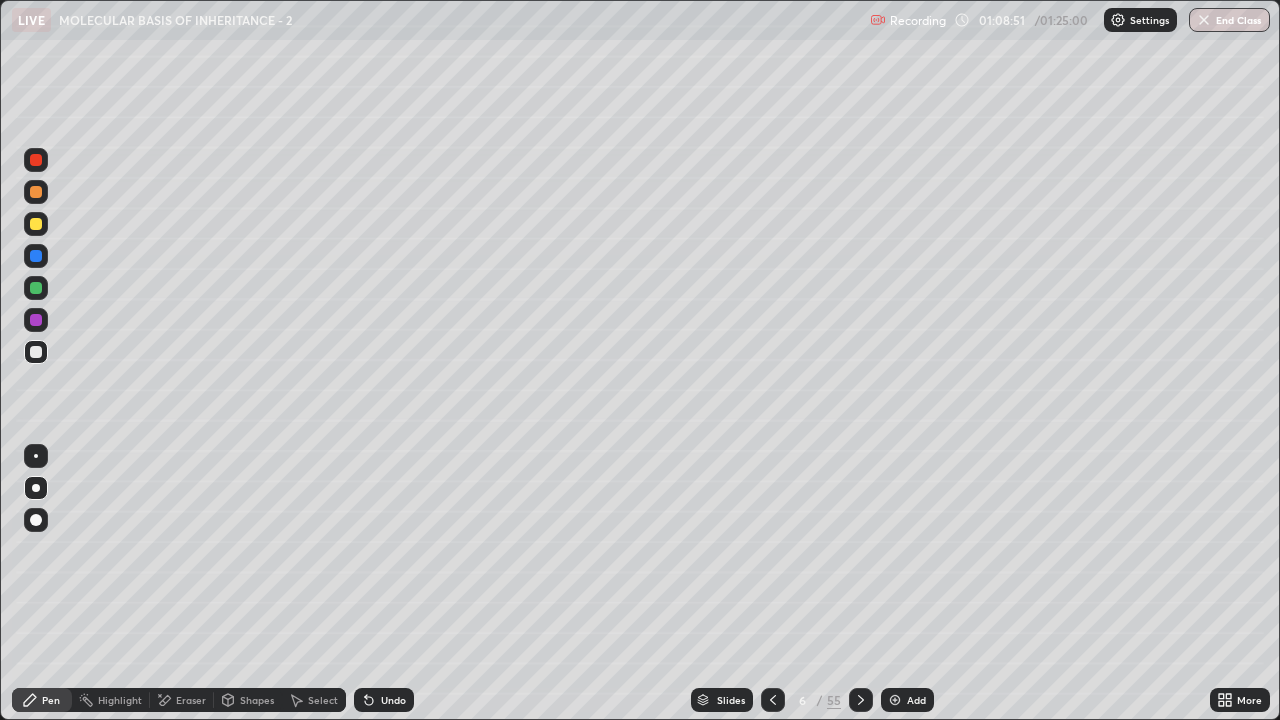 click 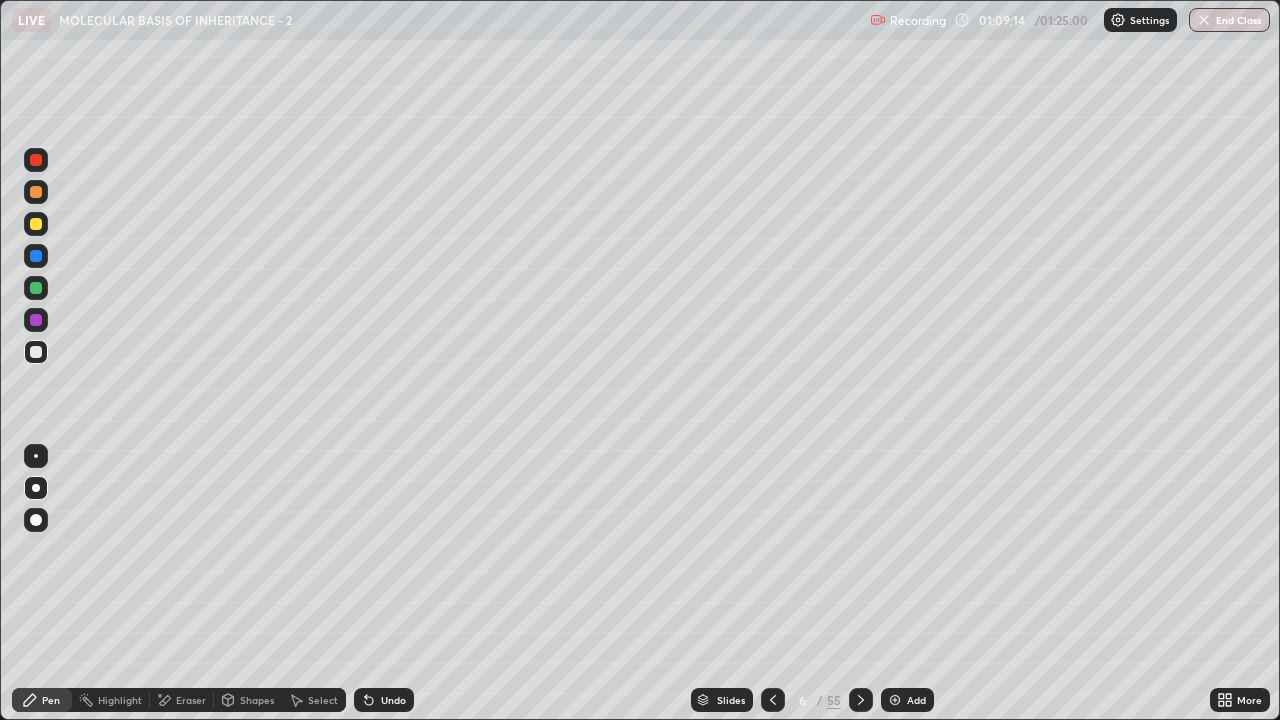 click on "Undo" at bounding box center (393, 700) 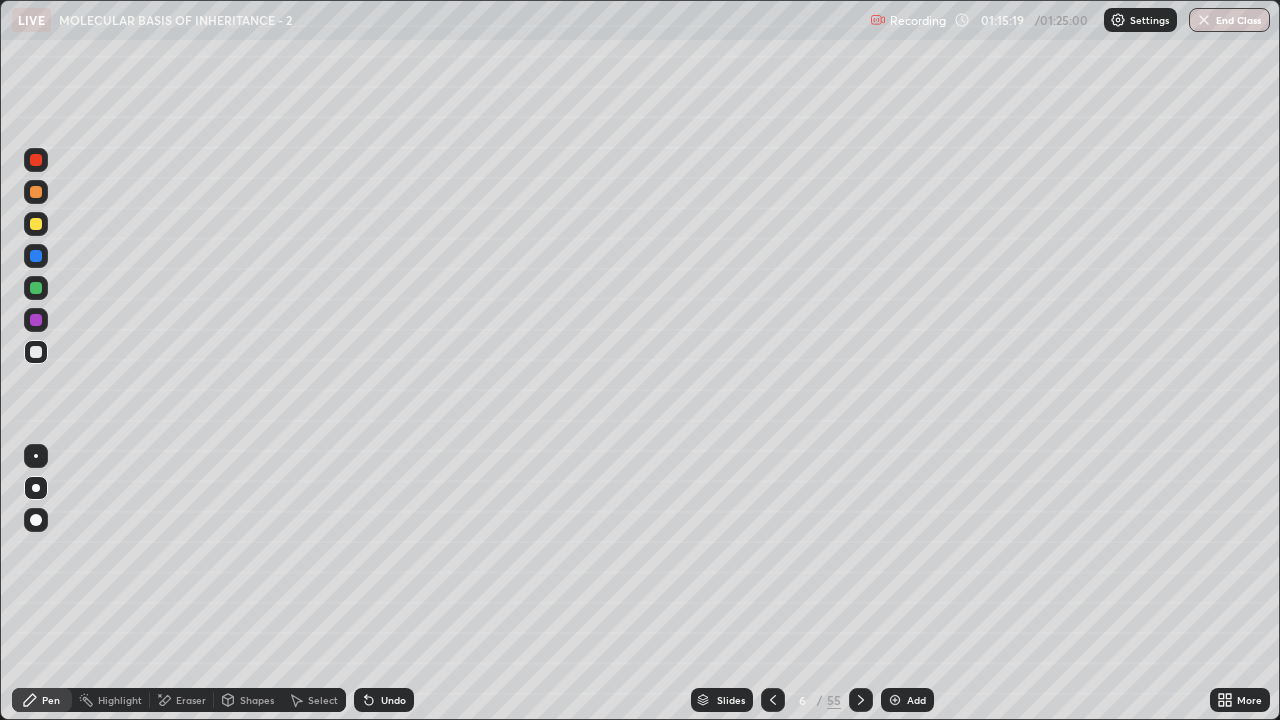 click 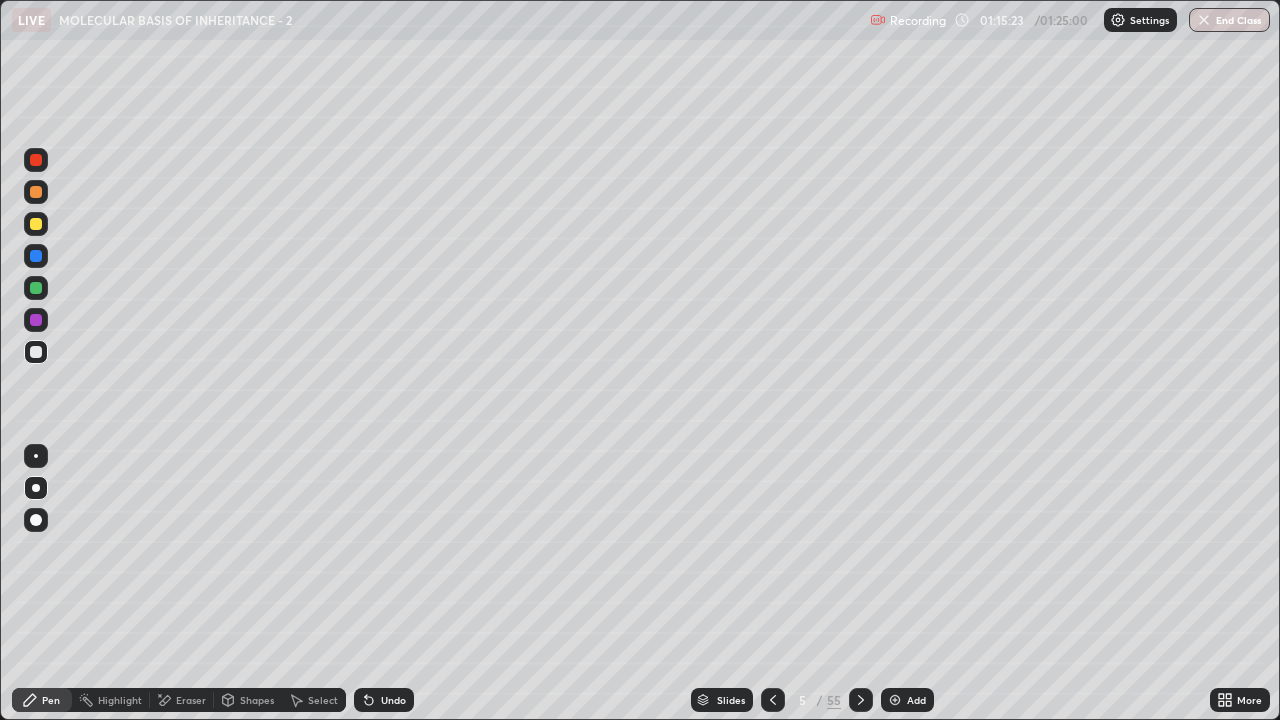 click 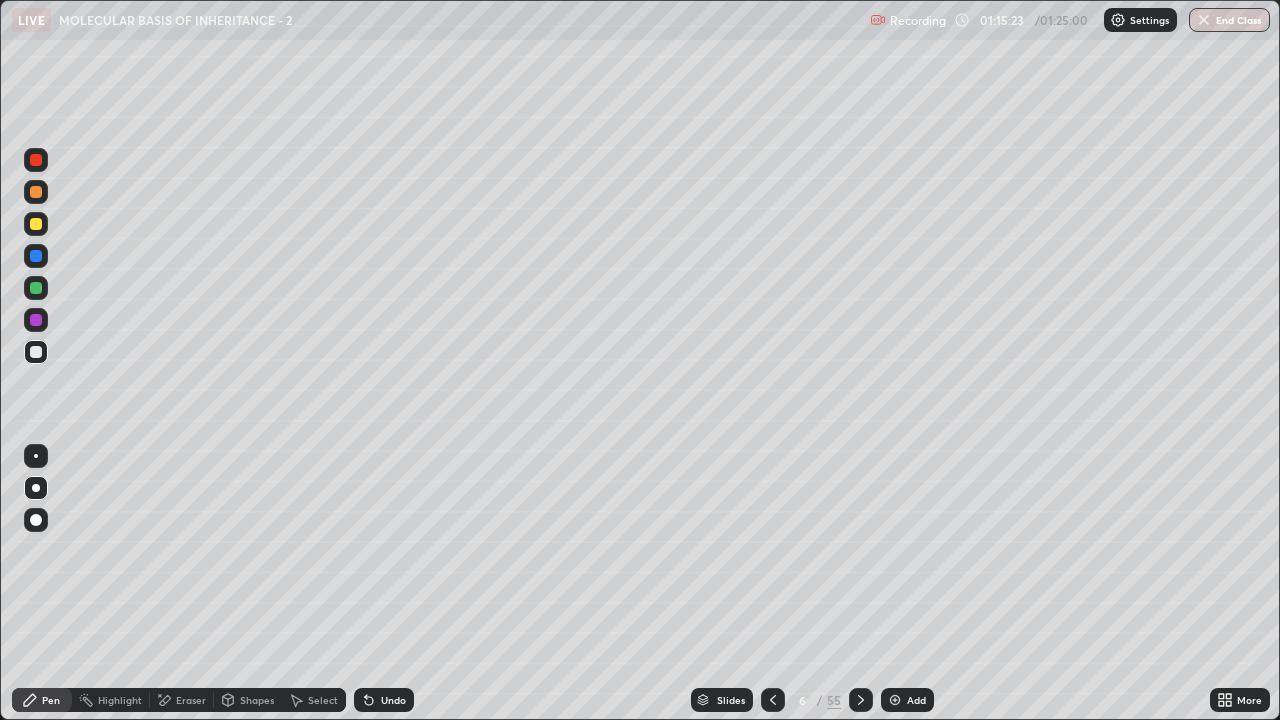 click 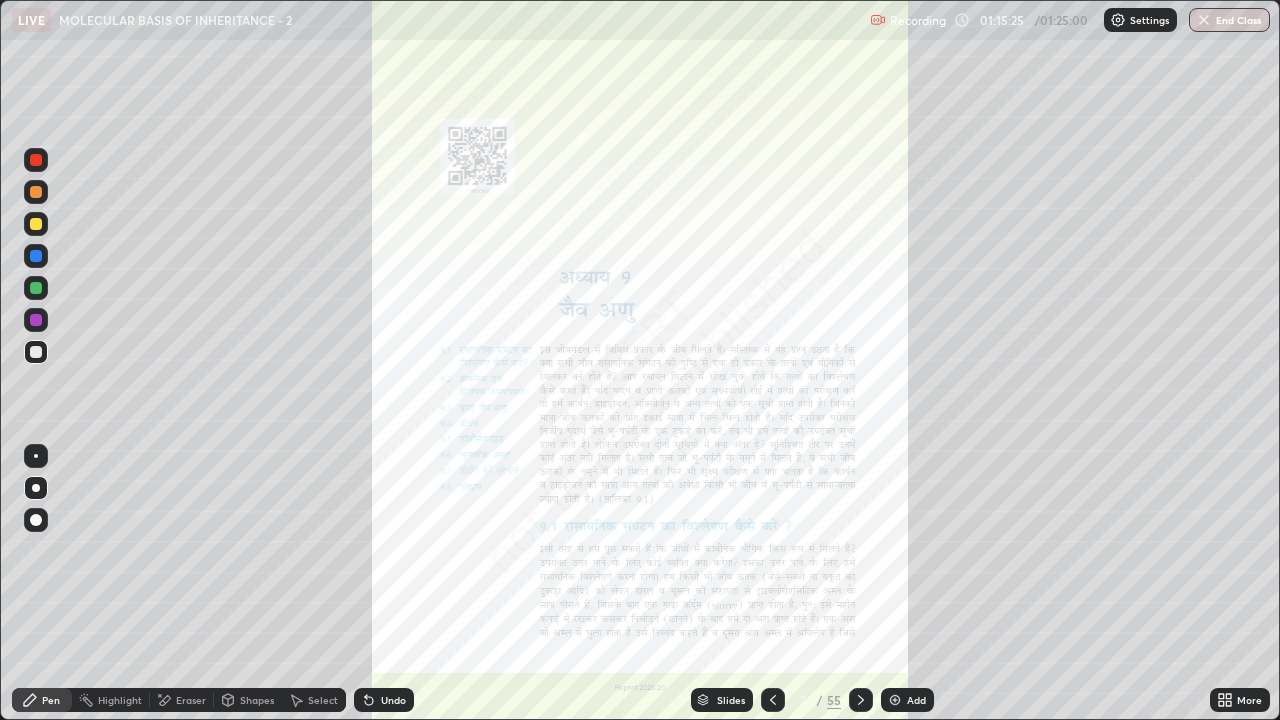 click at bounding box center (773, 700) 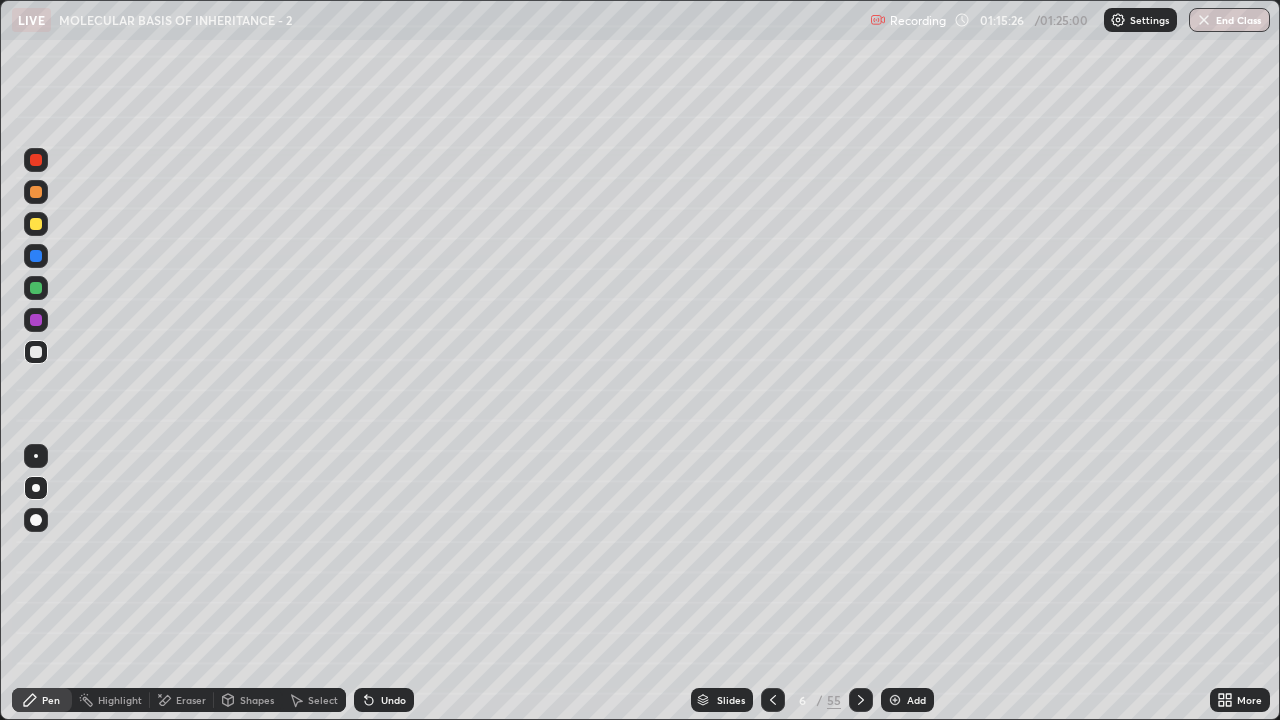 click on "Slides" at bounding box center (731, 700) 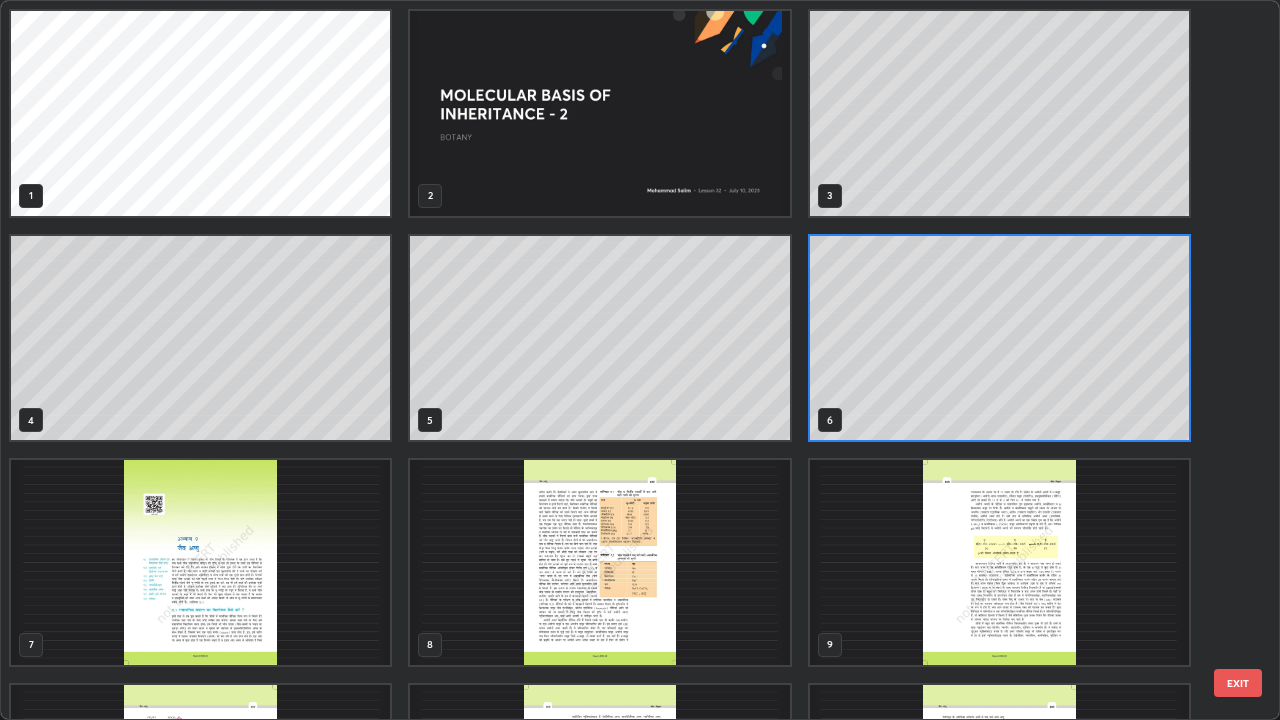 scroll, scrollTop: 7, scrollLeft: 11, axis: both 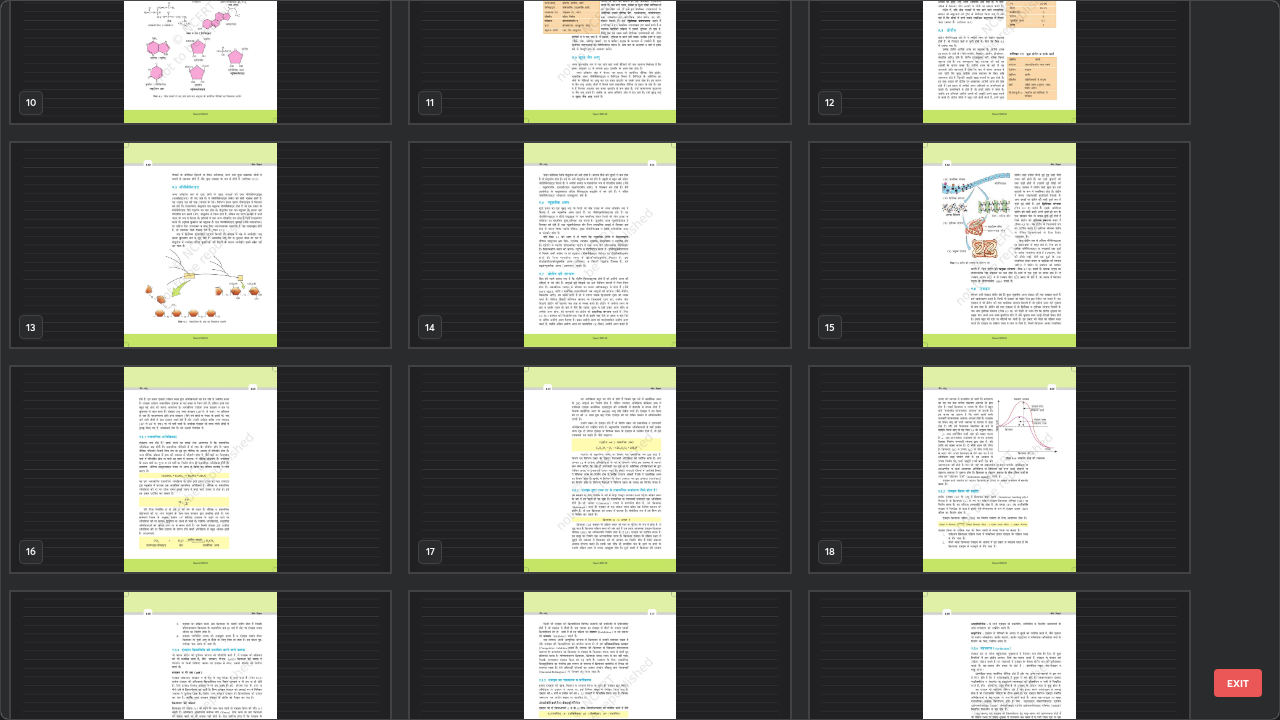 click at bounding box center (599, 245) 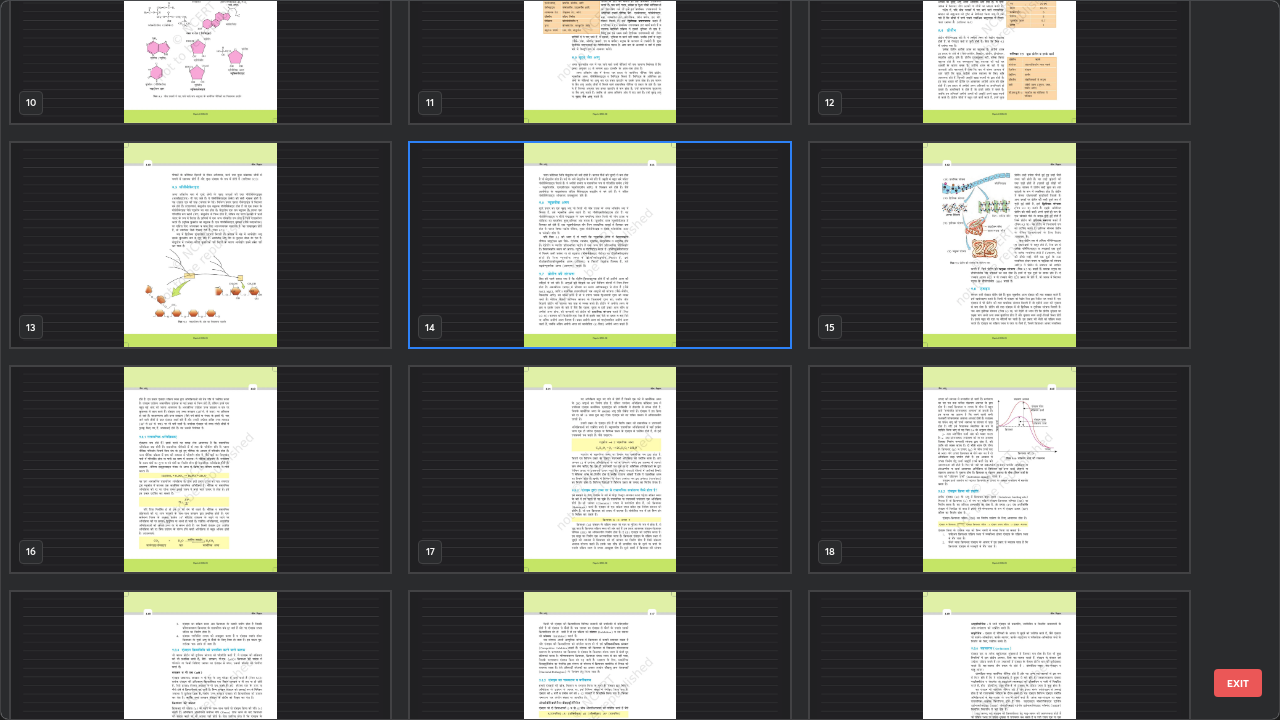 click at bounding box center (599, 245) 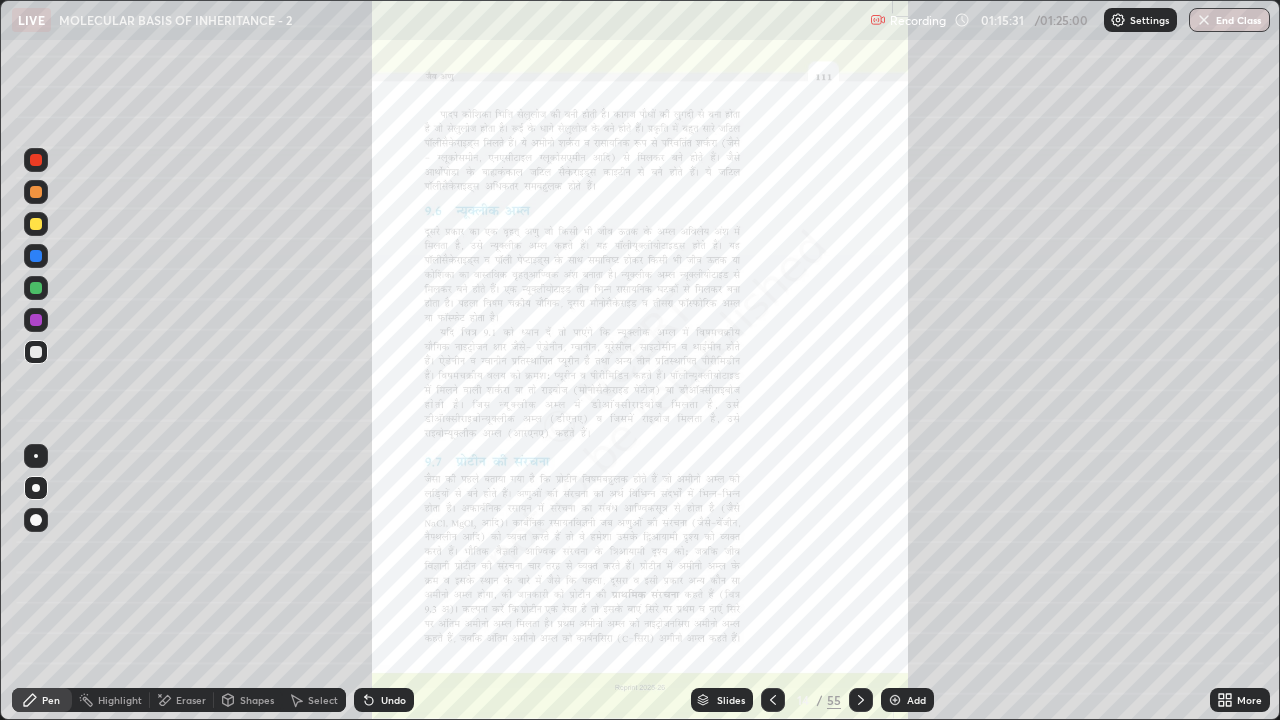 click at bounding box center [599, 245] 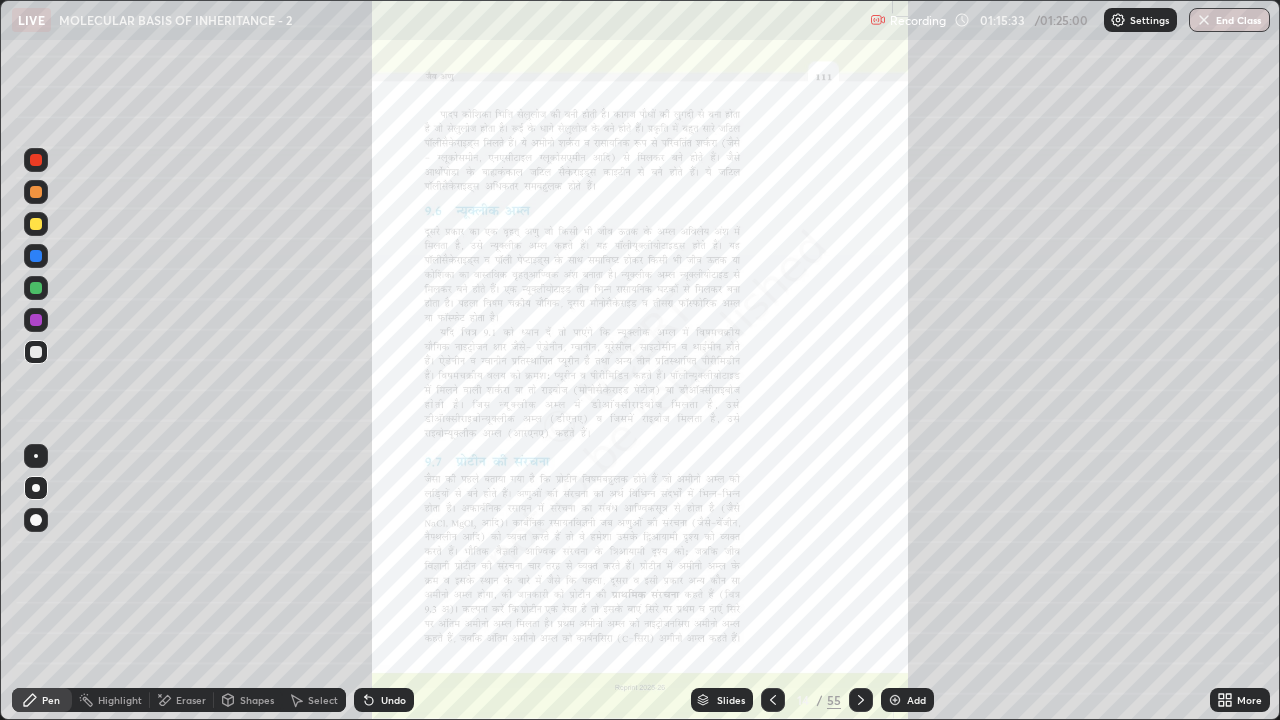 click 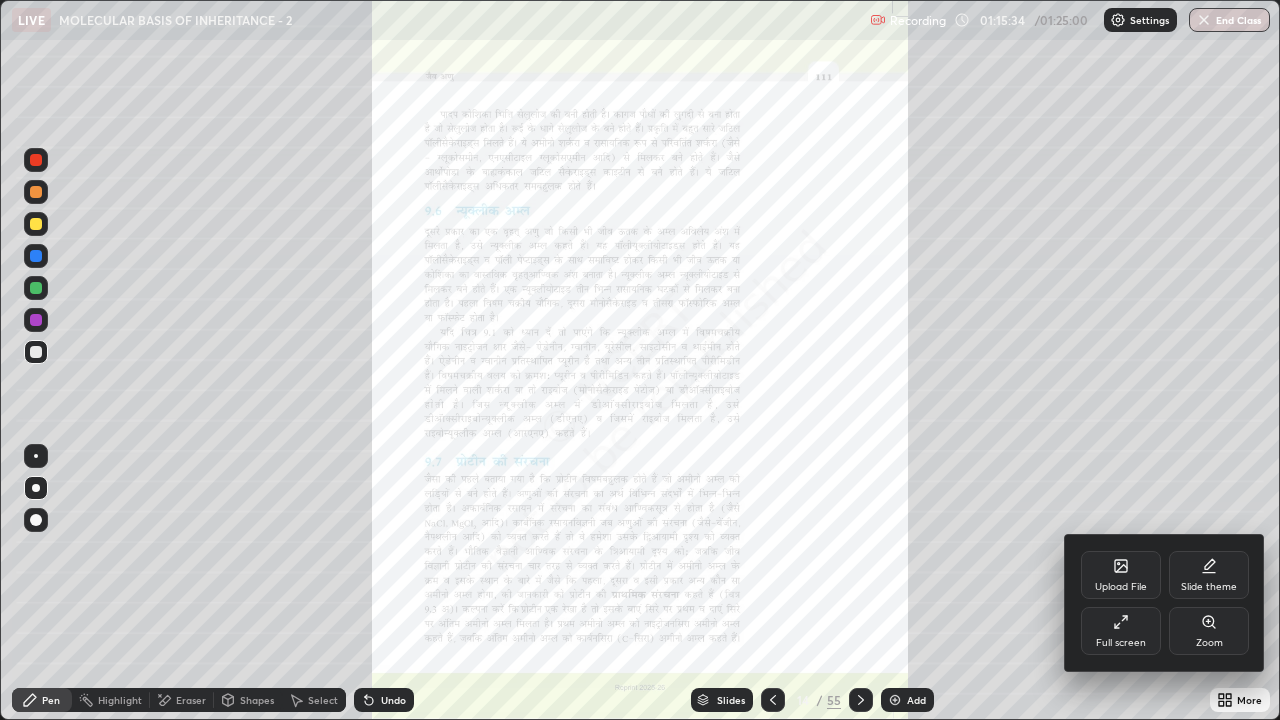 click on "Zoom" at bounding box center [1209, 631] 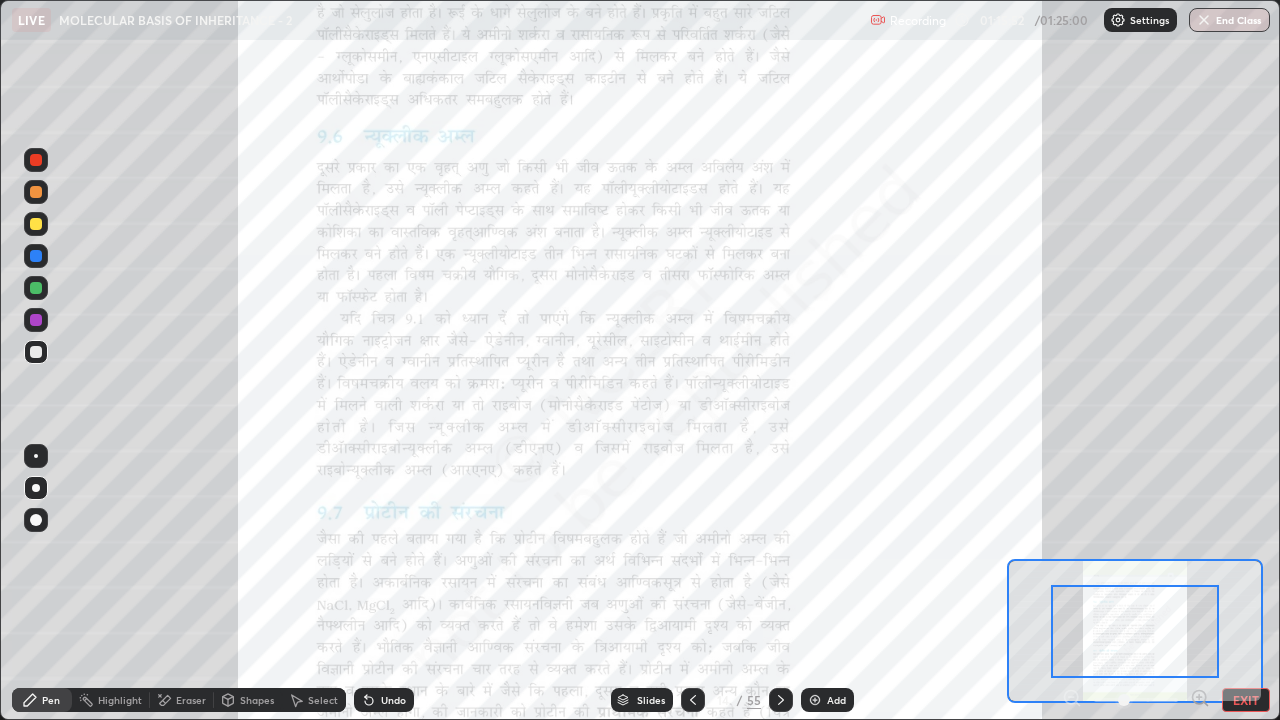 click at bounding box center (36, 288) 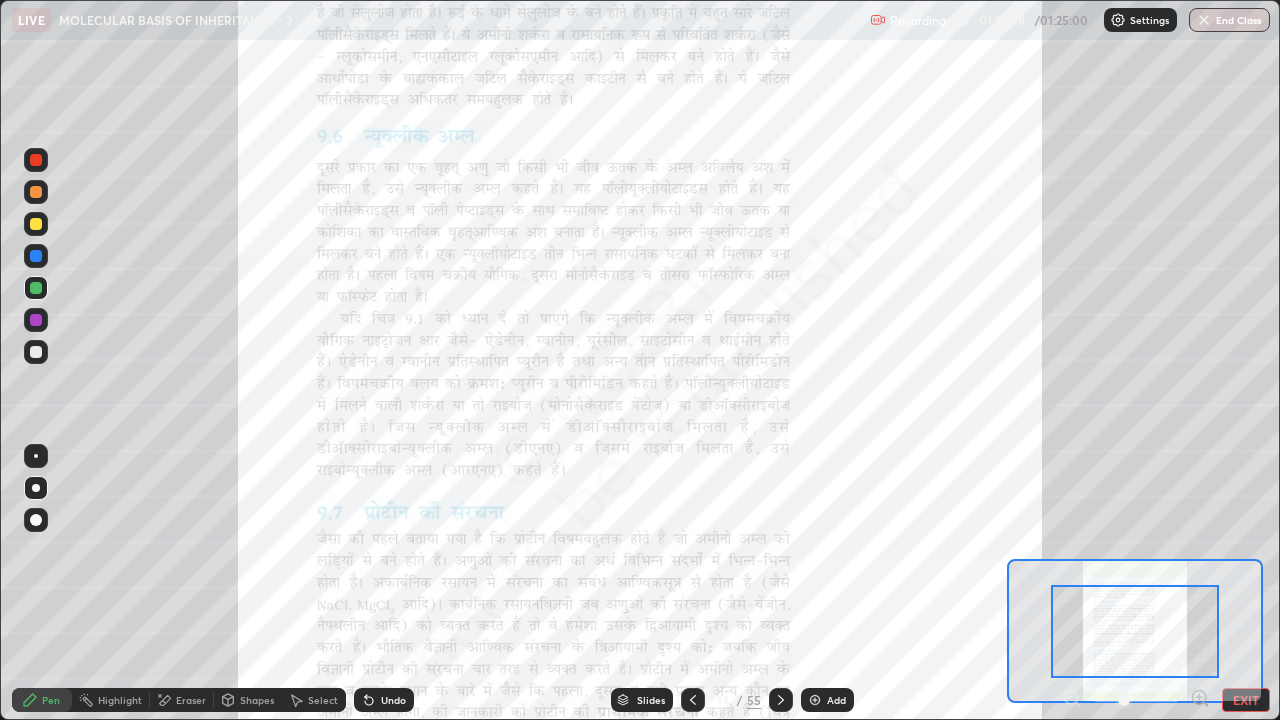 click 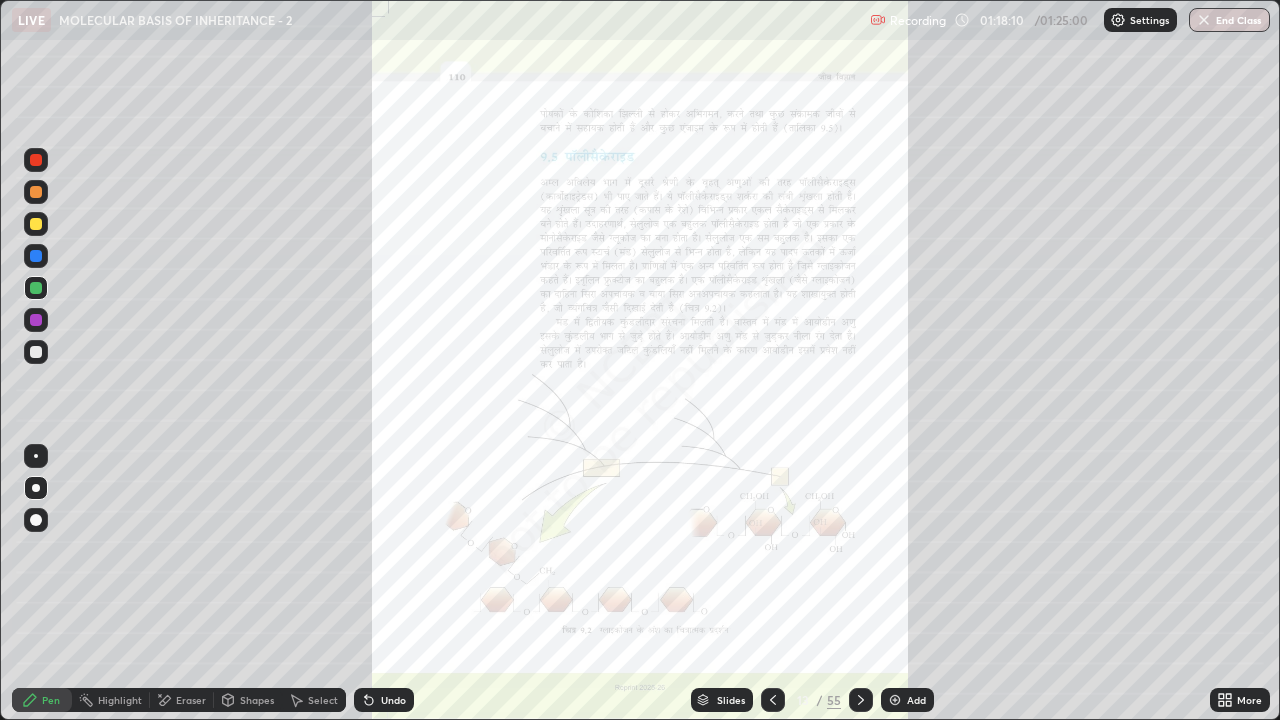 click 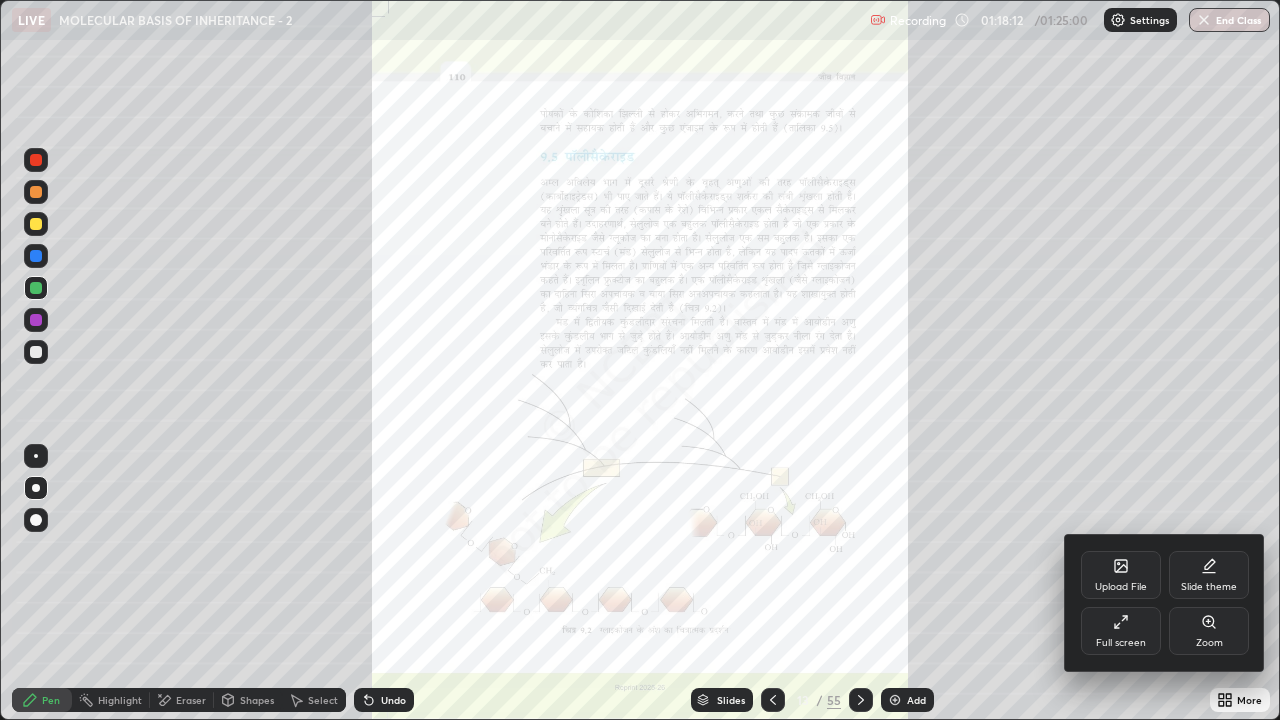 click at bounding box center [640, 360] 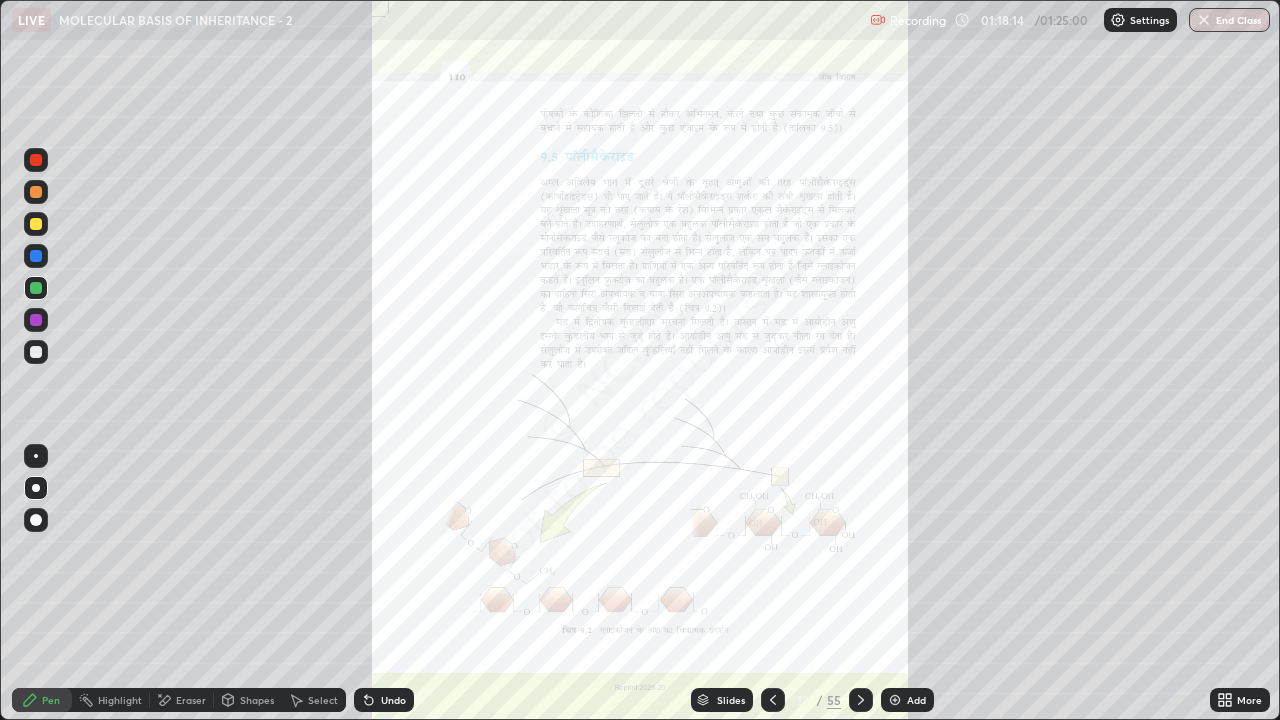 click on "Slides" at bounding box center [731, 700] 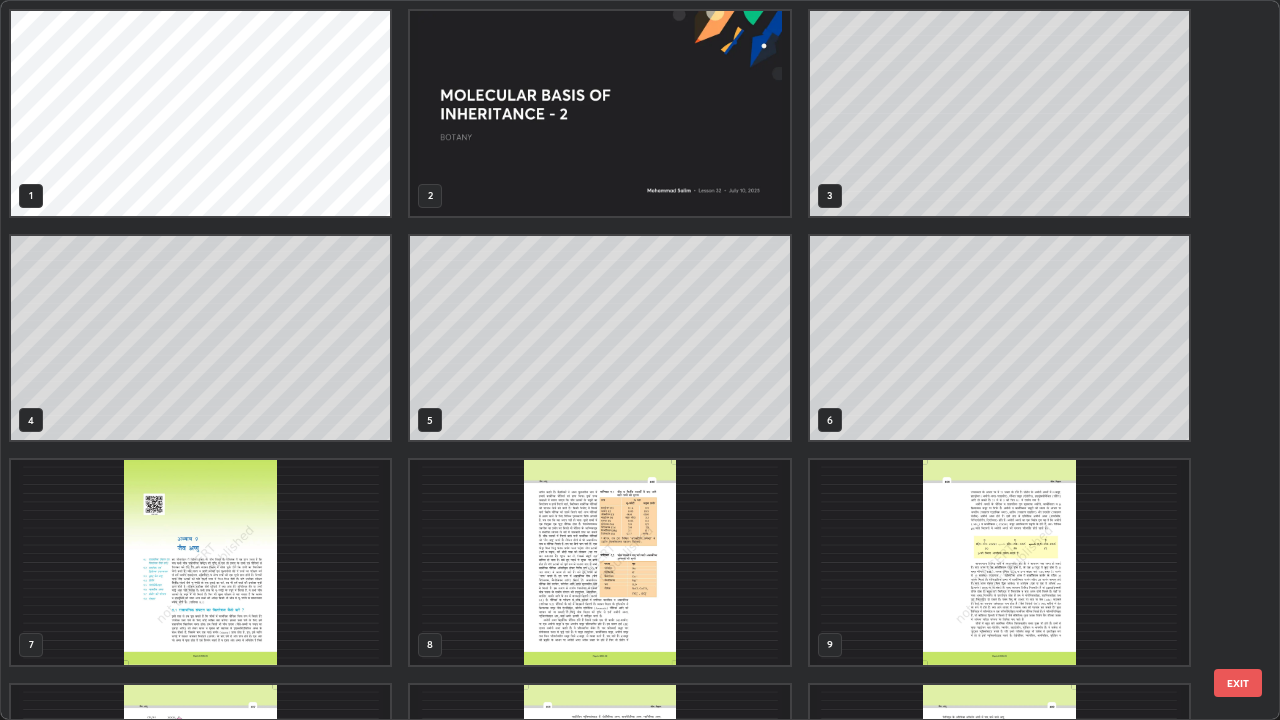 scroll, scrollTop: 405, scrollLeft: 0, axis: vertical 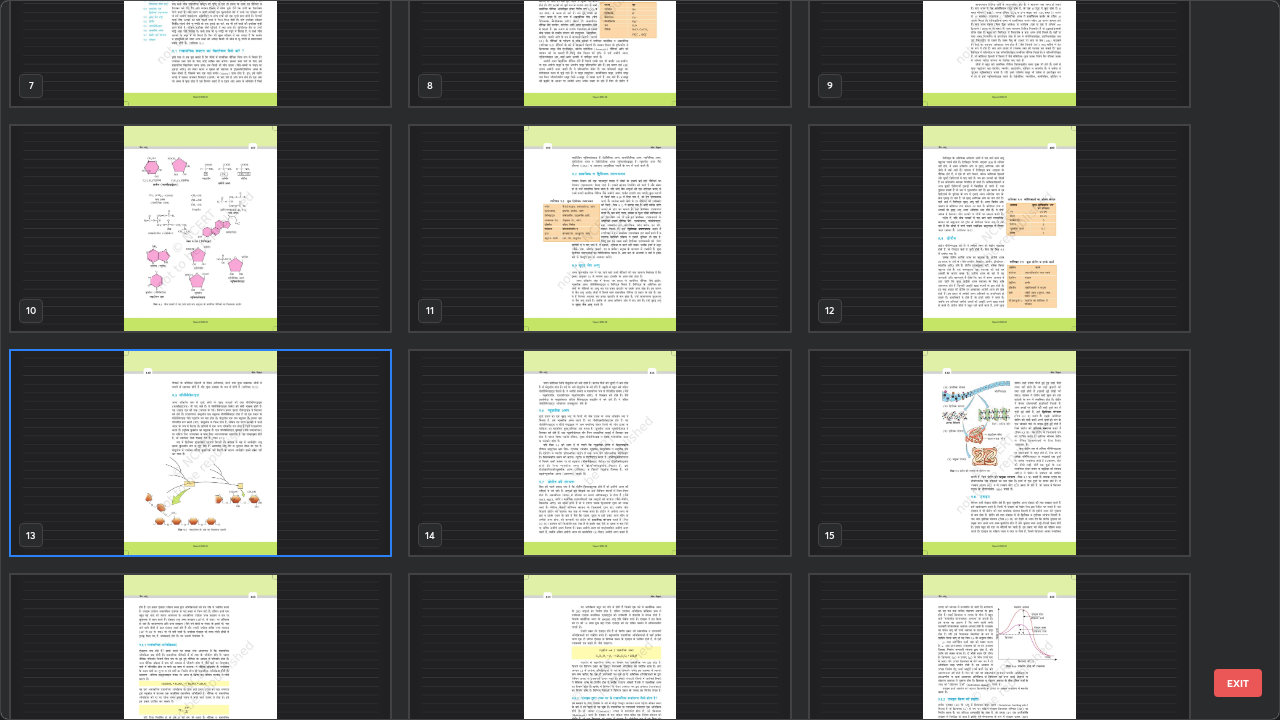 click at bounding box center (599, 228) 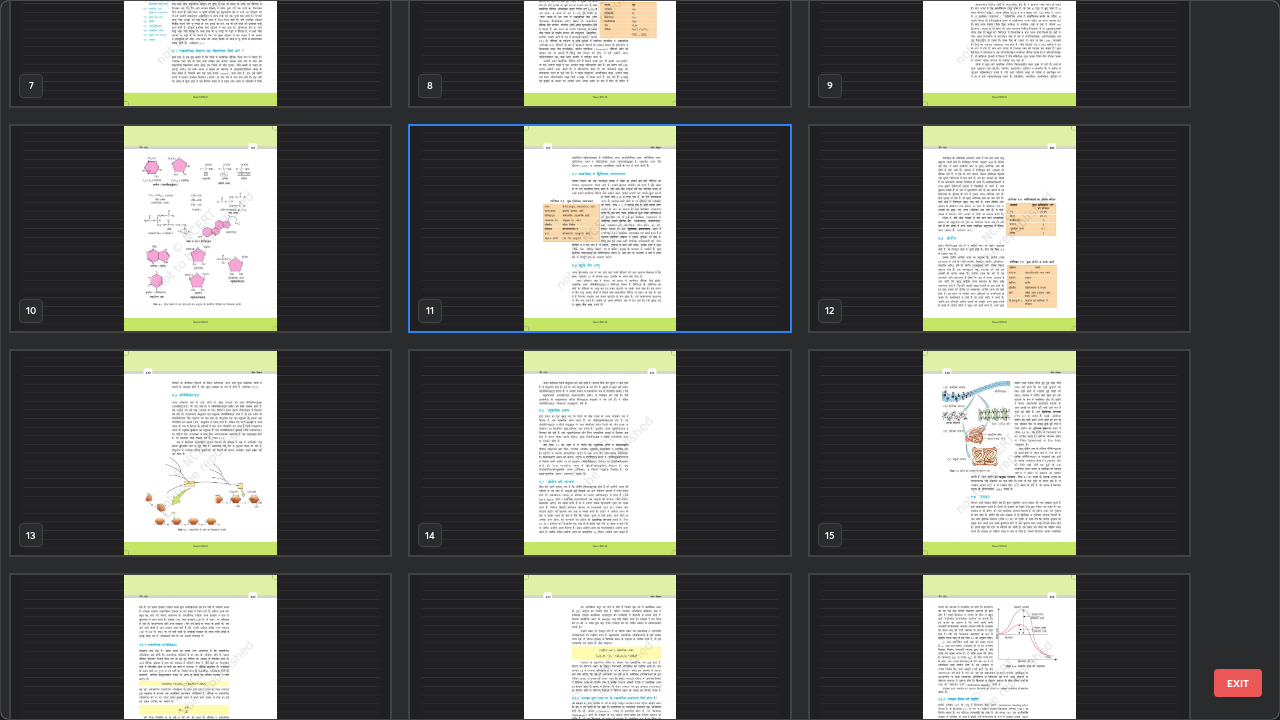click at bounding box center [599, 228] 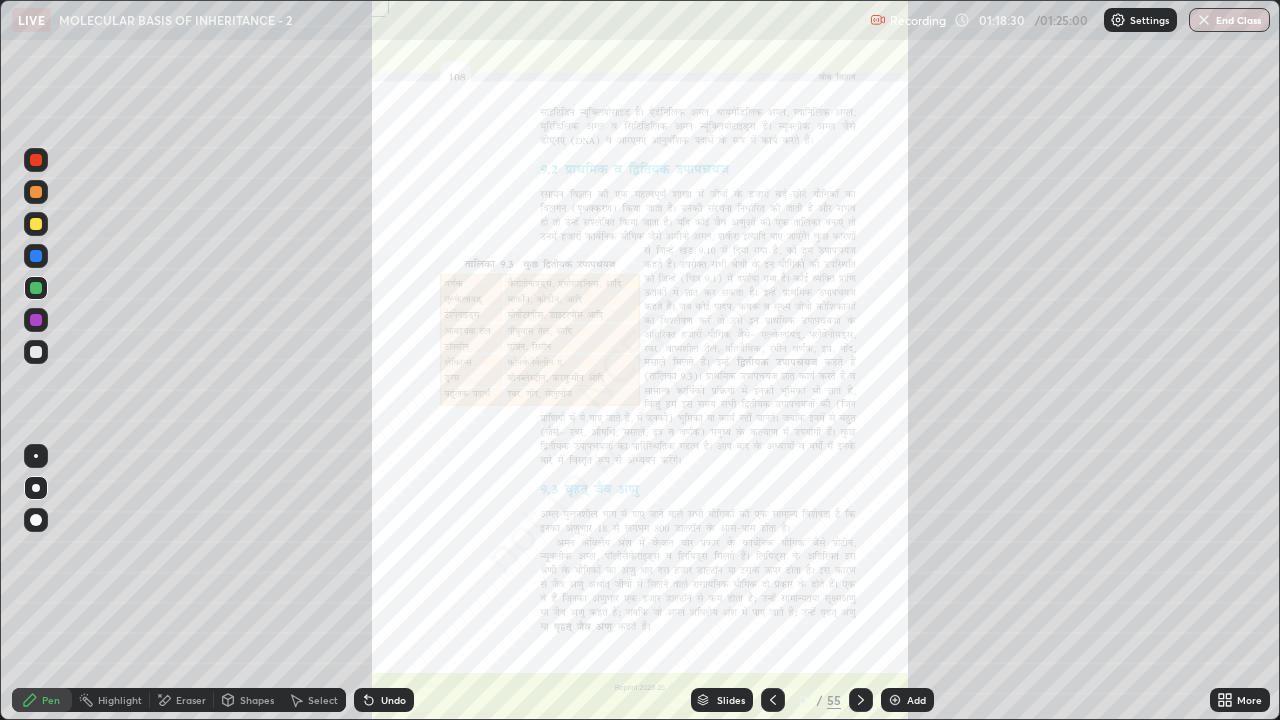 click 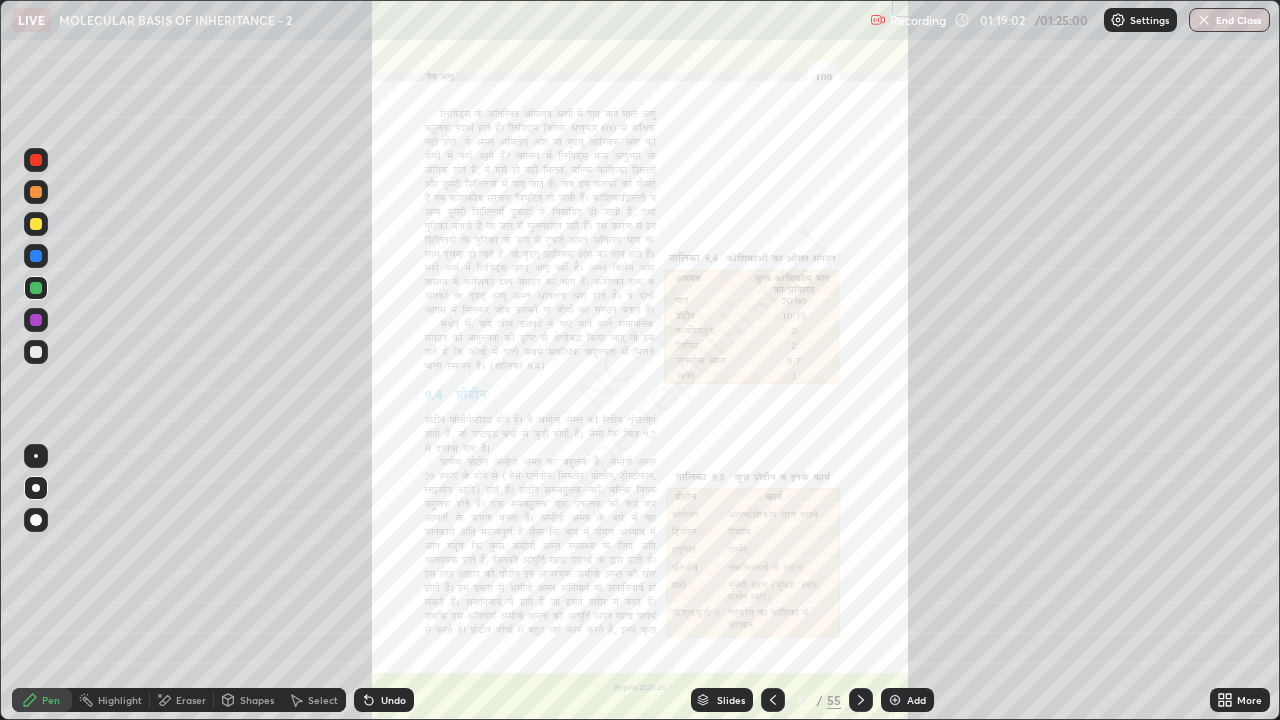 click at bounding box center [861, 700] 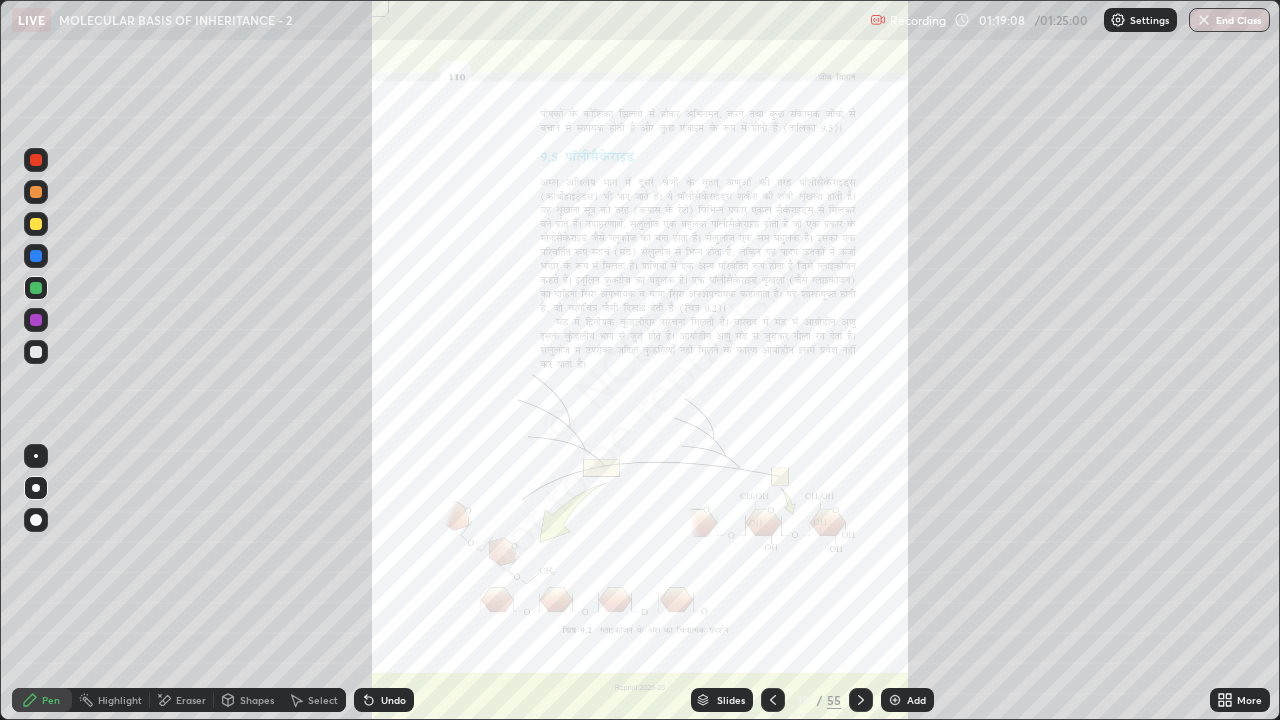 click 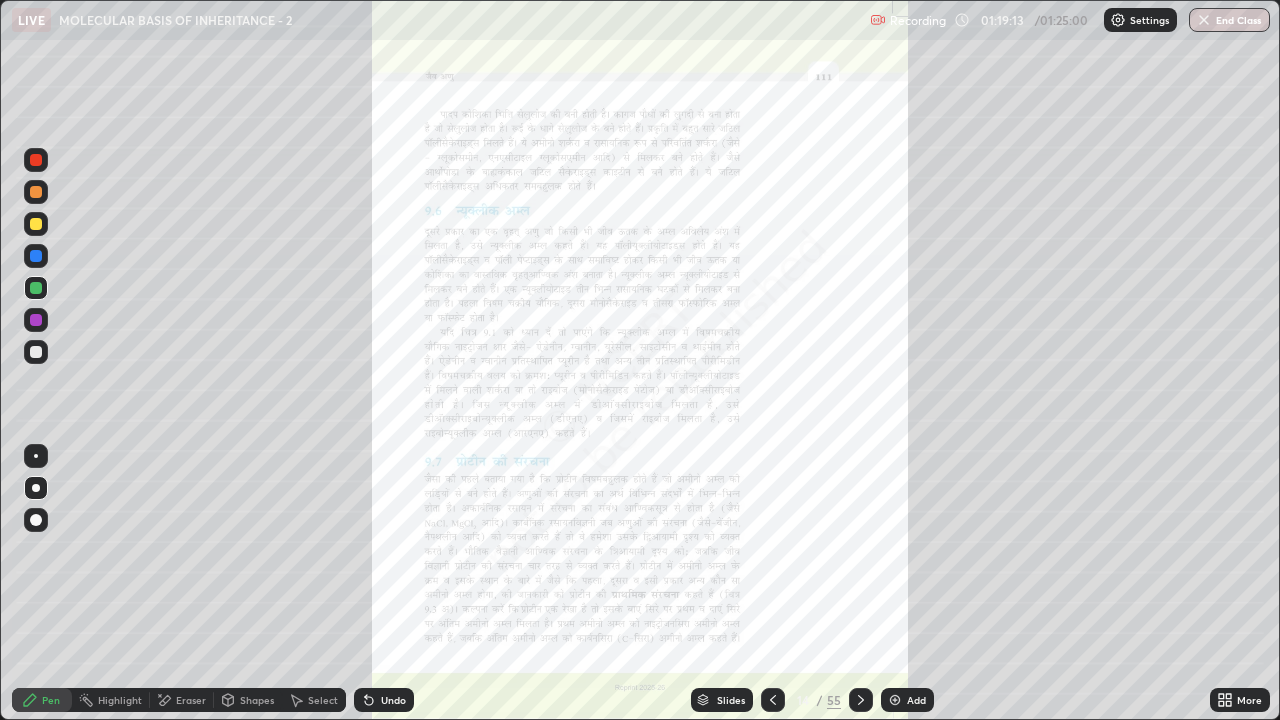 click 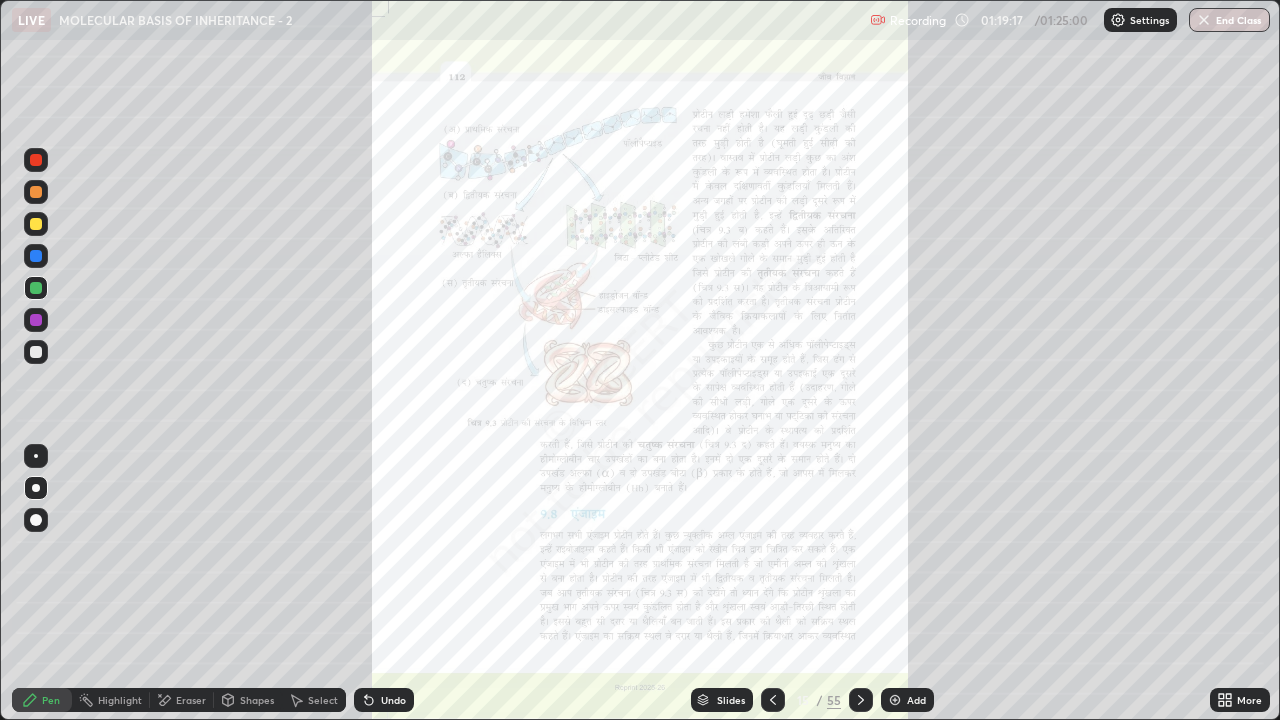 click on "Slides" at bounding box center (731, 700) 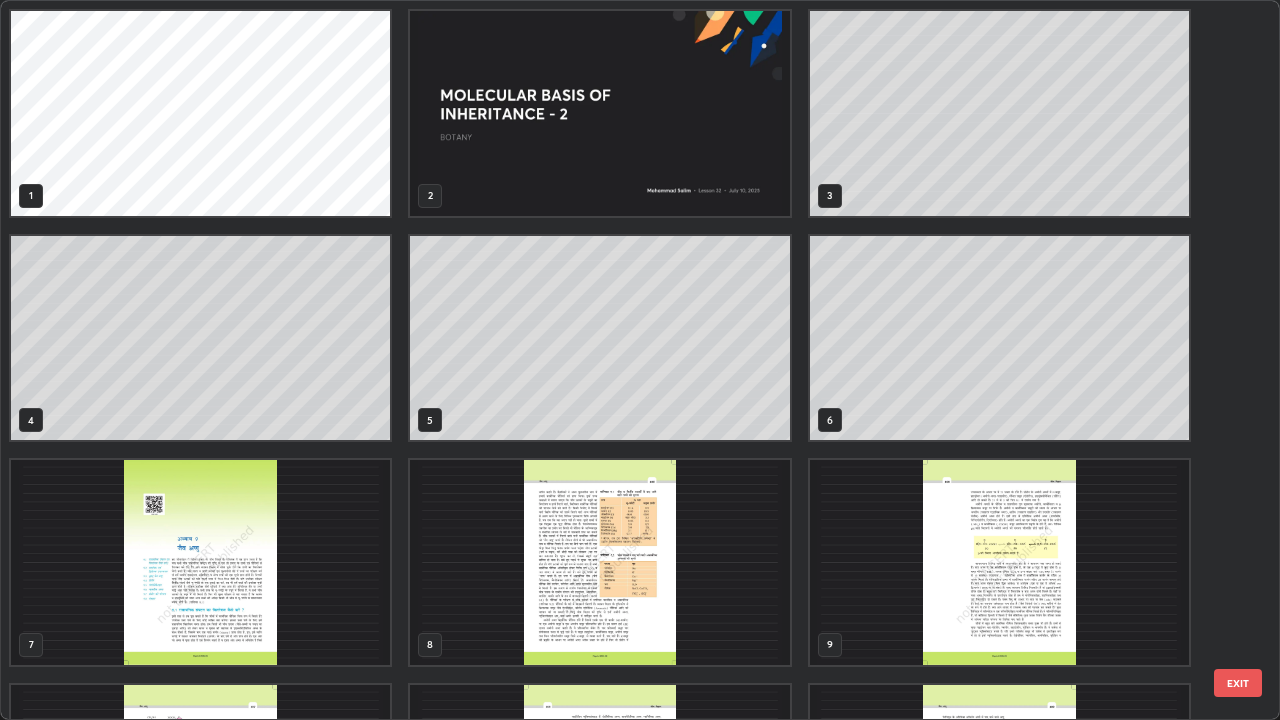 scroll, scrollTop: 405, scrollLeft: 0, axis: vertical 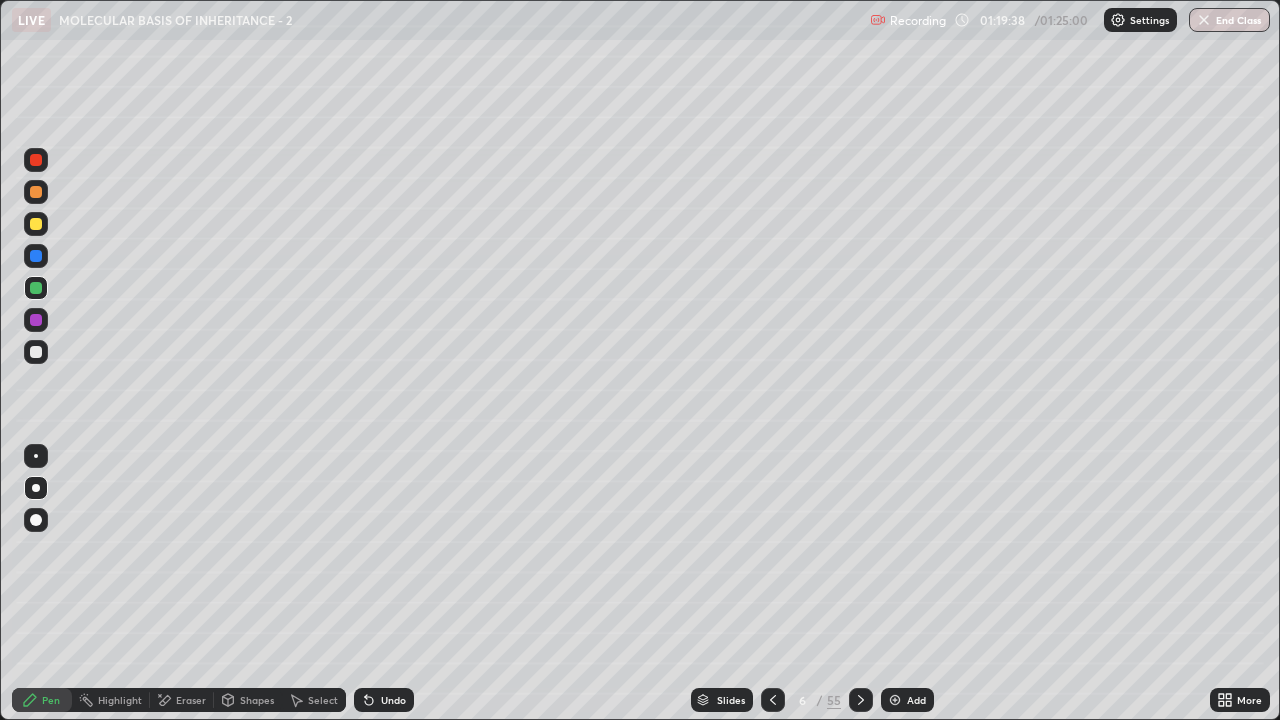 click on "End Class" at bounding box center [1229, 20] 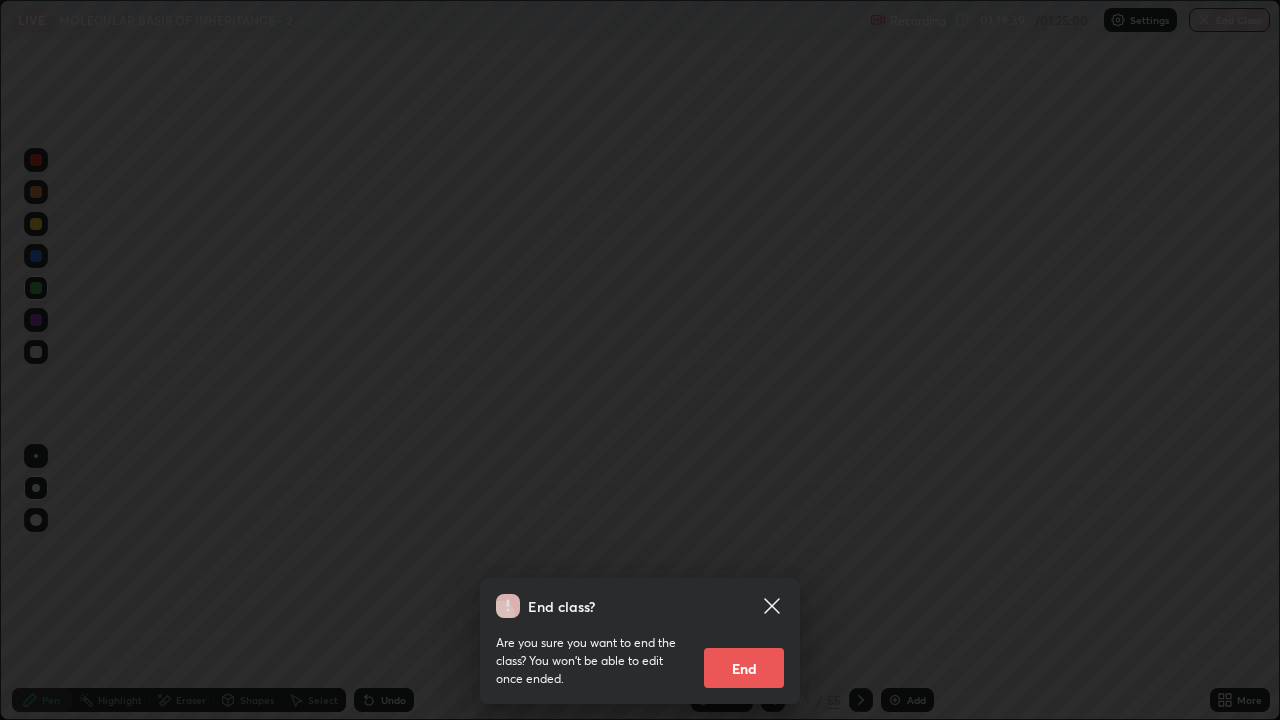 click on "End" at bounding box center (744, 668) 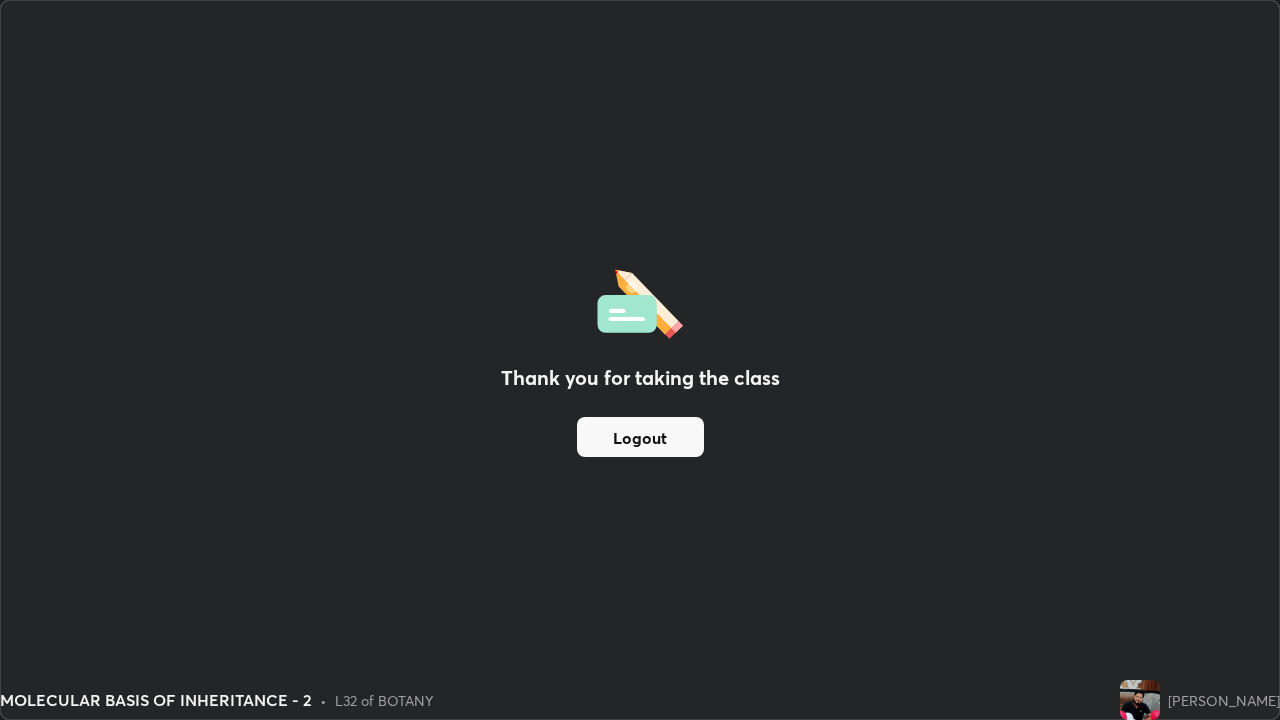 click on "Logout" at bounding box center [640, 437] 